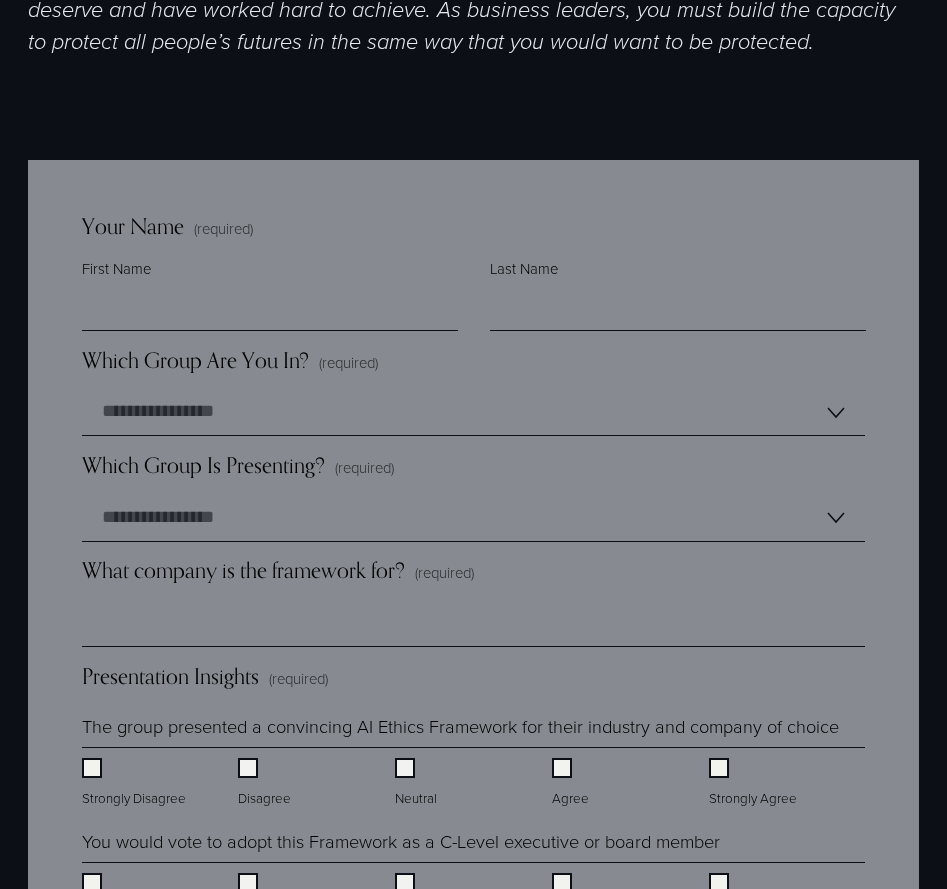 scroll, scrollTop: 1263, scrollLeft: 0, axis: vertical 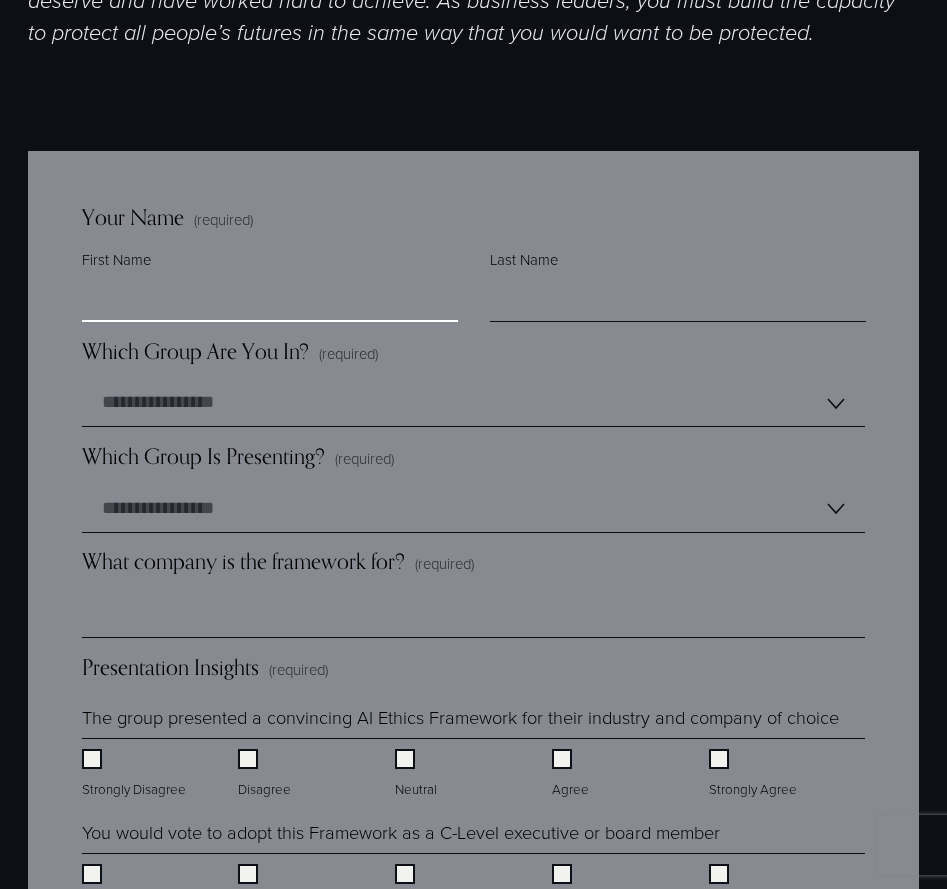click on "First Name" at bounding box center [270, 298] 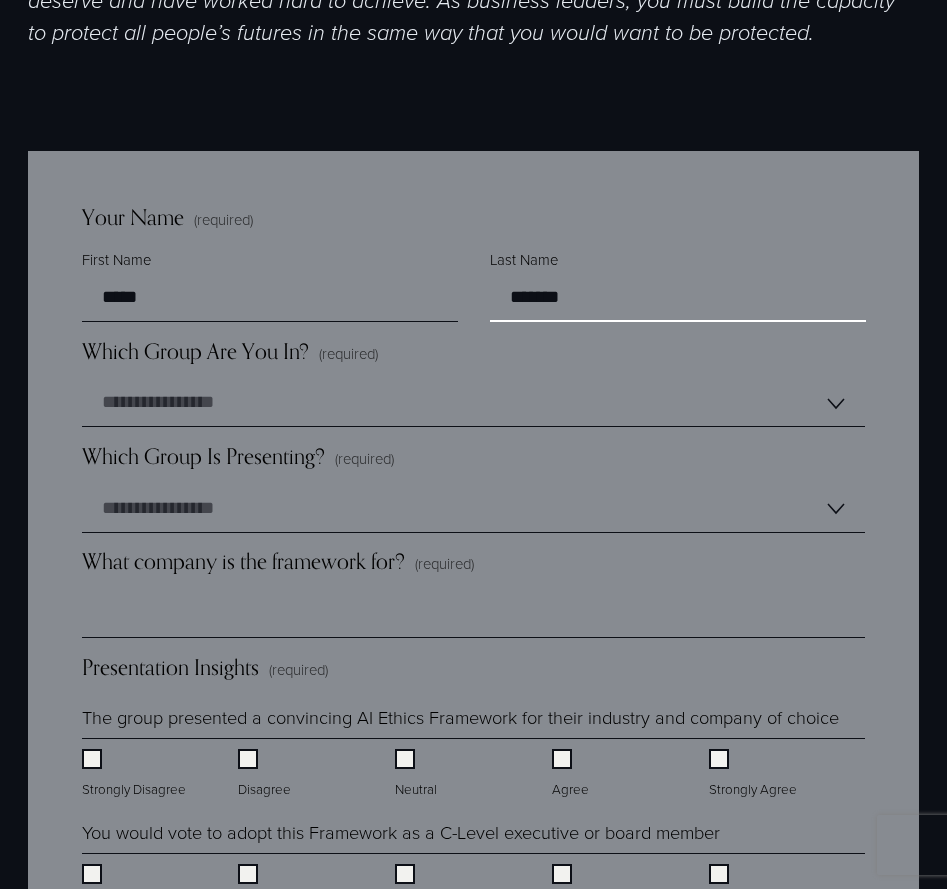 click on "*******" at bounding box center [678, 298] 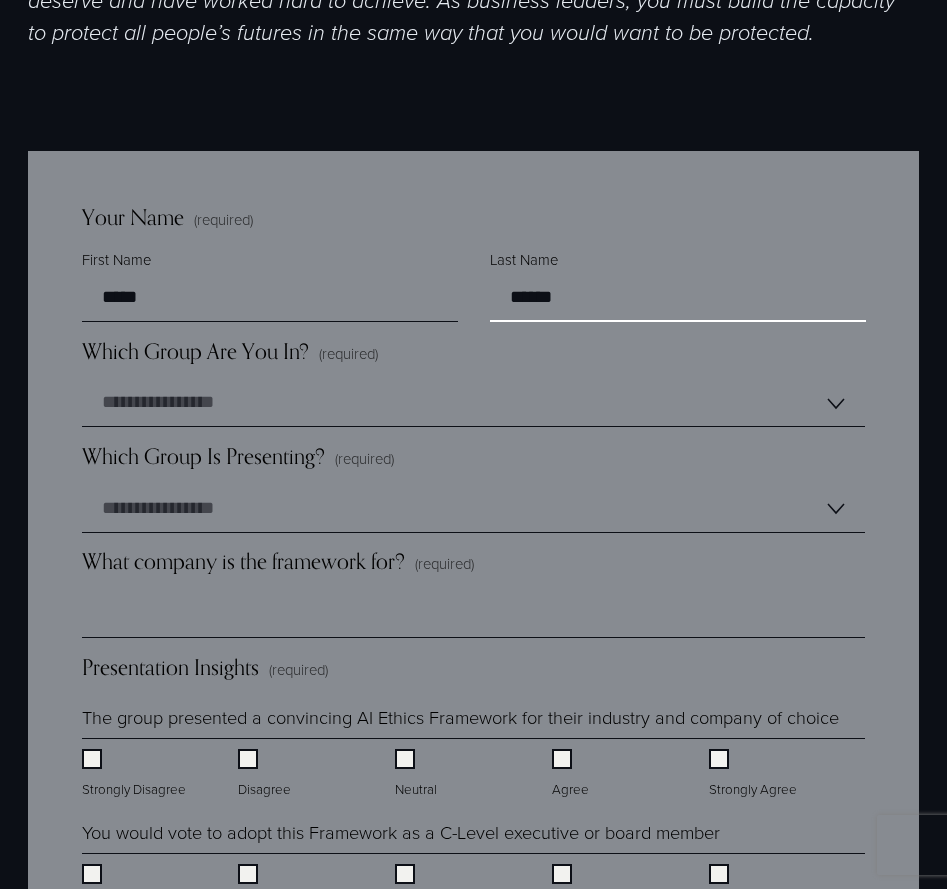 type on "******" 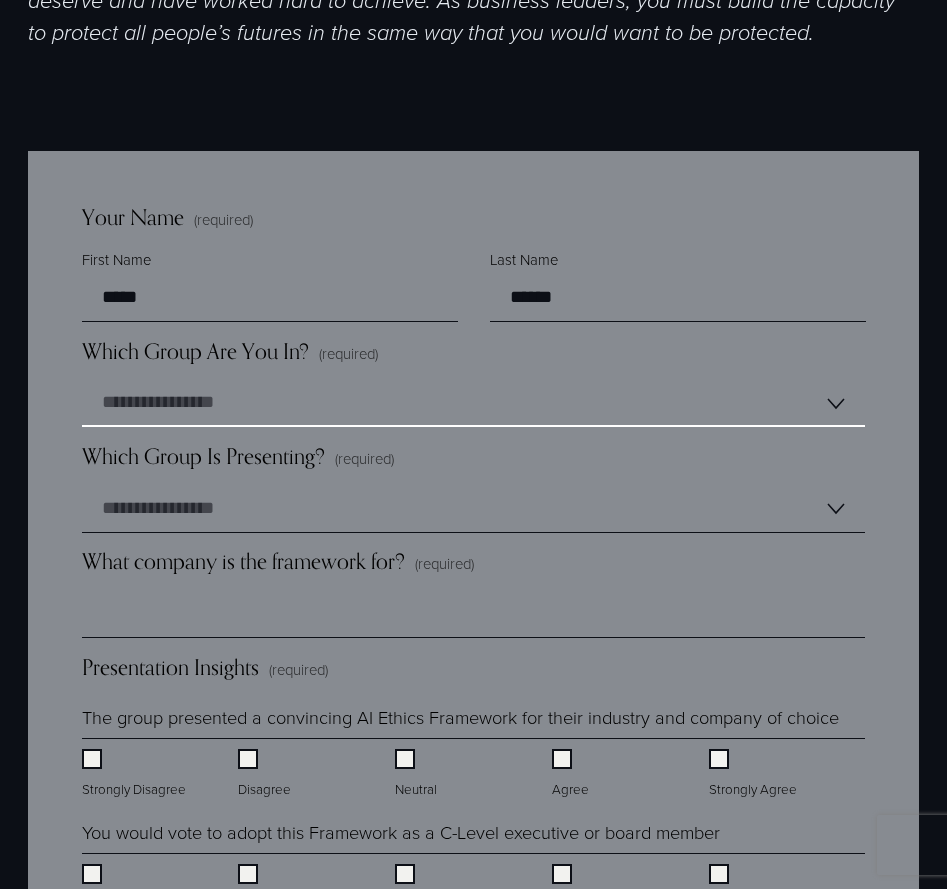 click on "**********" at bounding box center [473, 403] 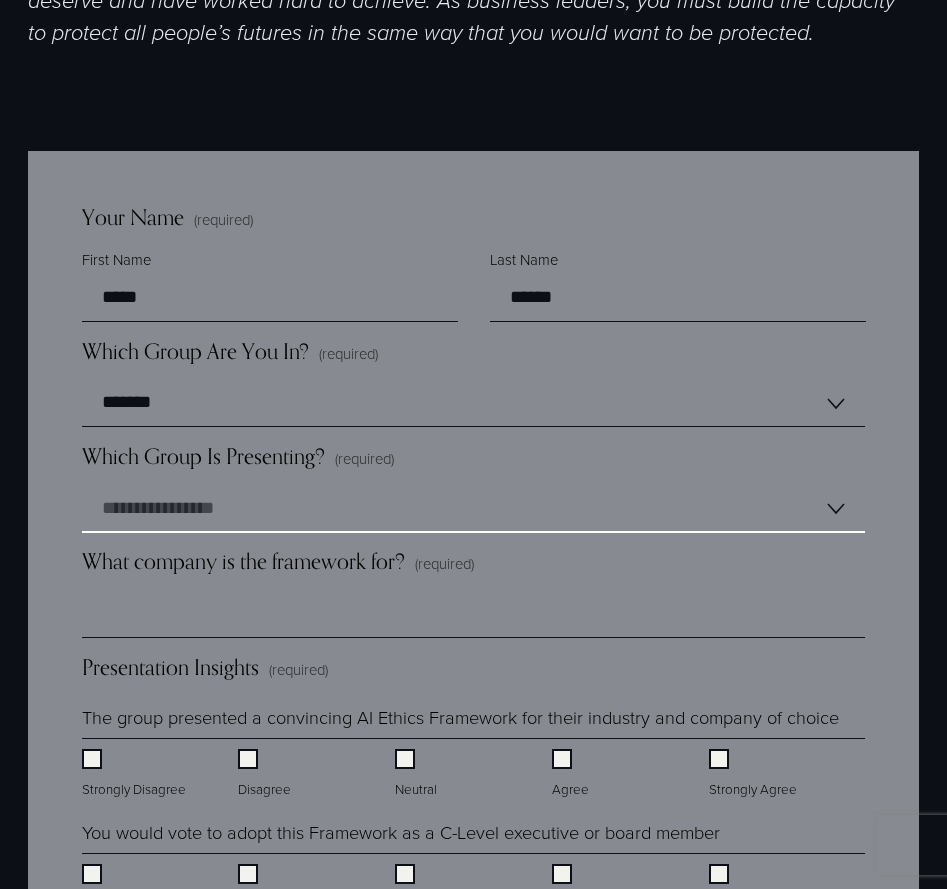 click on "**********" at bounding box center [473, 509] 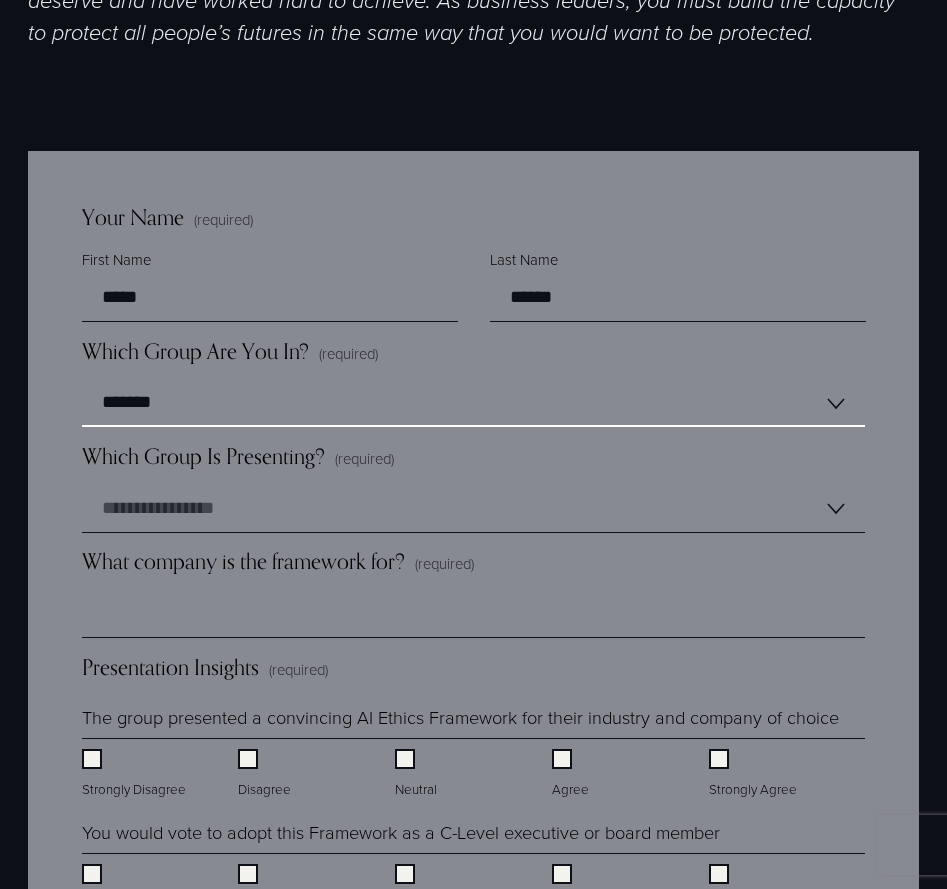 click on "******* ******* ******* *******" at bounding box center (473, 403) 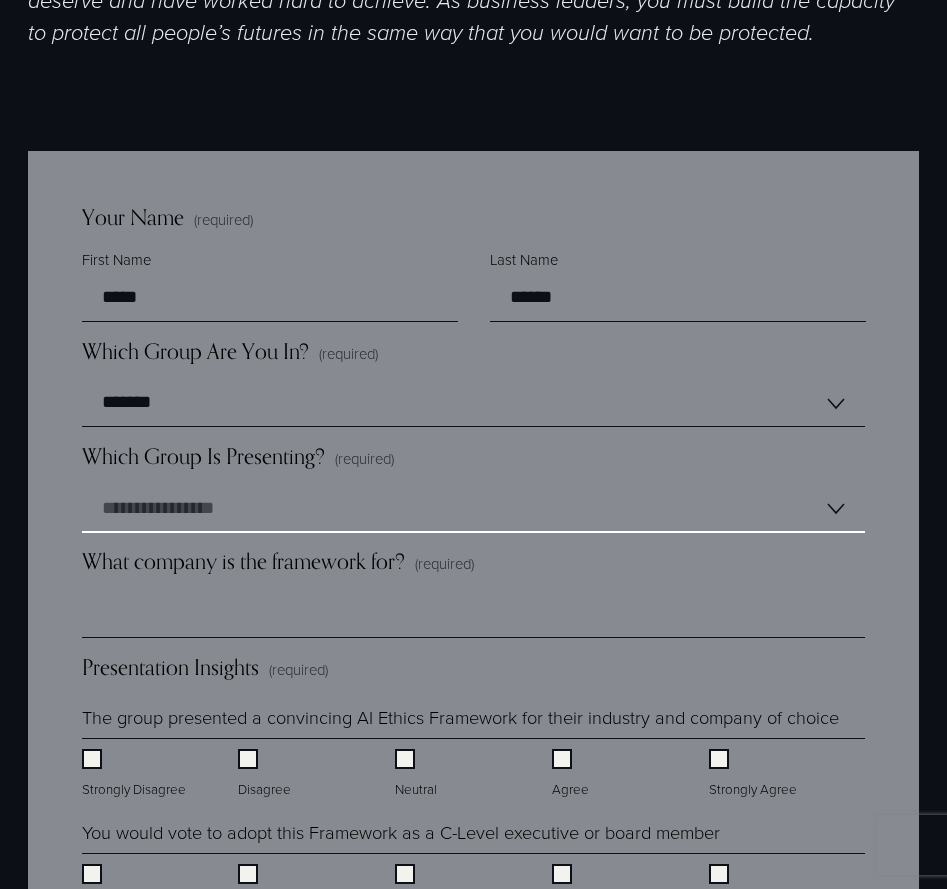 click on "**********" at bounding box center (473, 509) 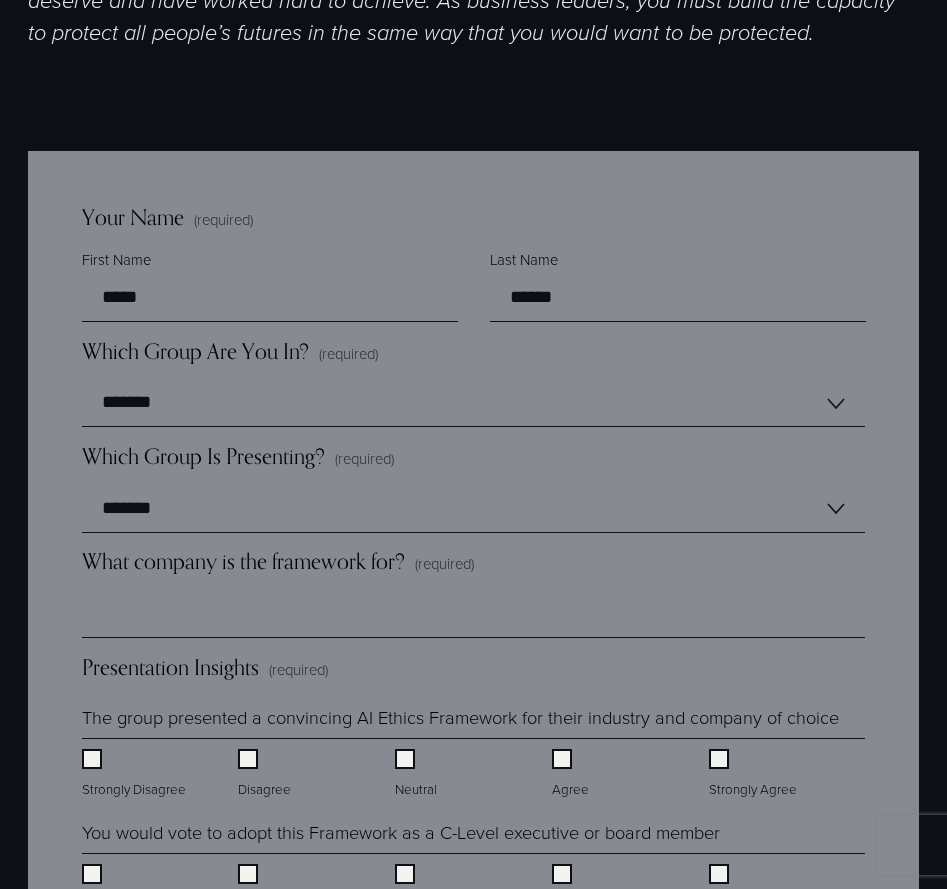 click on "What company is the framework for? (required)" at bounding box center [473, 569] 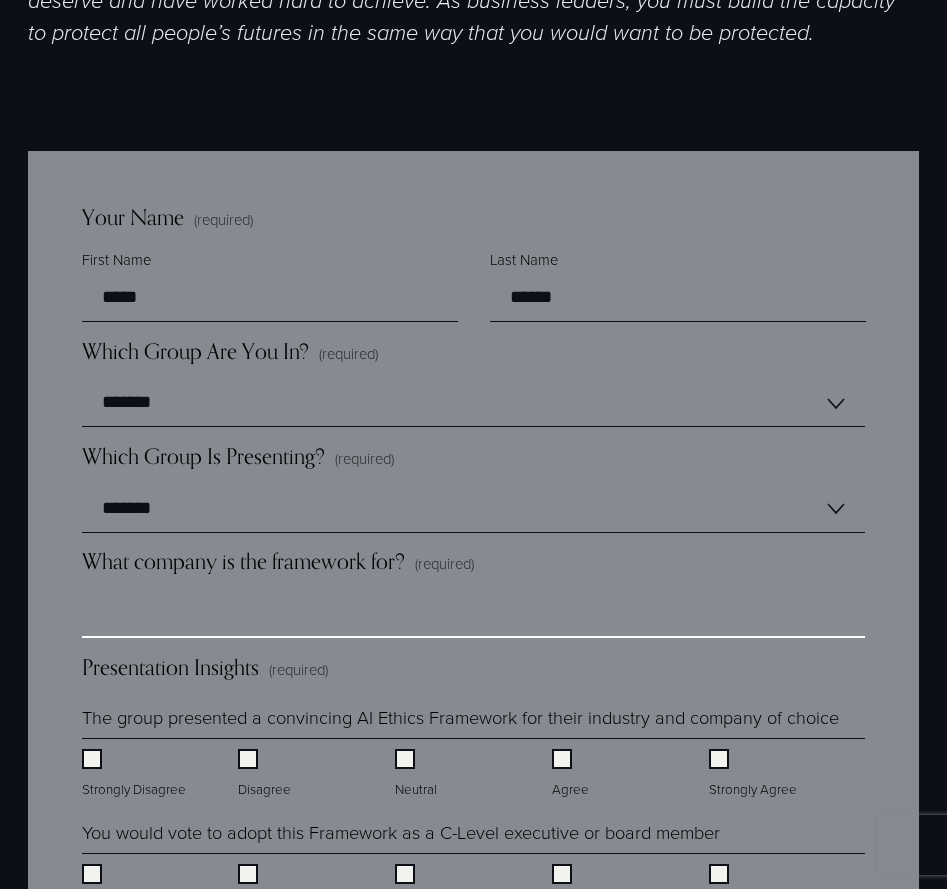 click on "What company is the framework for? (required)" at bounding box center (473, 614) 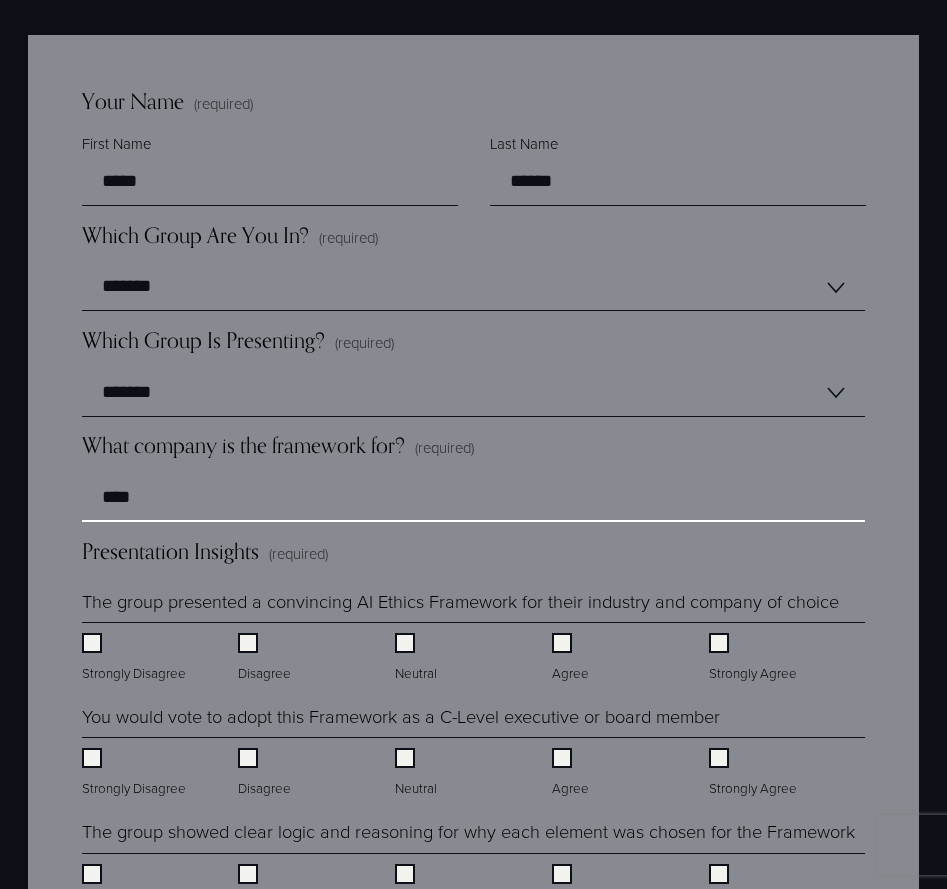 scroll, scrollTop: 1378, scrollLeft: 0, axis: vertical 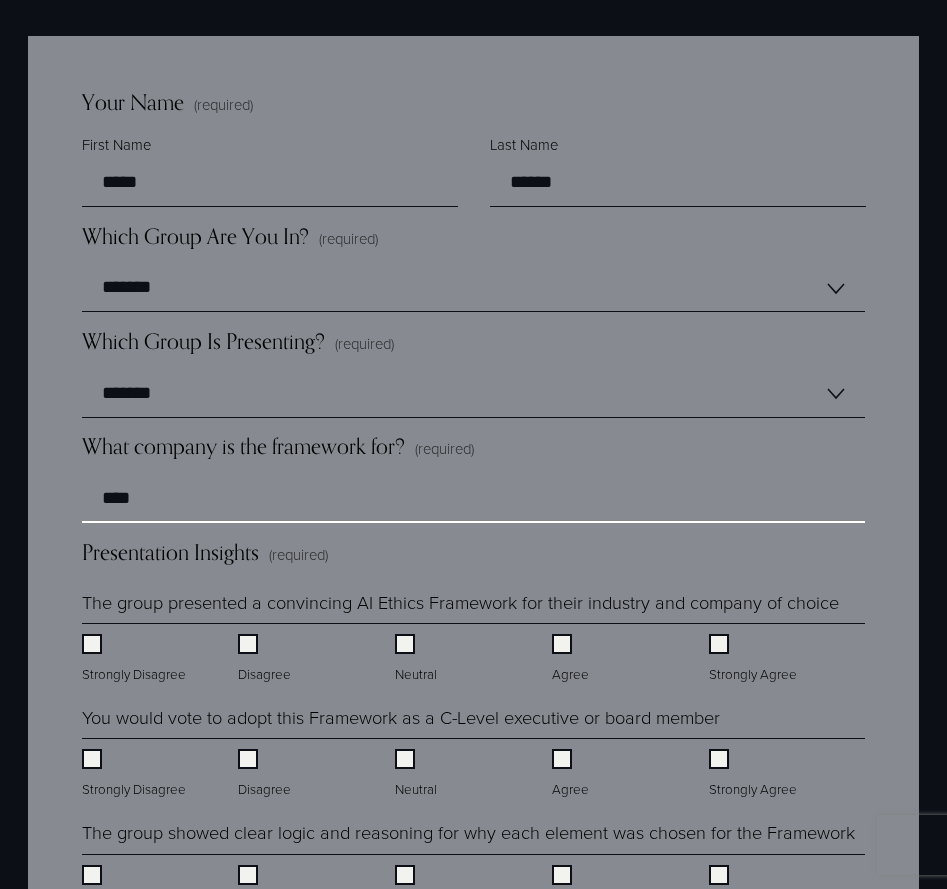 type on "****" 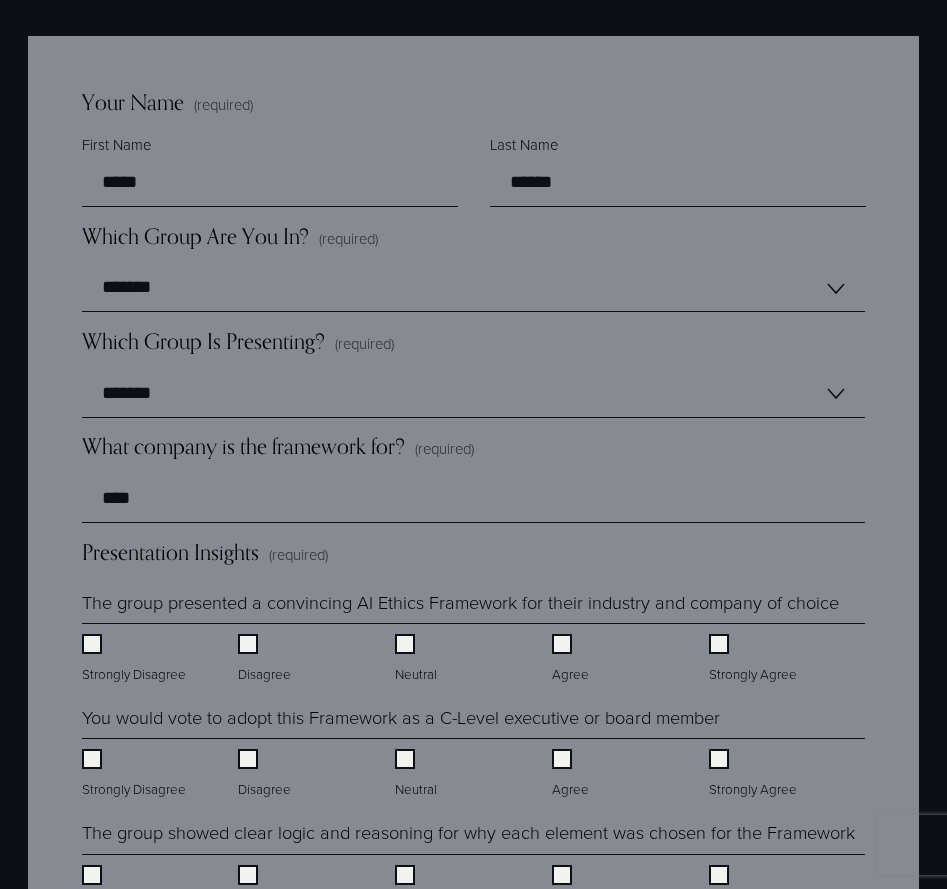 click on "The group presented a convincing AI Ethics Framework for their industry and company of choice Strongly Disagree Disagree Neutral Agree Strongly Agree" at bounding box center (473, 639) 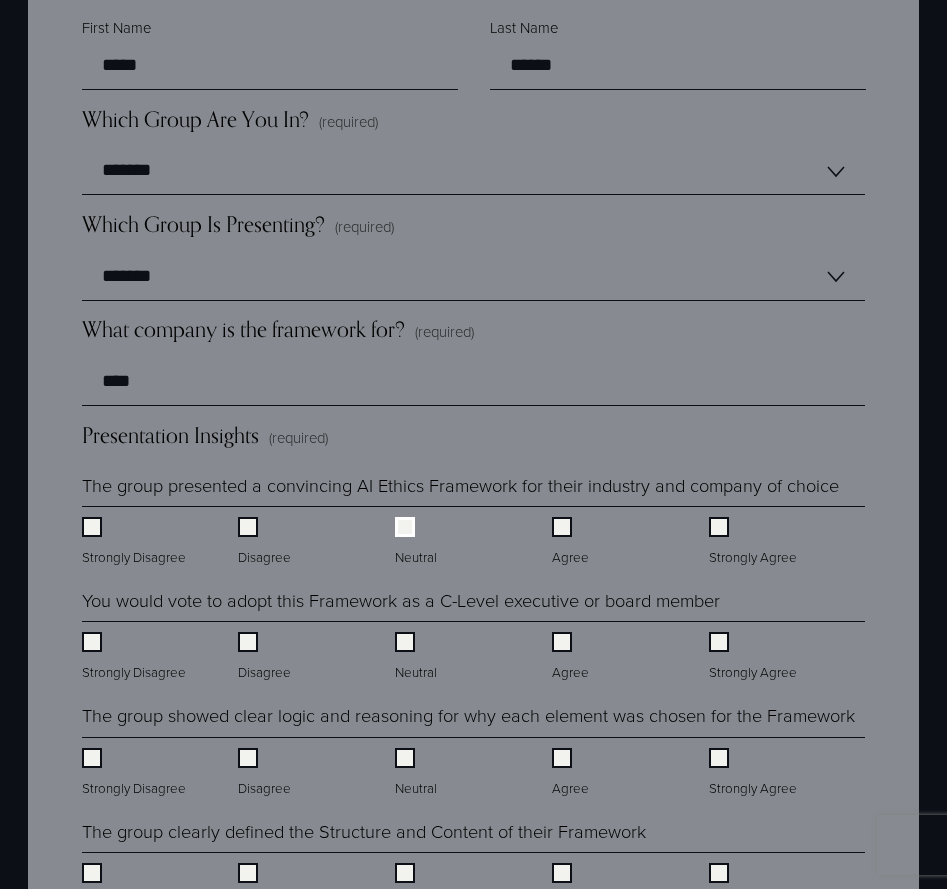 scroll, scrollTop: 1498, scrollLeft: 0, axis: vertical 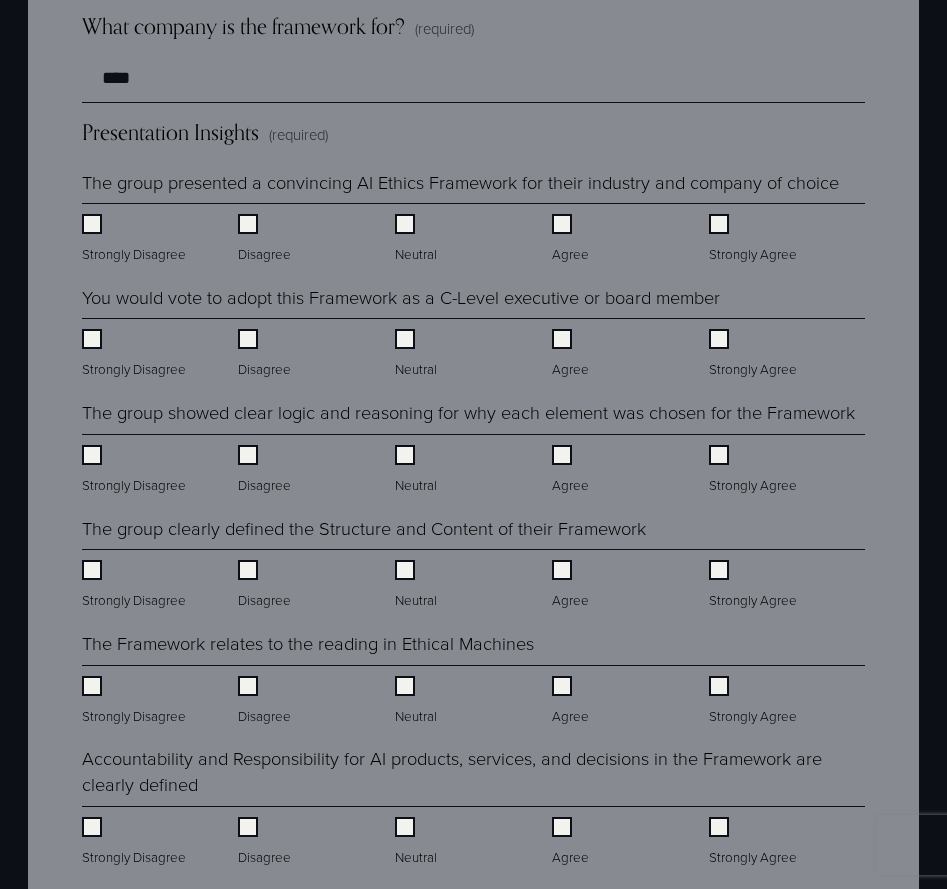 click on "The Framework relates to the reading in Ethical Machines Strongly Disagree Disagree Neutral Agree Strongly Agree" at bounding box center [473, 680] 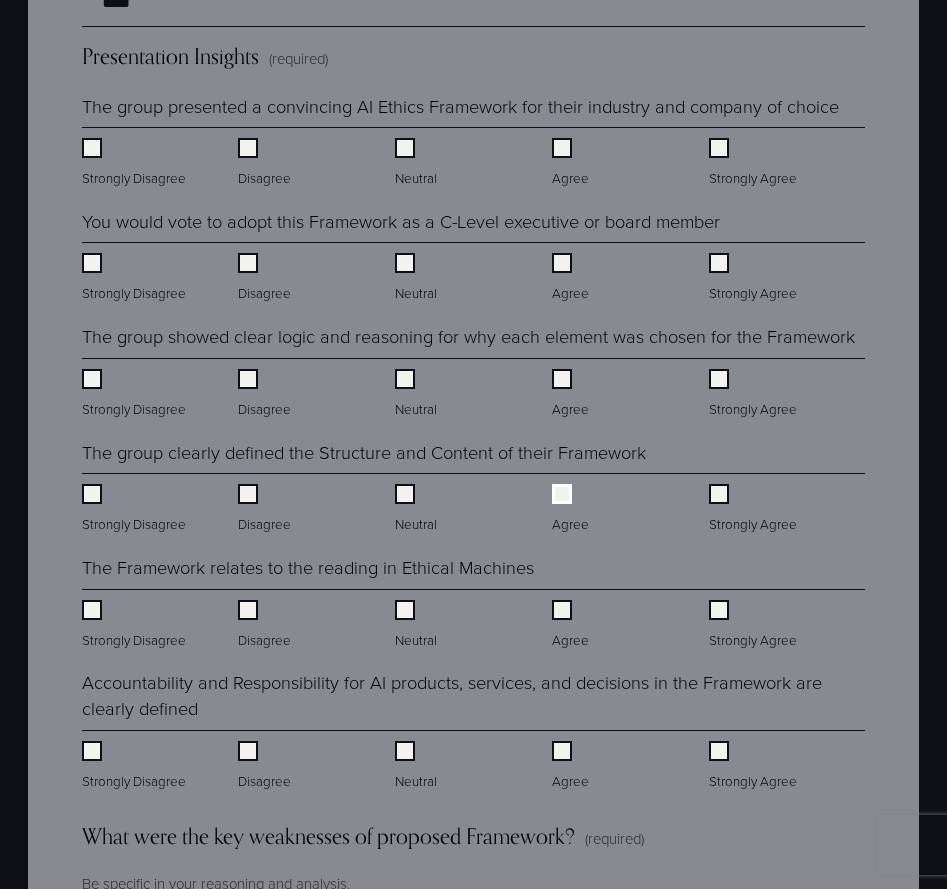 scroll, scrollTop: 1885, scrollLeft: 0, axis: vertical 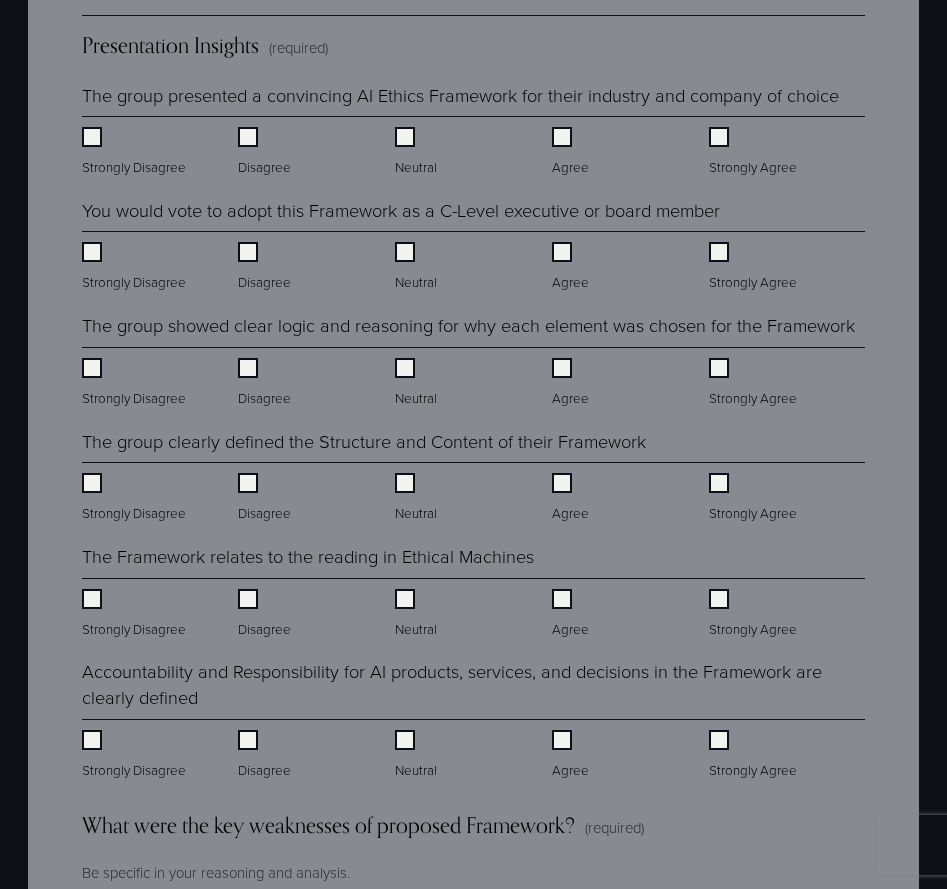 click on "Agree" at bounding box center [572, 614] 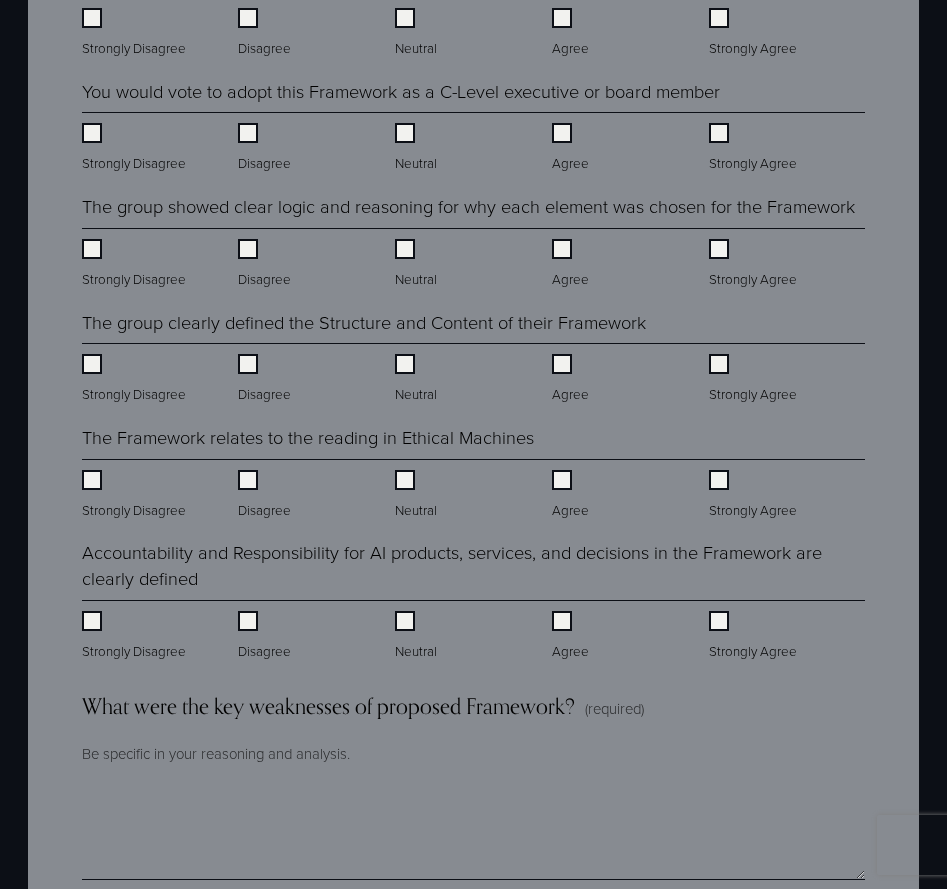 click on "Agree" at bounding box center (572, 636) 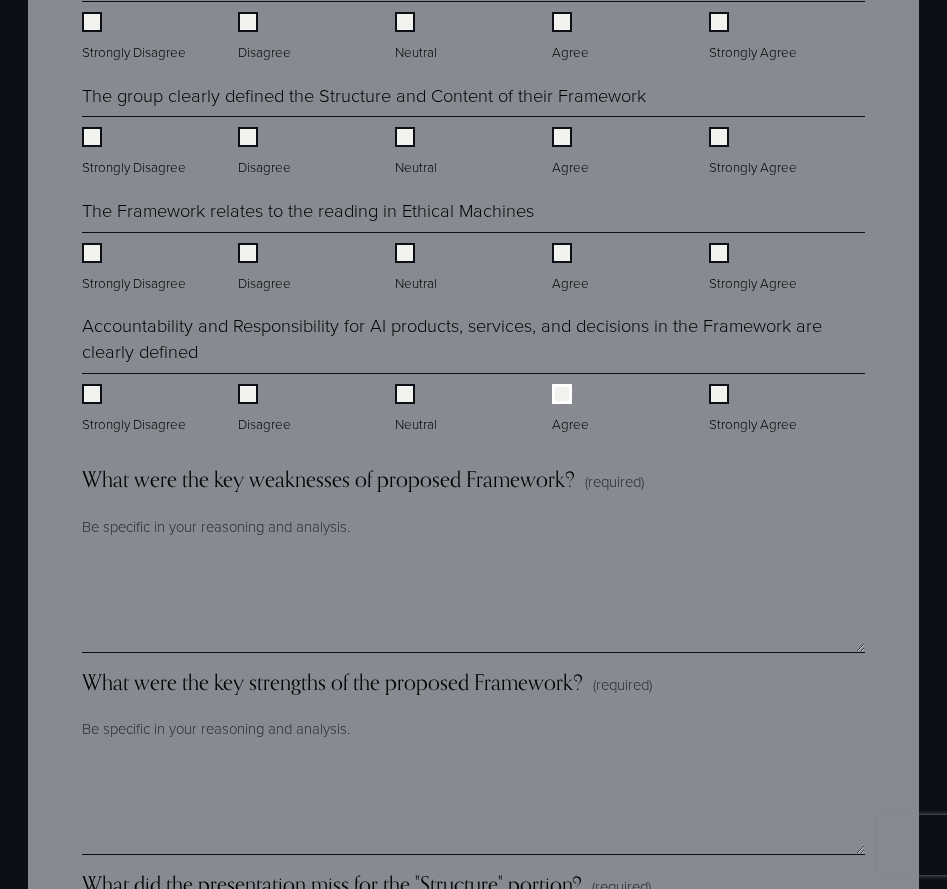 scroll, scrollTop: 2233, scrollLeft: 0, axis: vertical 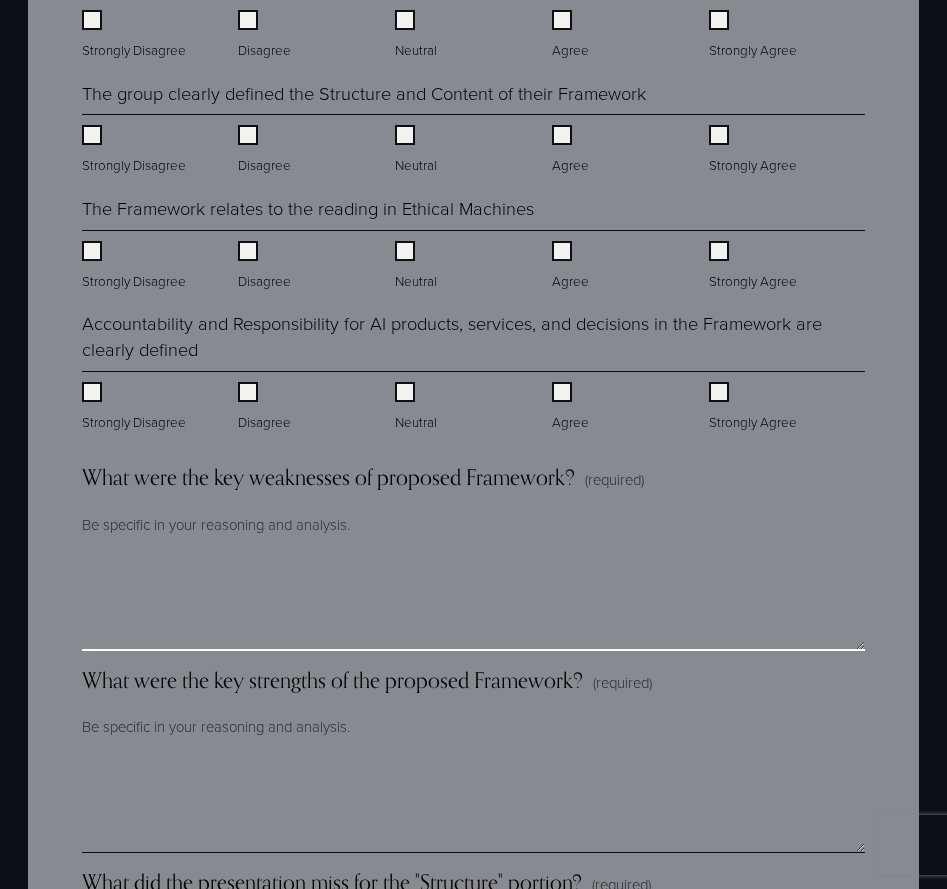 click on "What were the key weaknesses of proposed Framework? (required)" at bounding box center (473, 601) 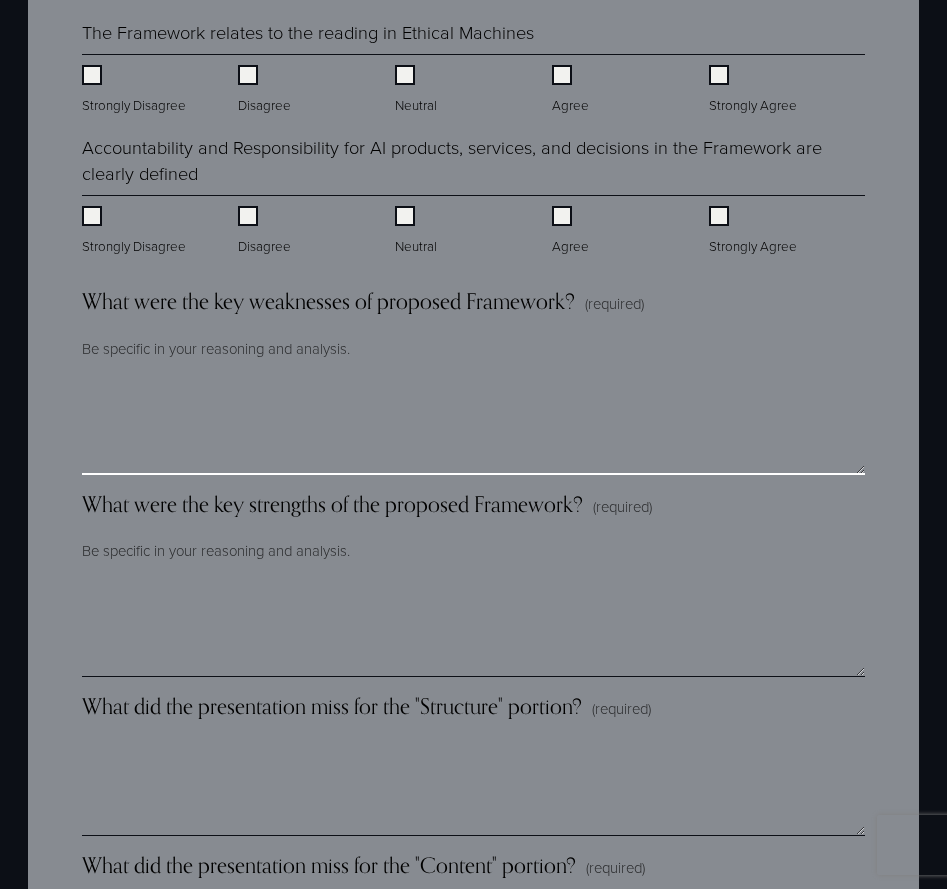 scroll, scrollTop: 2407, scrollLeft: 0, axis: vertical 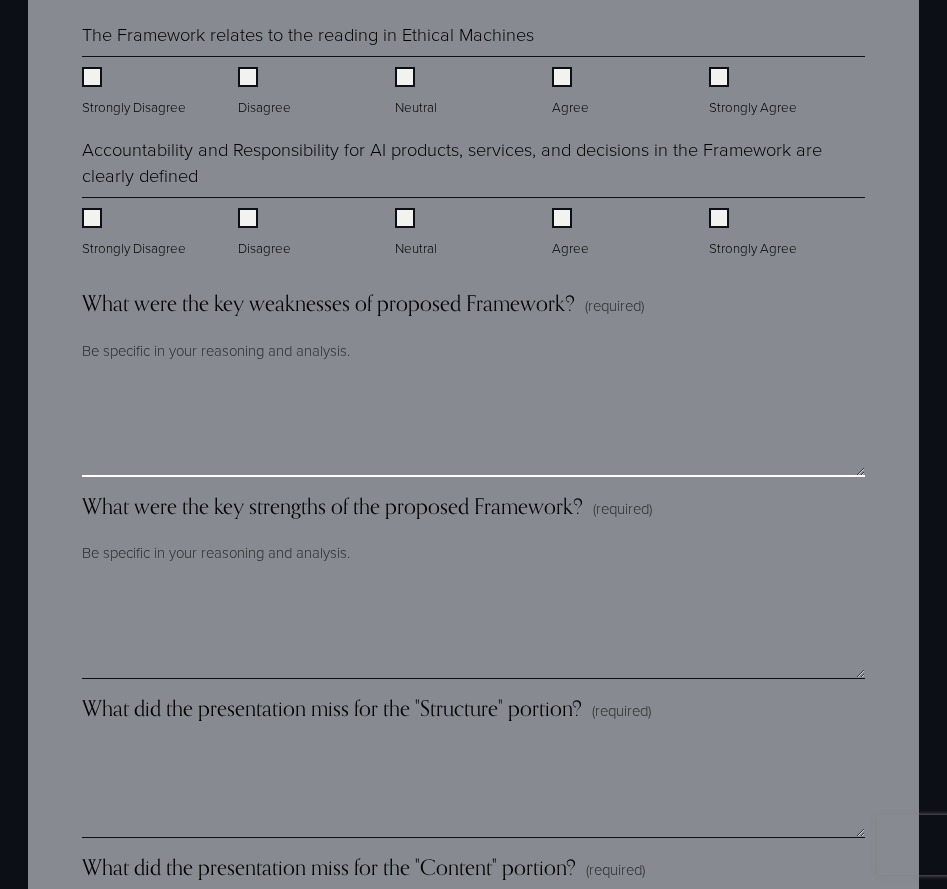 click on "What were the key weaknesses of proposed Framework? (required)" at bounding box center (473, 427) 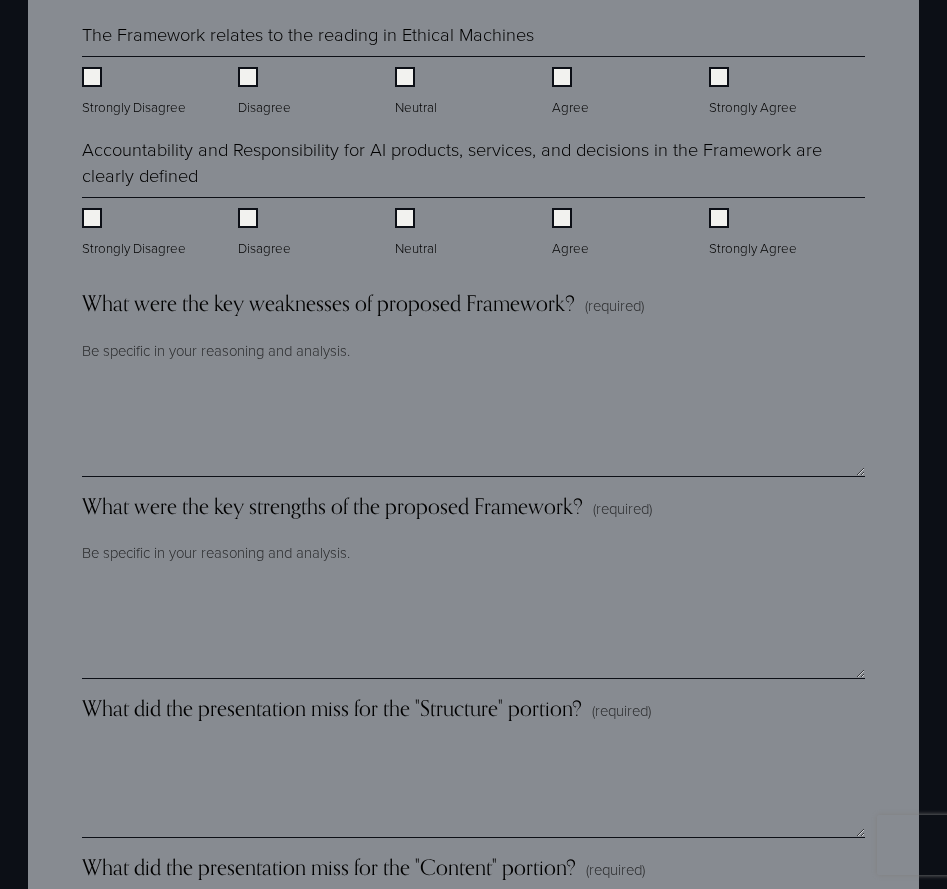 click on "What were the key weaknesses of proposed Framework?" at bounding box center (328, 303) 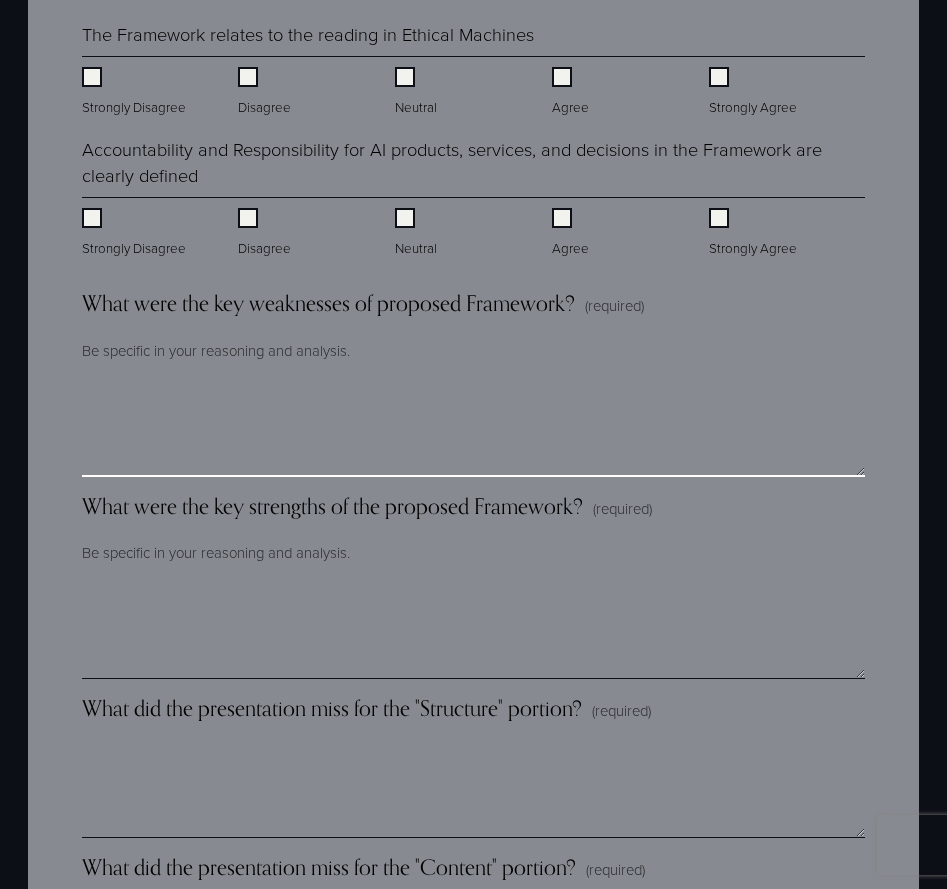 click on "What were the key weaknesses of proposed Framework? (required)" at bounding box center (473, 427) 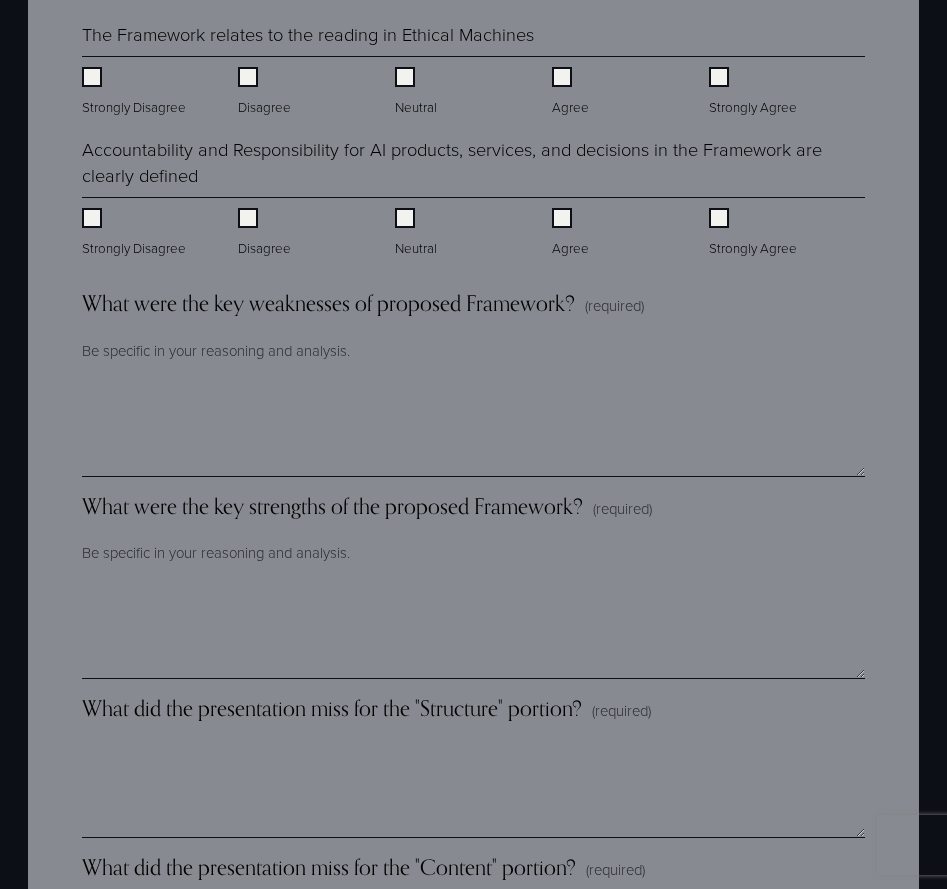 click on "What were the key weaknesses of proposed Framework?" at bounding box center [328, 303] 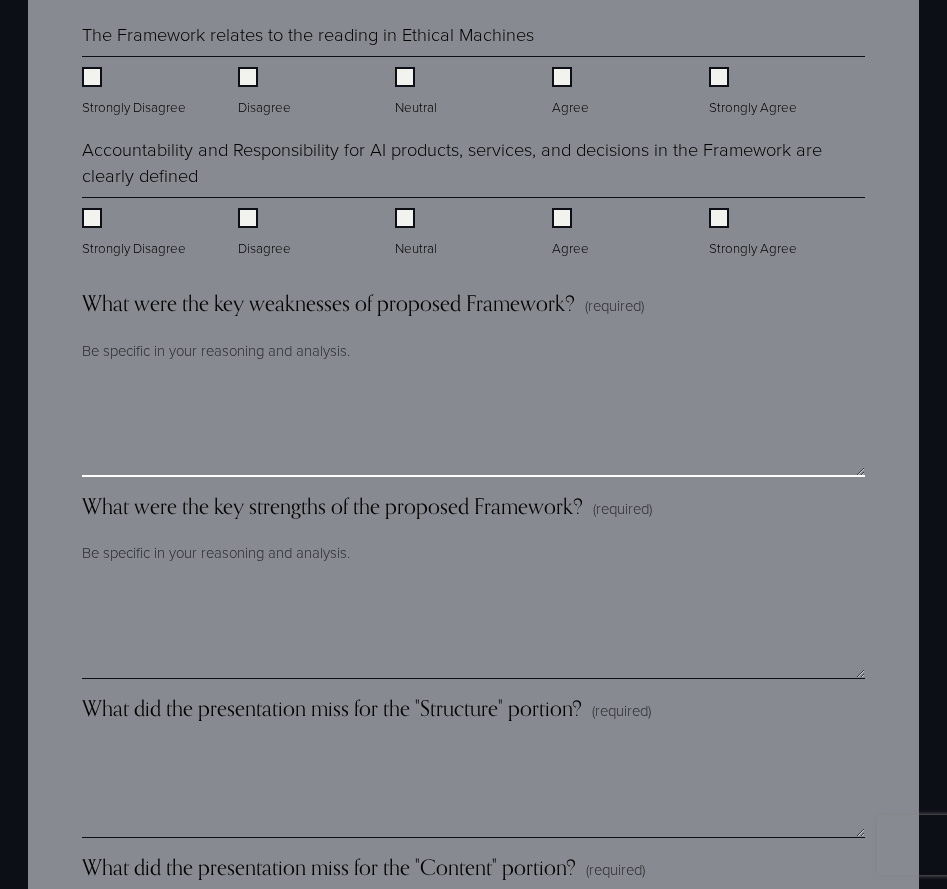 click on "What were the key weaknesses of proposed Framework? (required)" at bounding box center (473, 427) 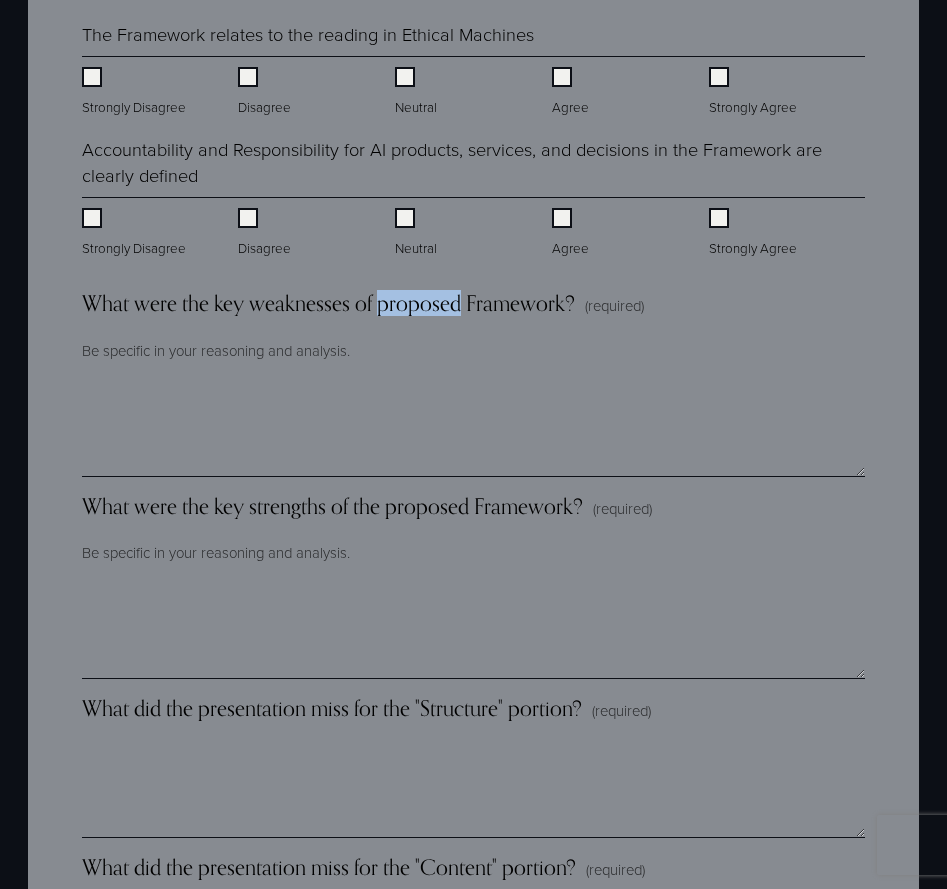 click on "What were the key weaknesses of proposed Framework?" at bounding box center [328, 303] 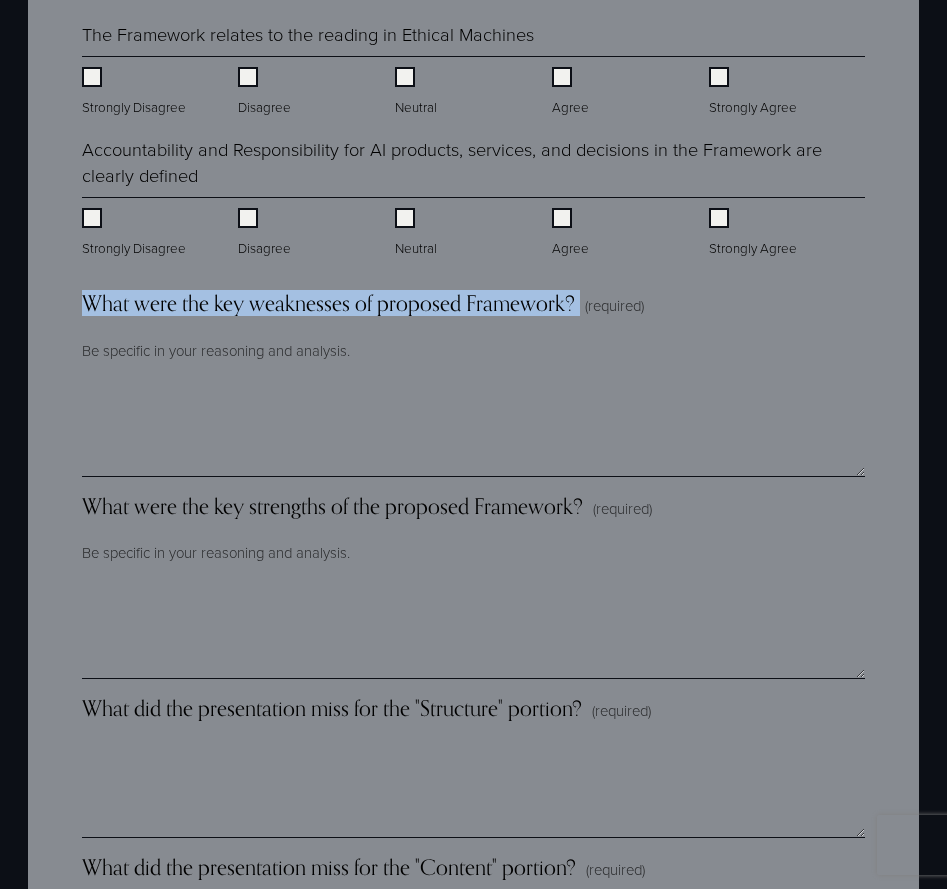 click on "What were the key weaknesses of proposed Framework?" at bounding box center (328, 303) 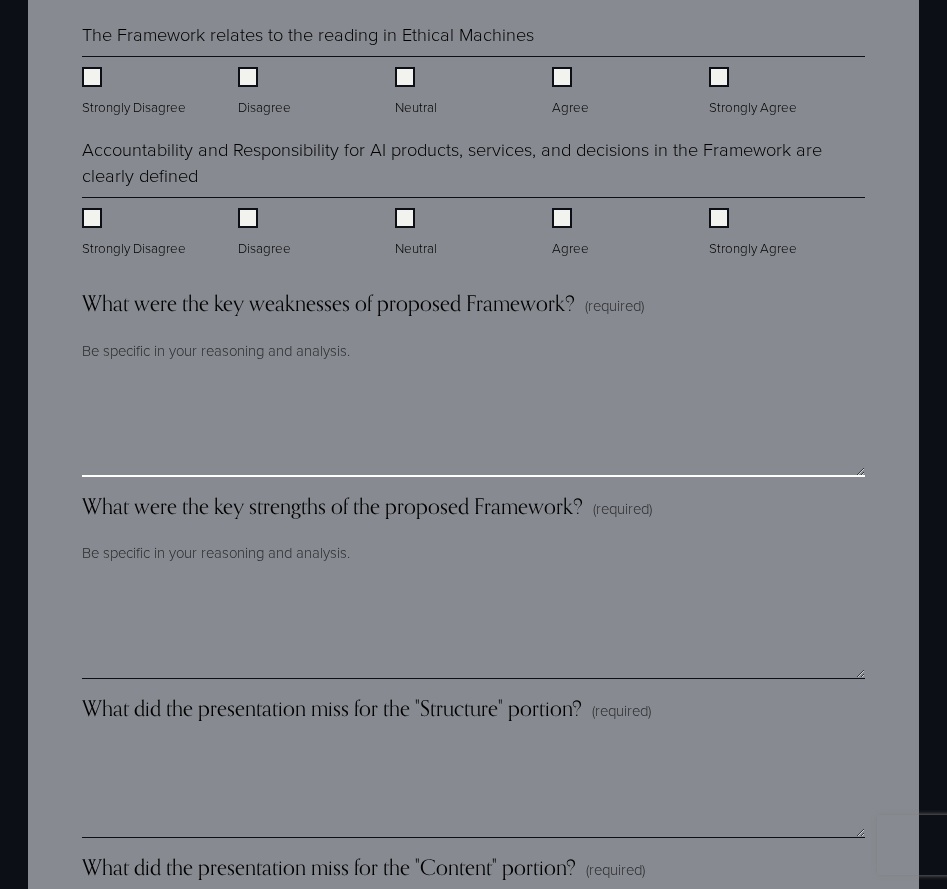 click on "What were the key weaknesses of proposed Framework? (required)" at bounding box center [473, 427] 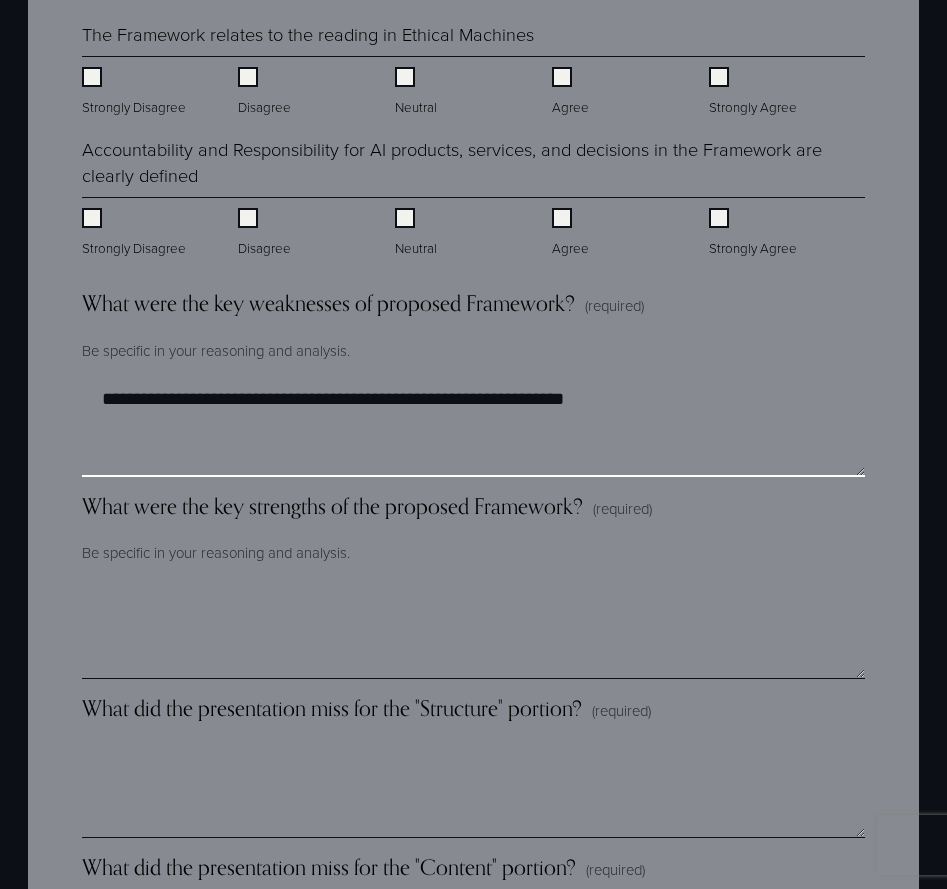 scroll, scrollTop: 167, scrollLeft: 0, axis: vertical 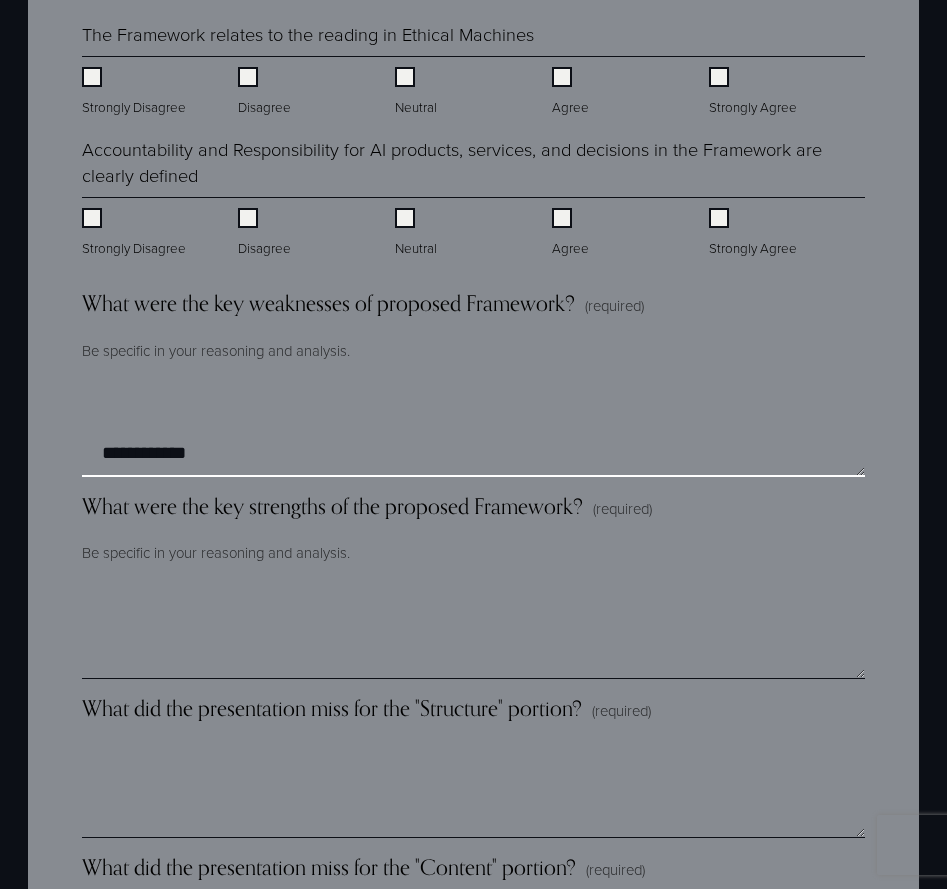 drag, startPoint x: 240, startPoint y: 427, endPoint x: 116, endPoint y: 424, distance: 124.036285 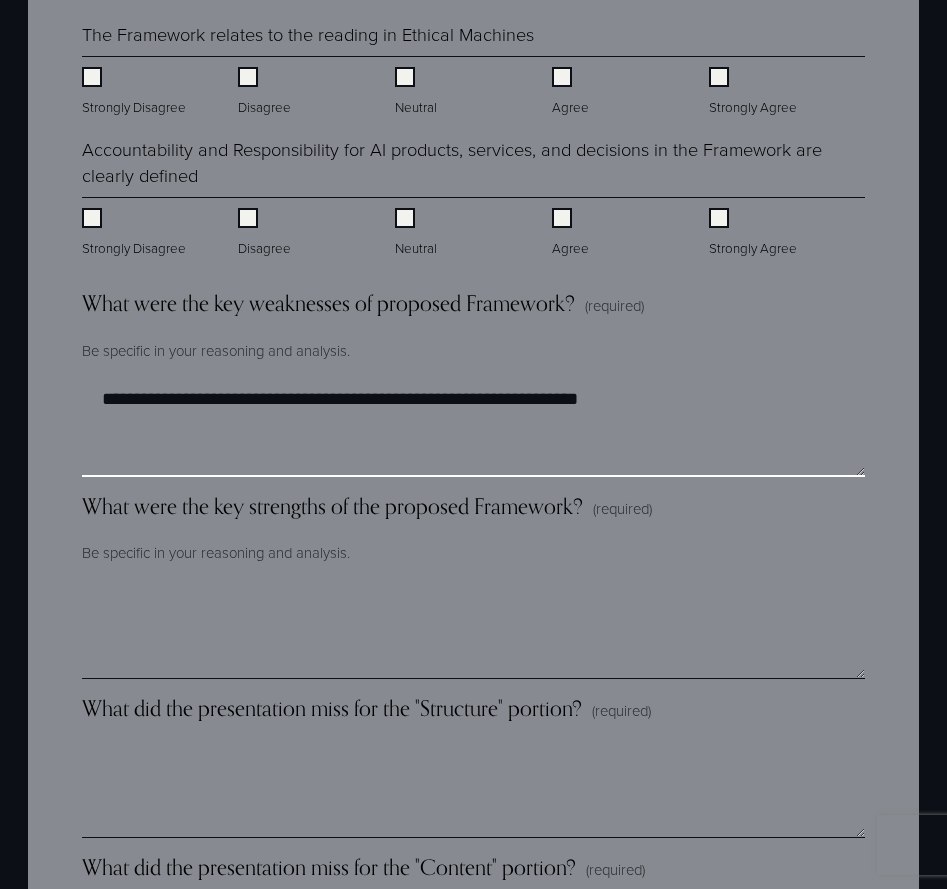 scroll, scrollTop: 0, scrollLeft: 0, axis: both 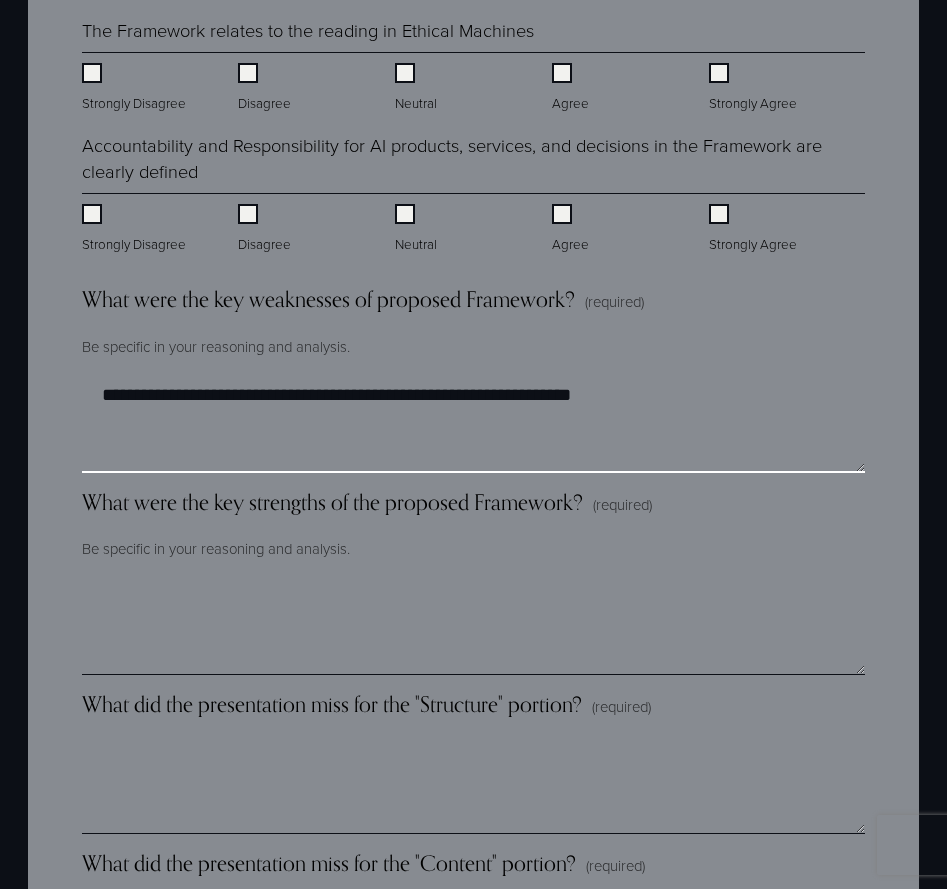 click on "**********" at bounding box center (473, 423) 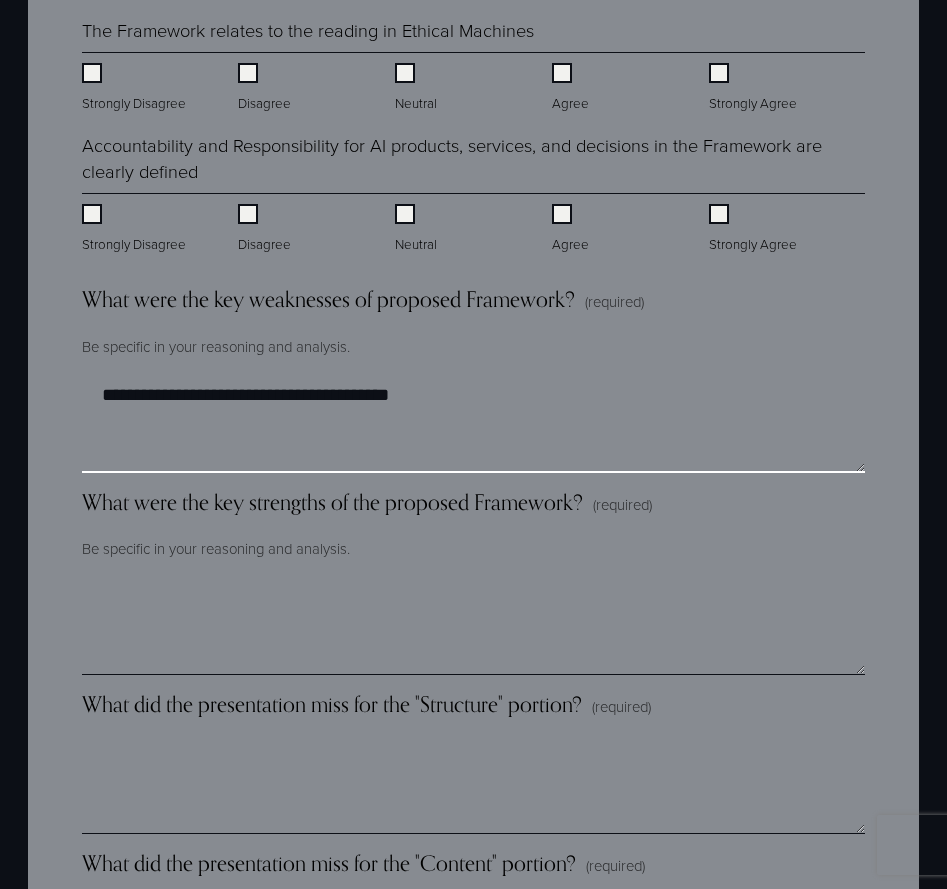 click on "**********" at bounding box center [473, 423] 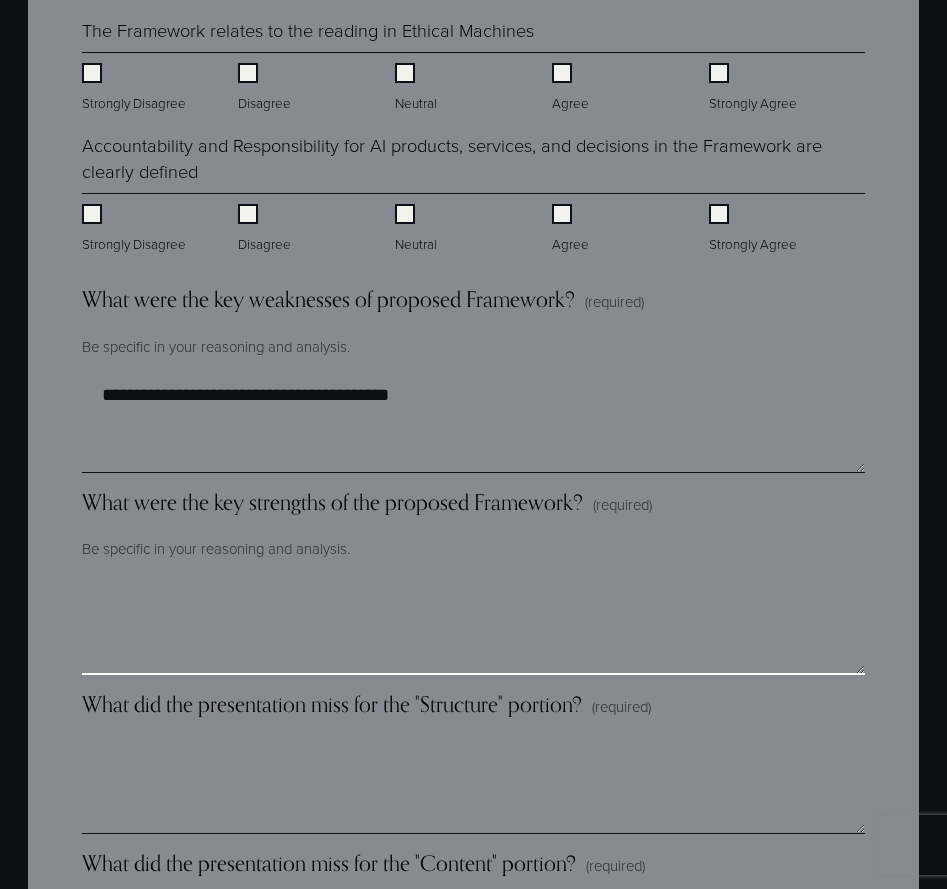 click on "What were the key strengths of the proposed Framework? (required)" at bounding box center [473, 625] 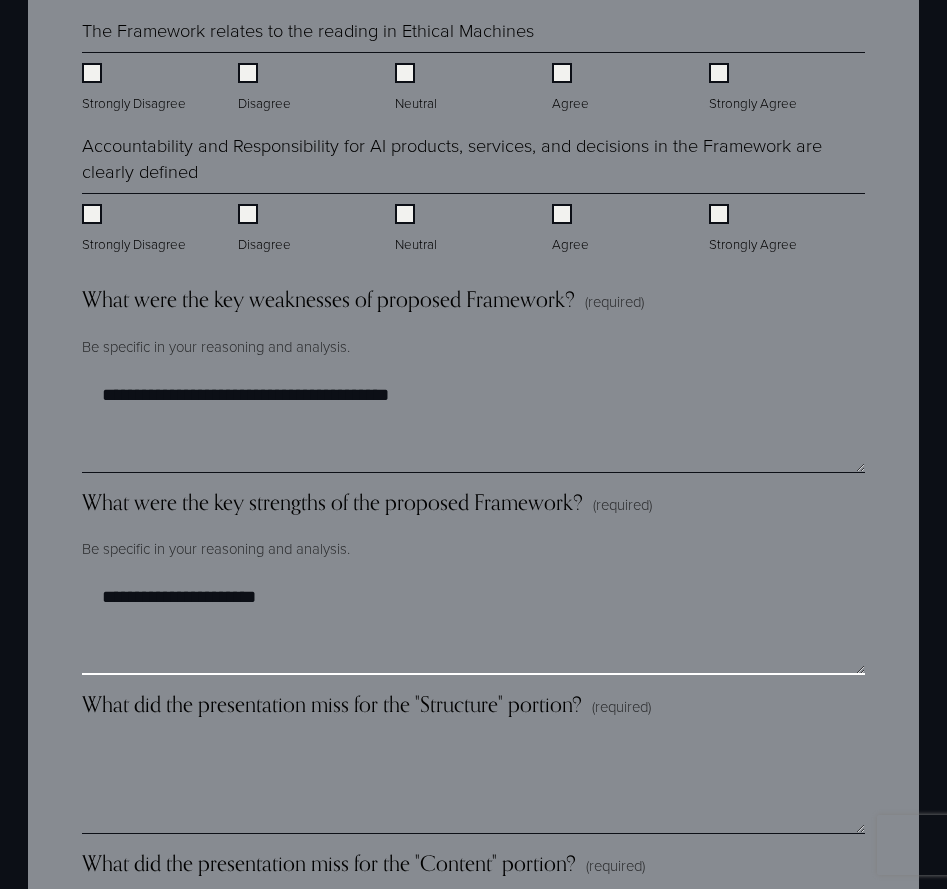 type on "**********" 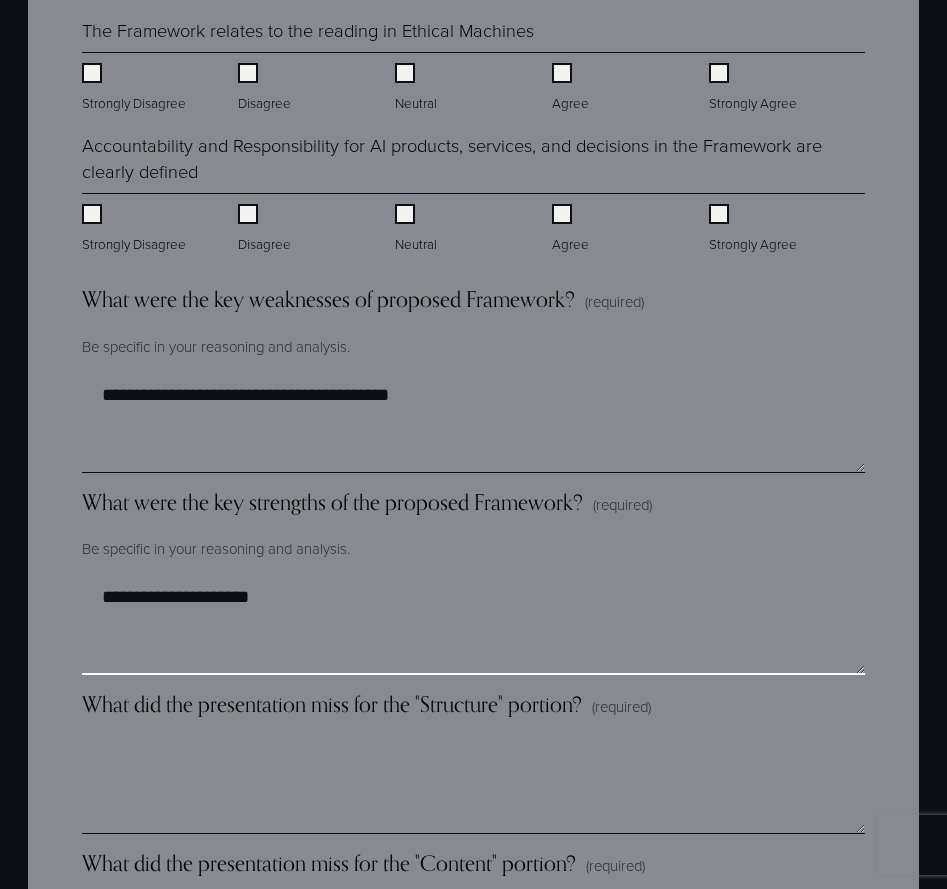 drag, startPoint x: 284, startPoint y: 625, endPoint x: 90, endPoint y: 599, distance: 195.73451 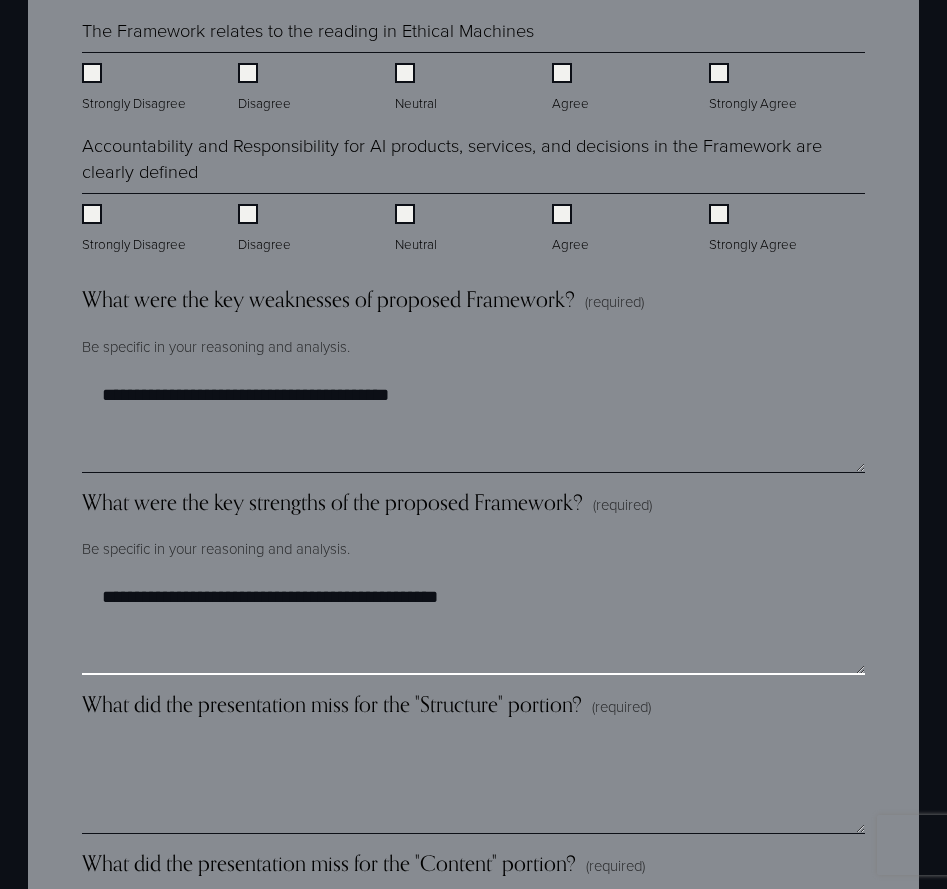 type on "**********" 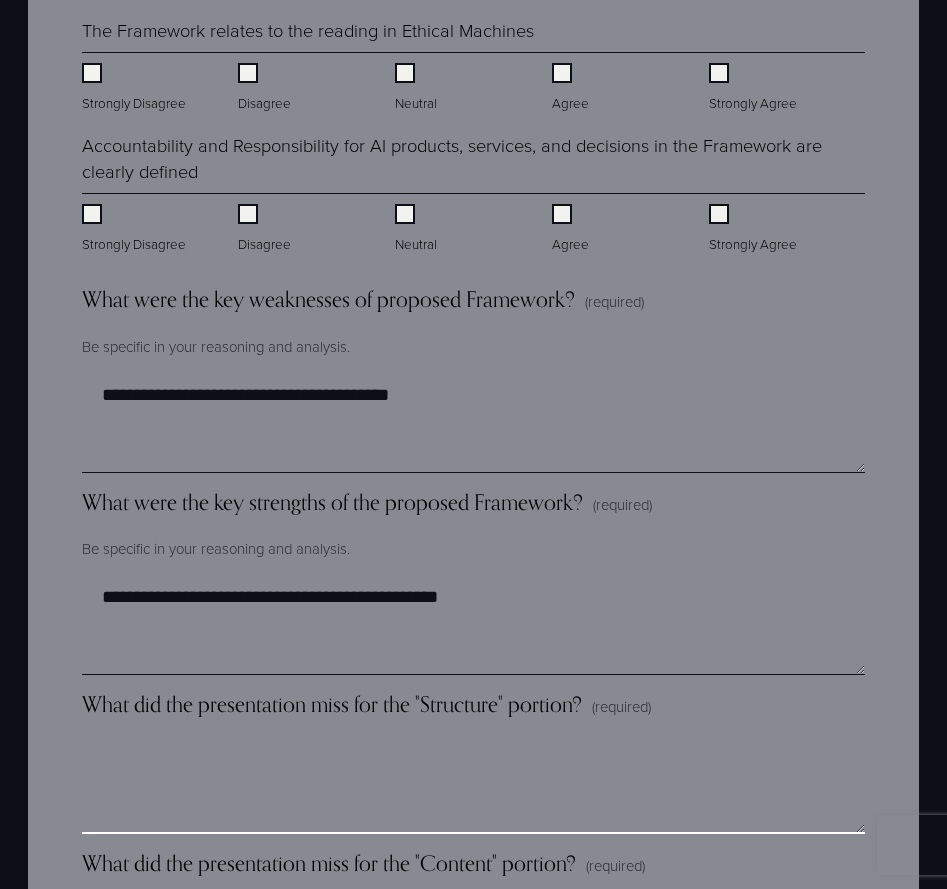click on "What did the presentation miss for the "Structure" portion? (required)" at bounding box center (473, 784) 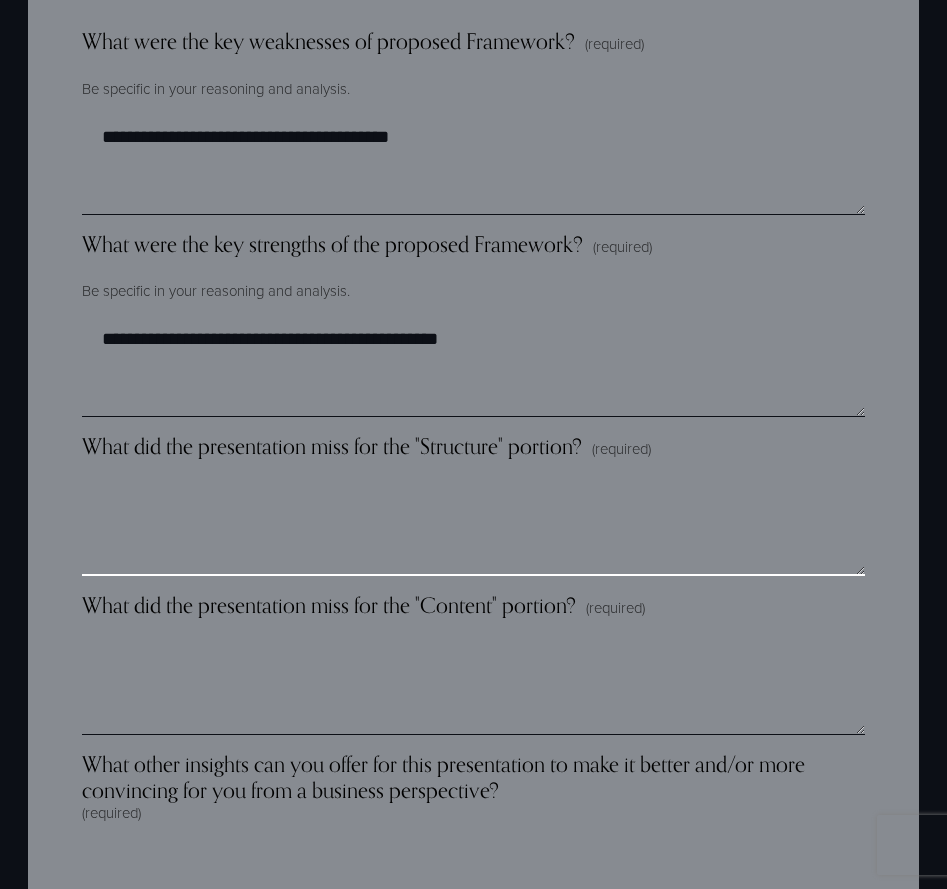 scroll, scrollTop: 2670, scrollLeft: 0, axis: vertical 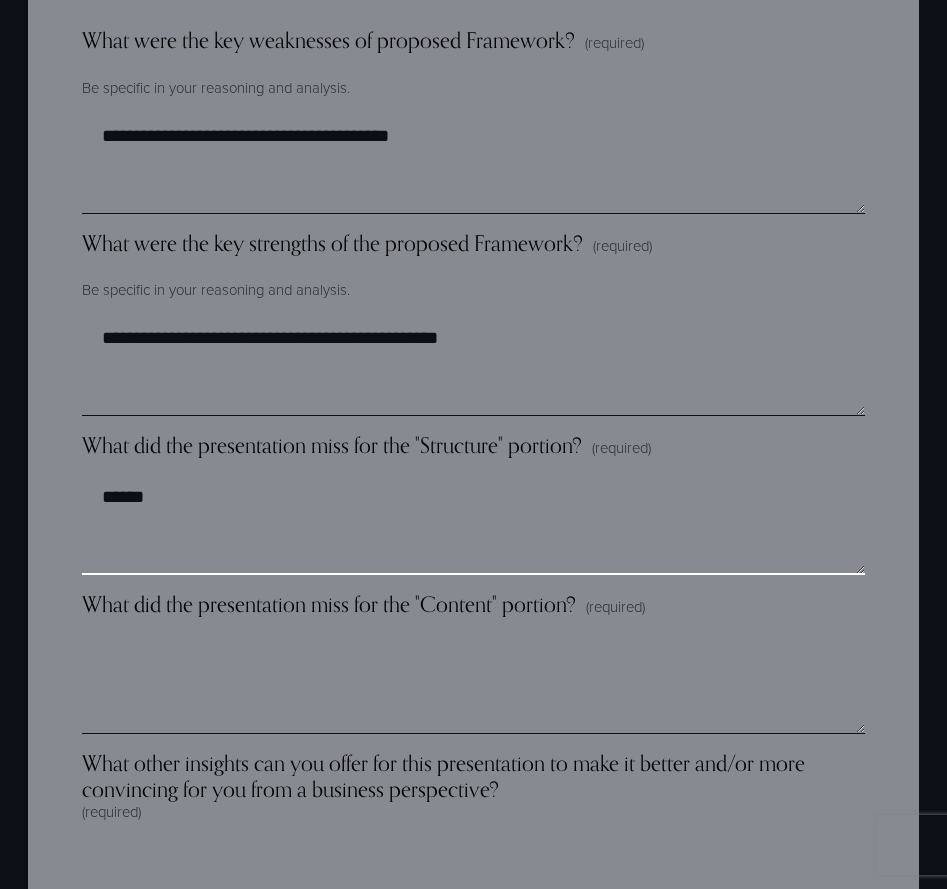 type on "******" 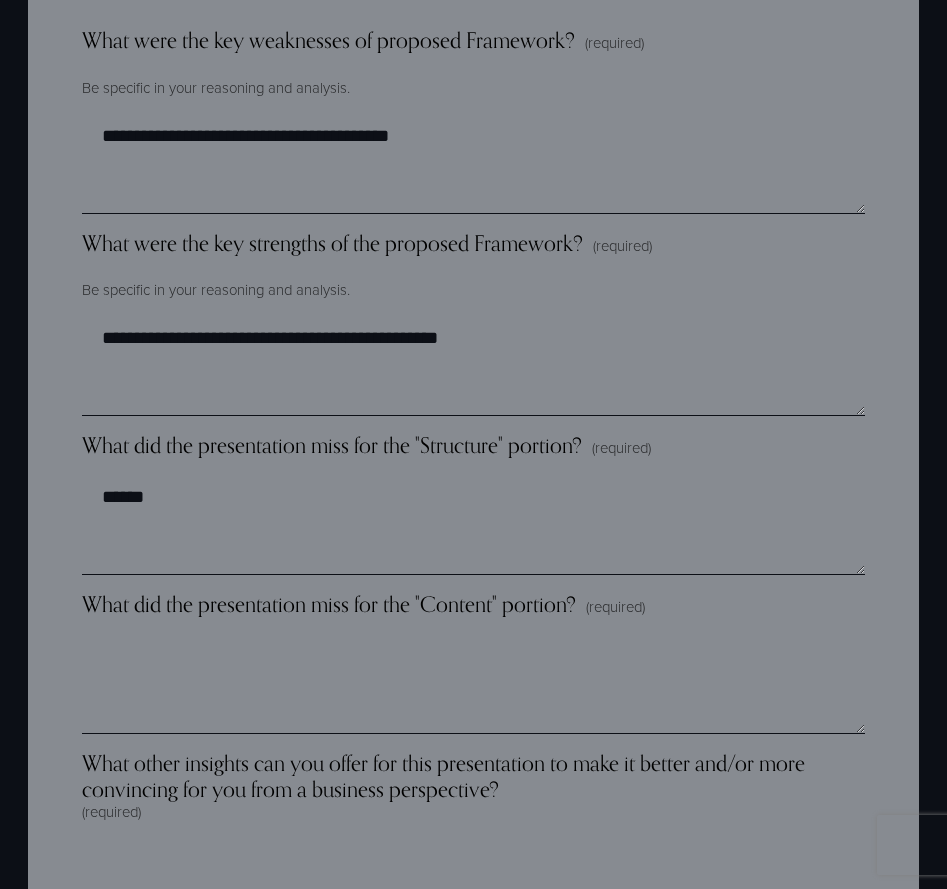 click on "Your Name (required) First Name ***** Last Name ****** Which Group Are You In? (required) ******* ******* ******* ******* Which Group Is Presenting? (required) ******* ******* ******* ******* What company is the framework for? (required) **** Presentation Insights (required) The group presented a convincing AI Ethics Framework for their industry and company of choice Strongly Disagree Disagree Neutral Agree Strongly Agree You would vote to adopt this Framework as a C-Level executive or board member Strongly Disagree Disagree Neutral Agree Strongly Agree The group showed clear logic and reasoning for why each element was chosen for the Framework Strongly Disagree Disagree Neutral Agree Strongly Agree The group clearly defined the Structure and Content of their Framework Strongly Disagree Disagree Neutral Agree Strongly Agree The Framework relates to the reading in Ethical Machines Strongly Disagree Disagree Neutral Agree Strongly Agree Strongly Disagree Disagree Neutral Agree Strongly Agree (required) ******" at bounding box center (473, 1345) 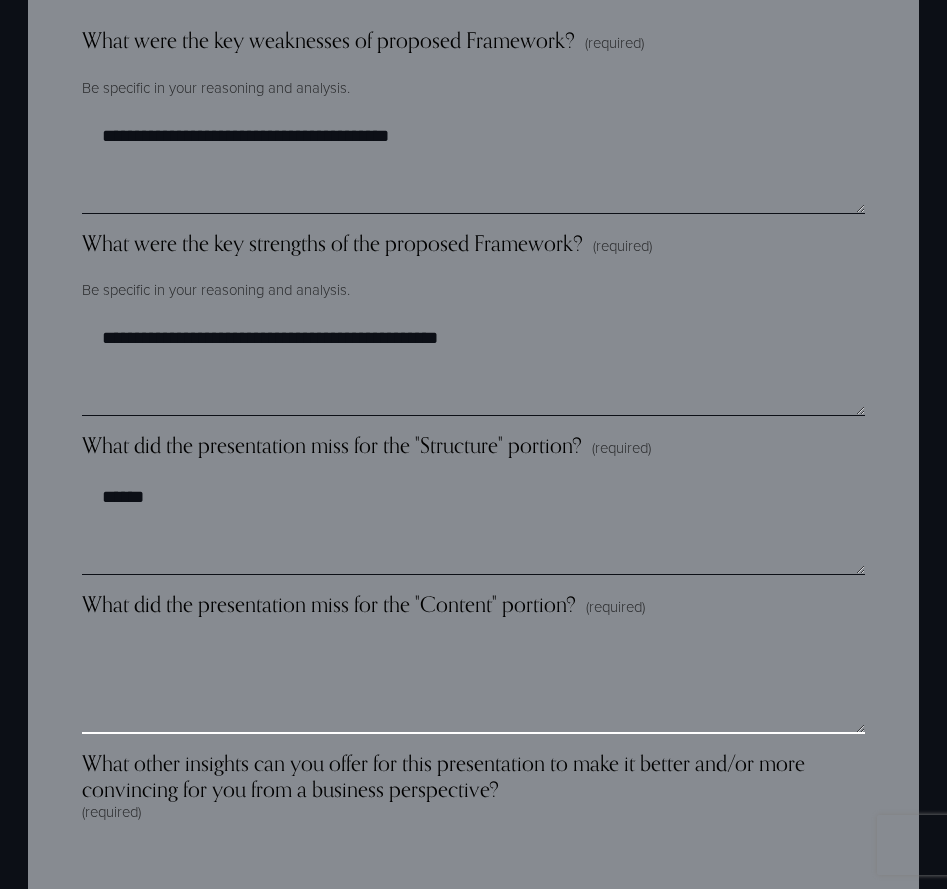 click on "What did the presentation miss for the "Content" portion? (required)" at bounding box center [473, 684] 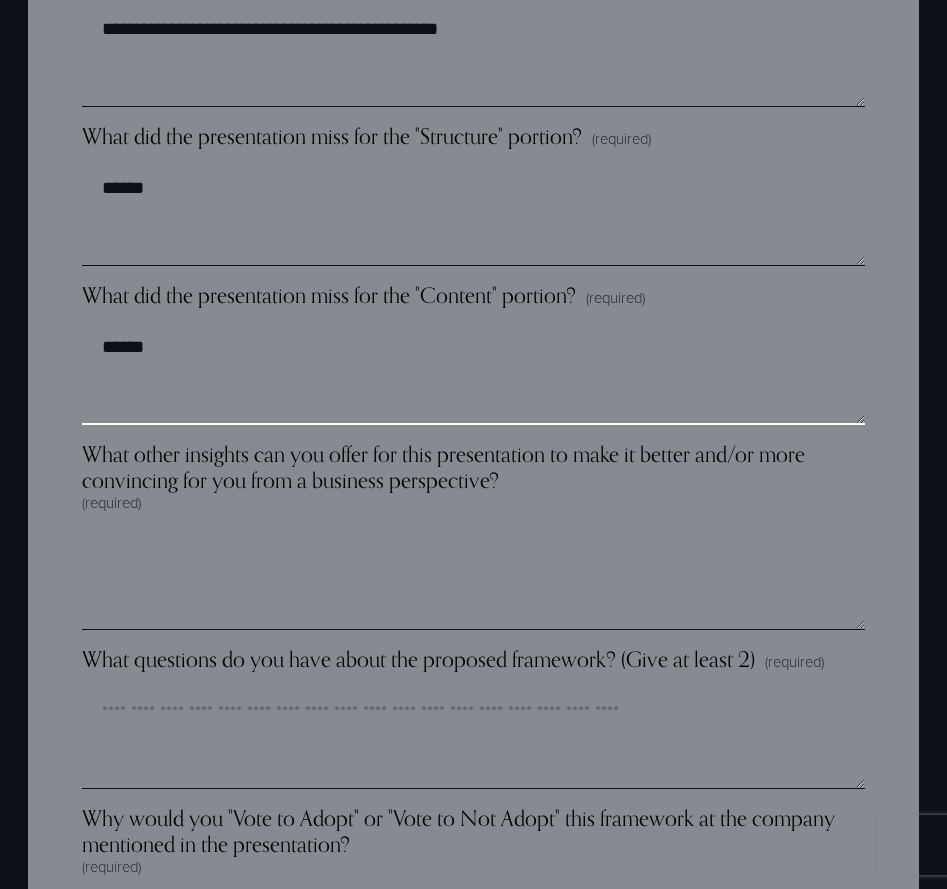 scroll, scrollTop: 2981, scrollLeft: 0, axis: vertical 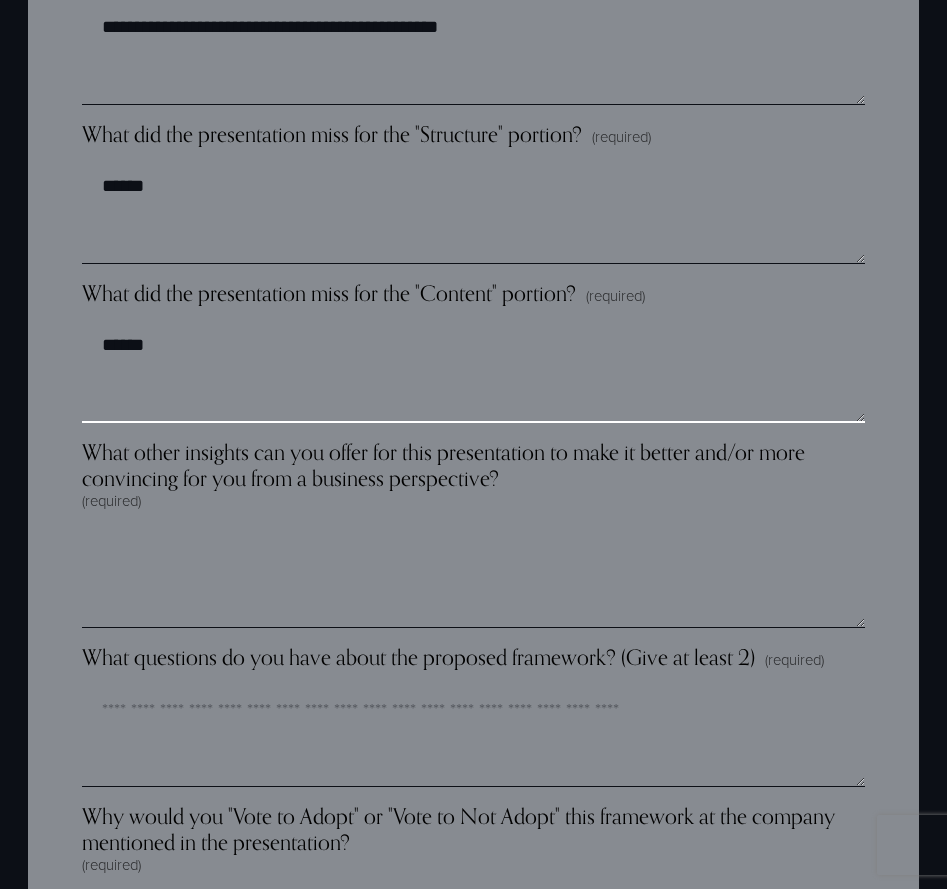 type on "******" 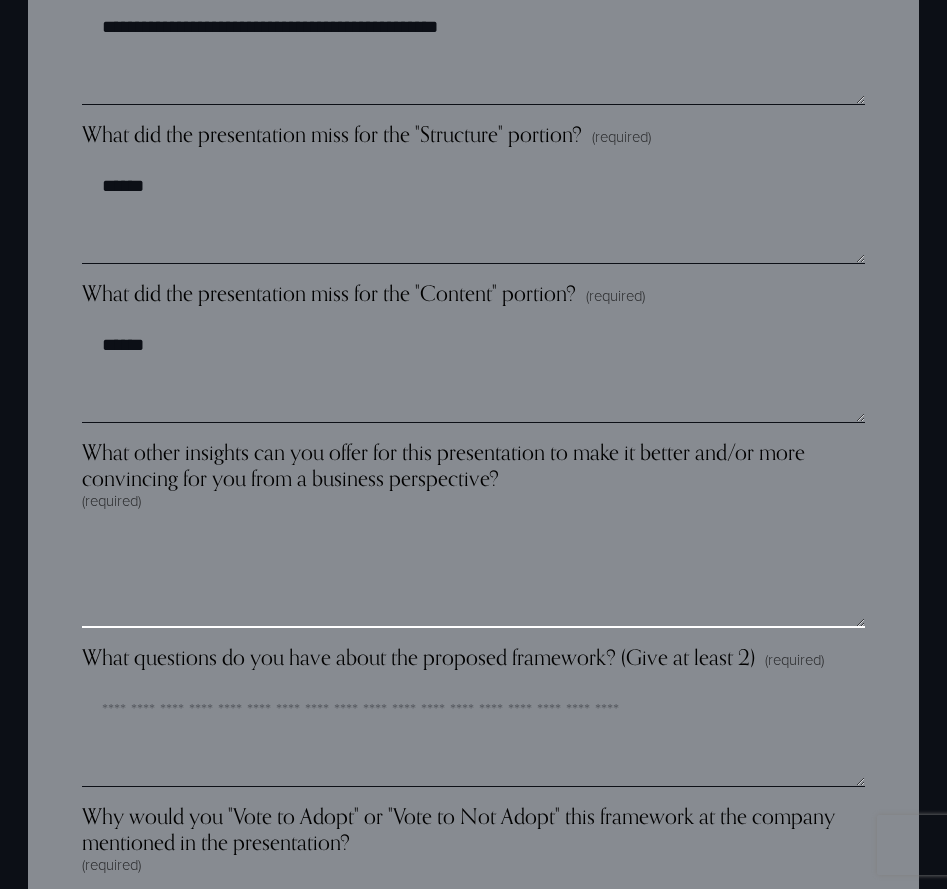 click on "What other insights can you offer for this presentation to make it better and/or more convincing for you from a business perspective? (required)" at bounding box center [473, 578] 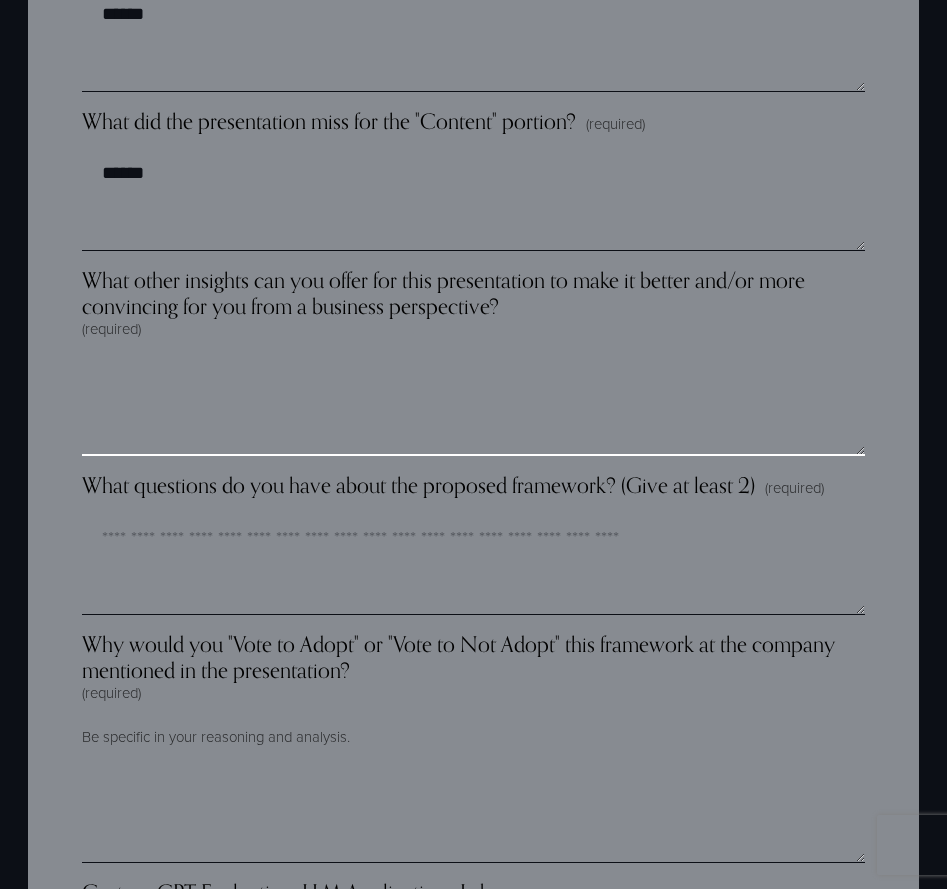 scroll, scrollTop: 3154, scrollLeft: 0, axis: vertical 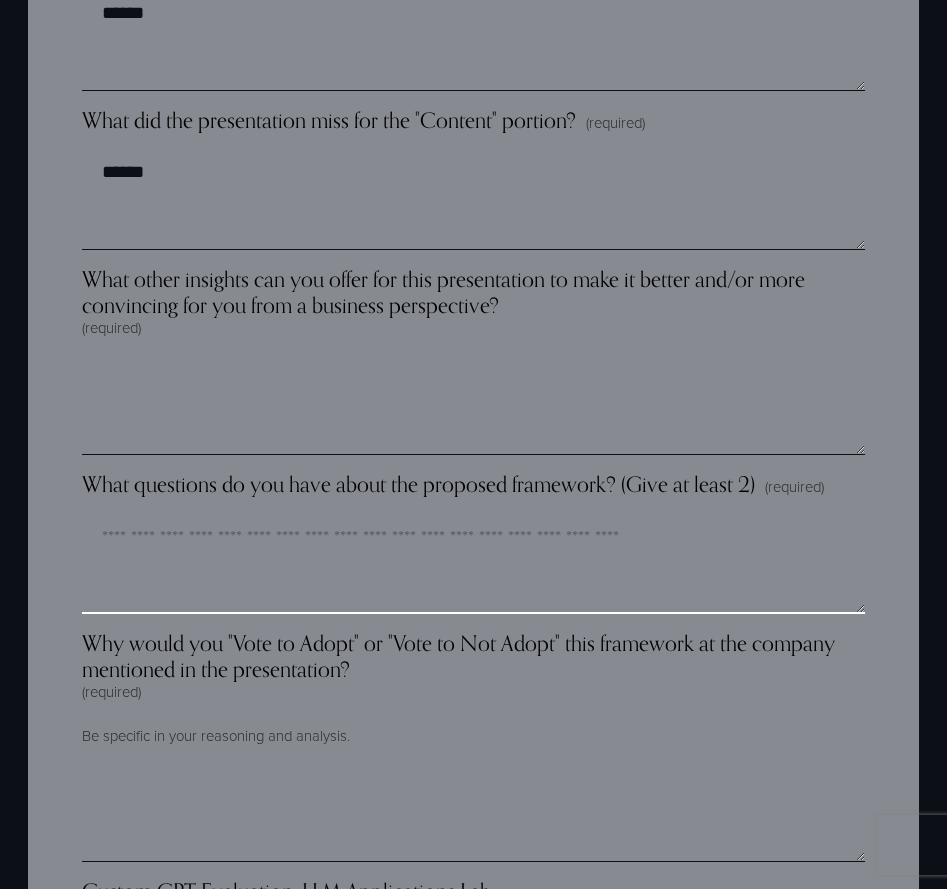 click on "What questions do you have about the proposed framework? (Give at least 2)  (required)" at bounding box center (473, 564) 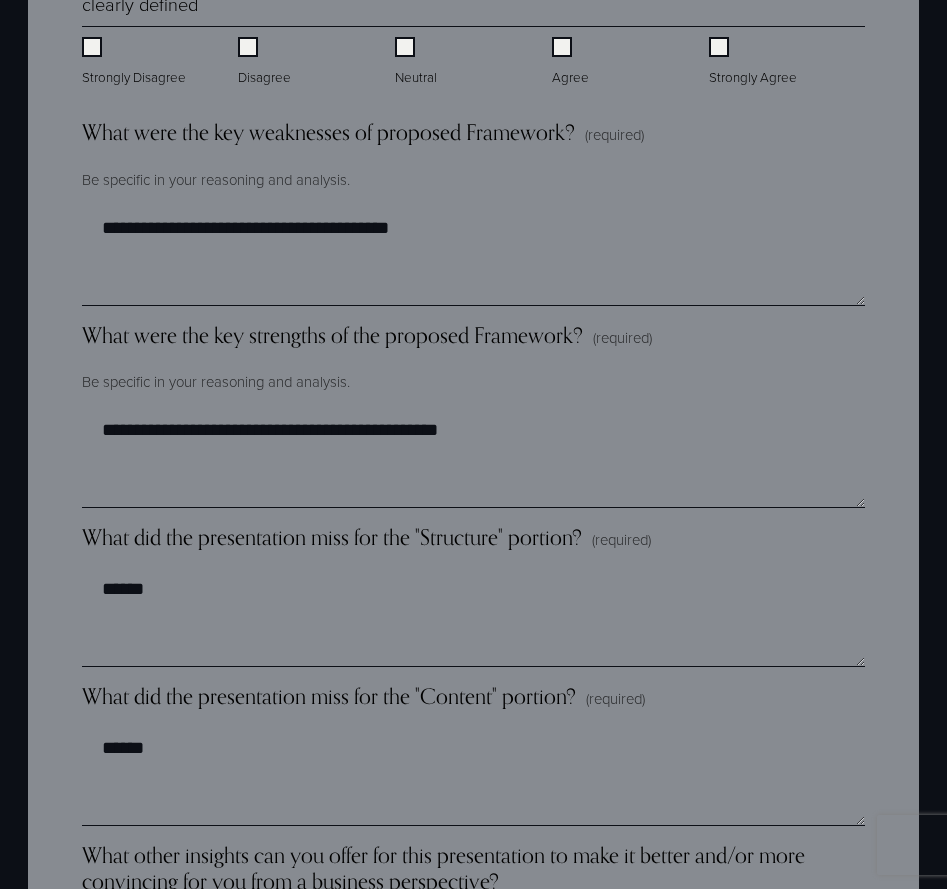 scroll, scrollTop: 2562, scrollLeft: 0, axis: vertical 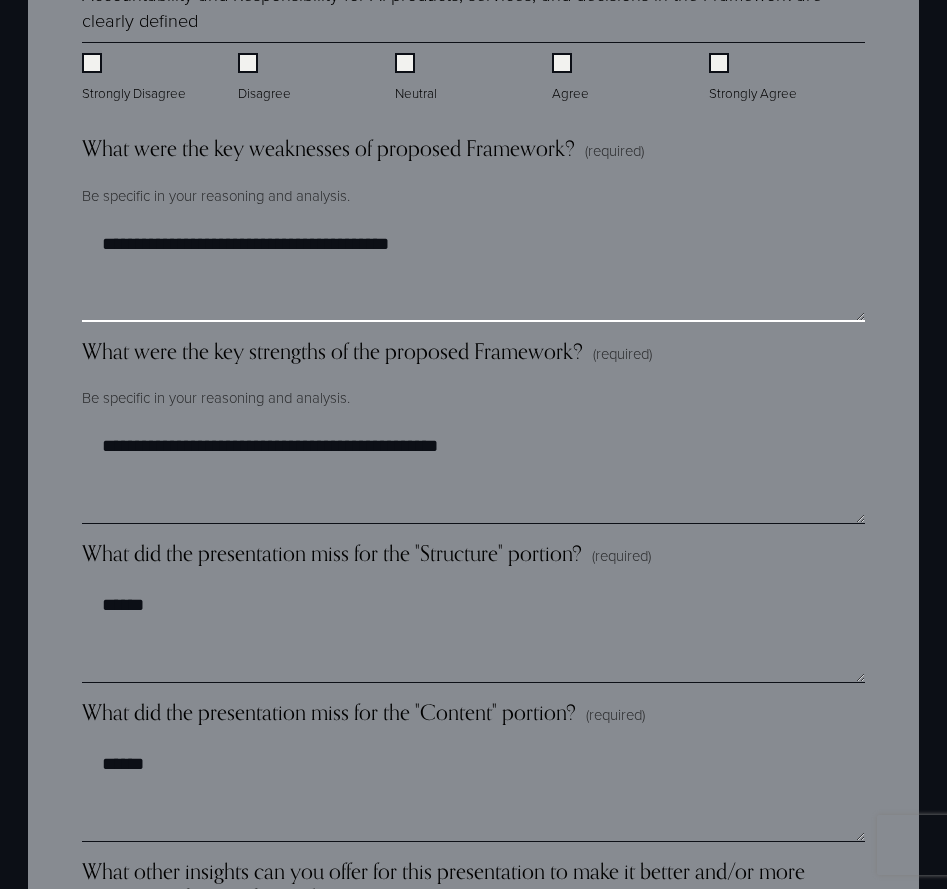 drag, startPoint x: 406, startPoint y: 247, endPoint x: 206, endPoint y: 240, distance: 200.12247 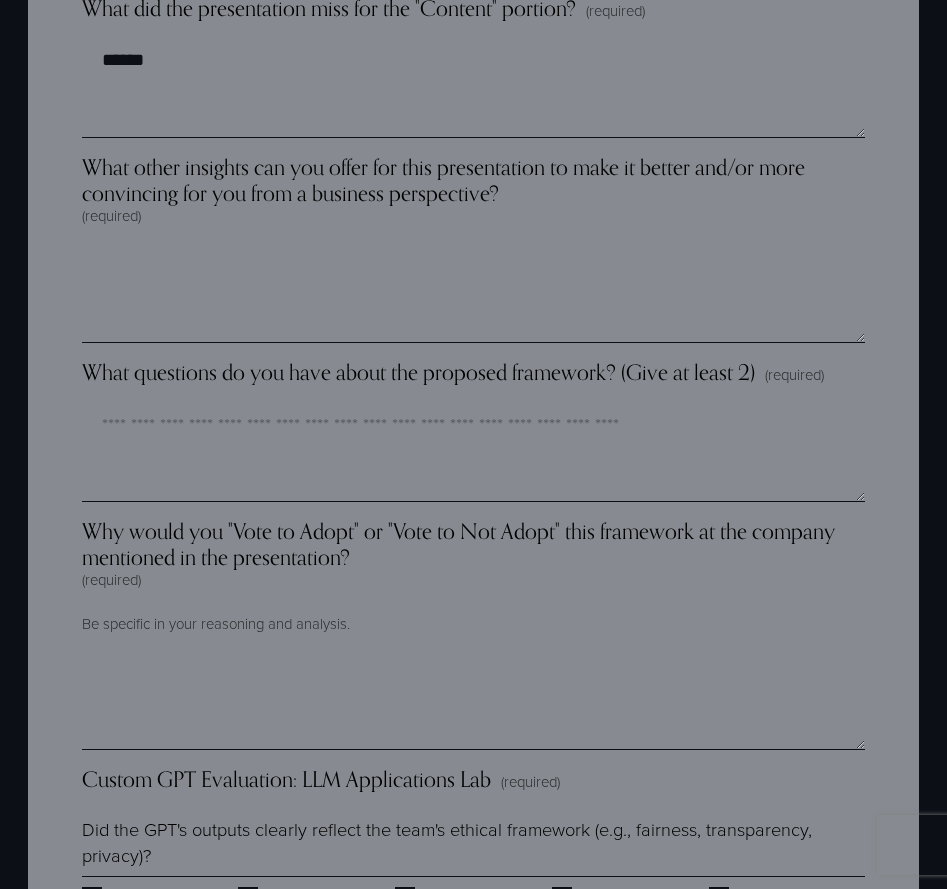 scroll, scrollTop: 3275, scrollLeft: 0, axis: vertical 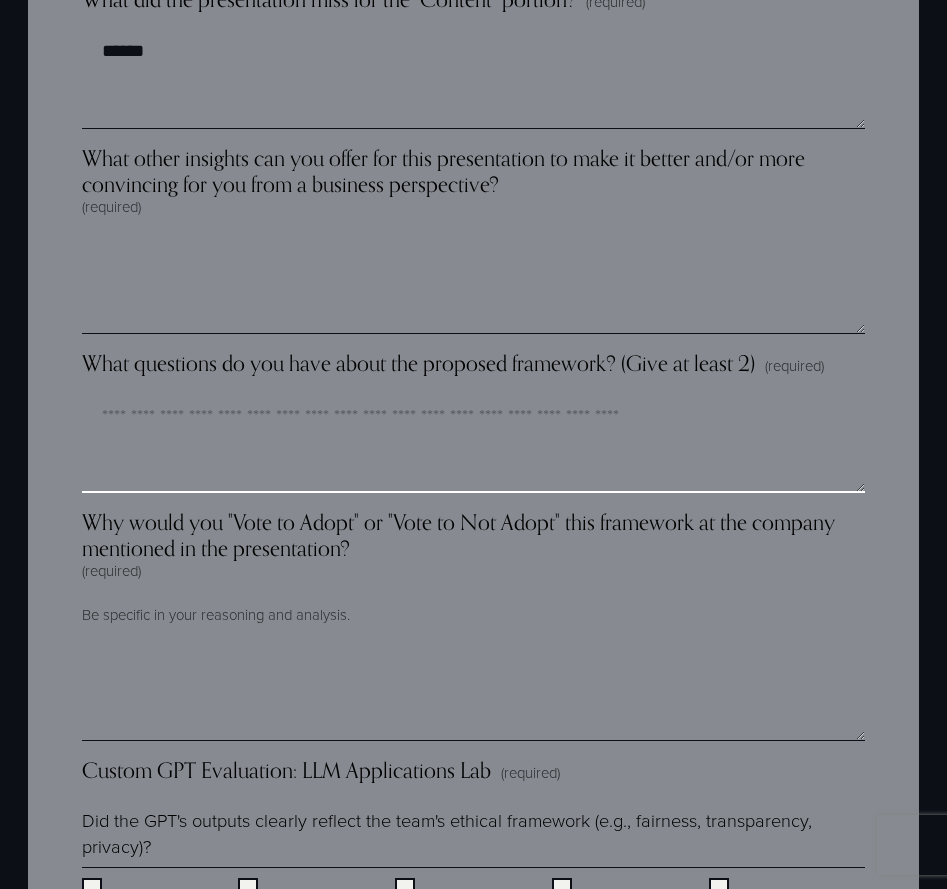 click on "What questions do you have about the proposed framework? (Give at least 2)  (required)" at bounding box center (473, 443) 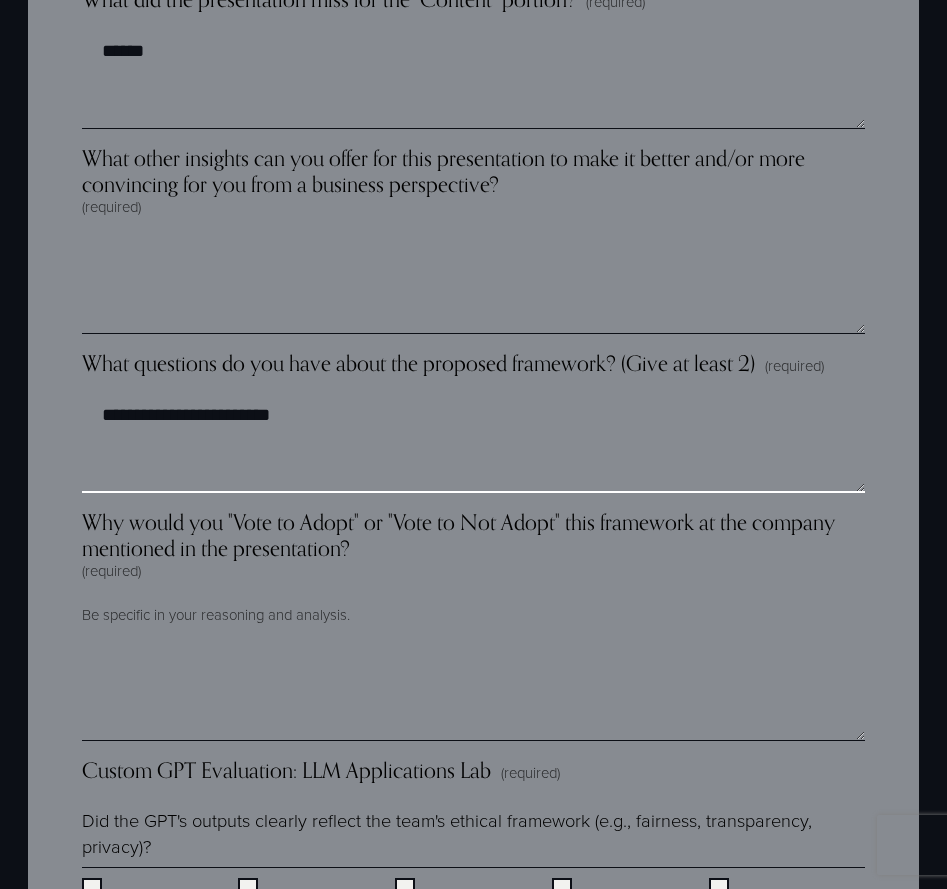 click on "**********" at bounding box center (473, 443) 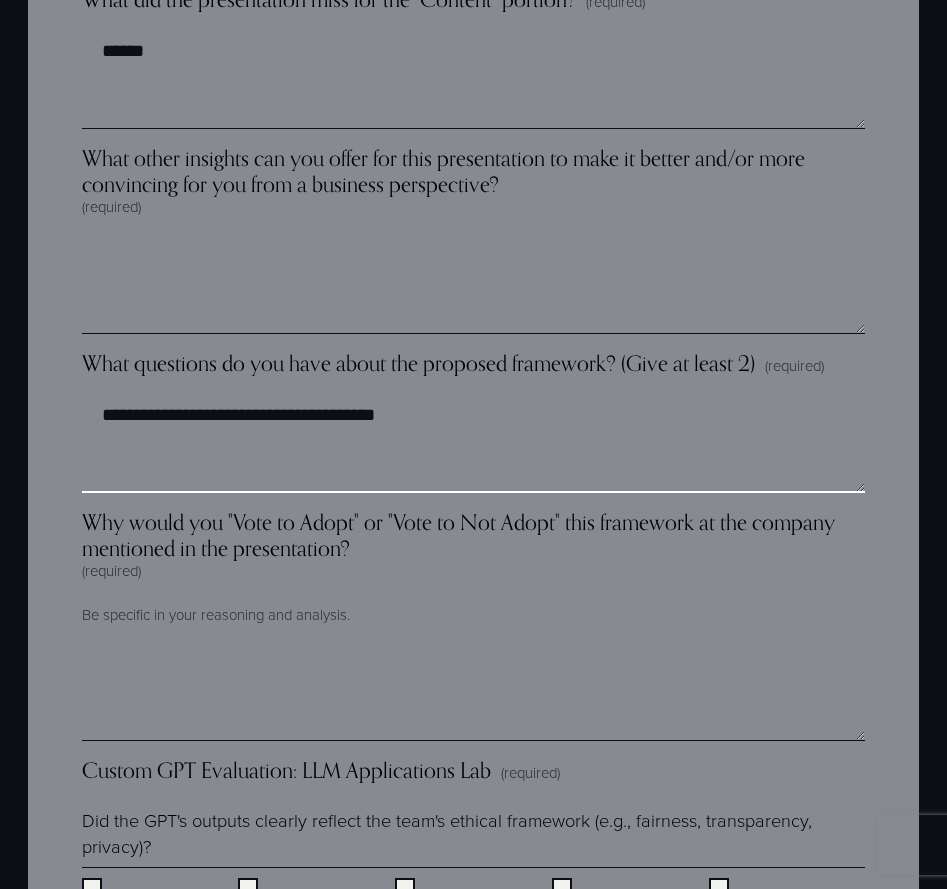 click on "**********" at bounding box center (473, 443) 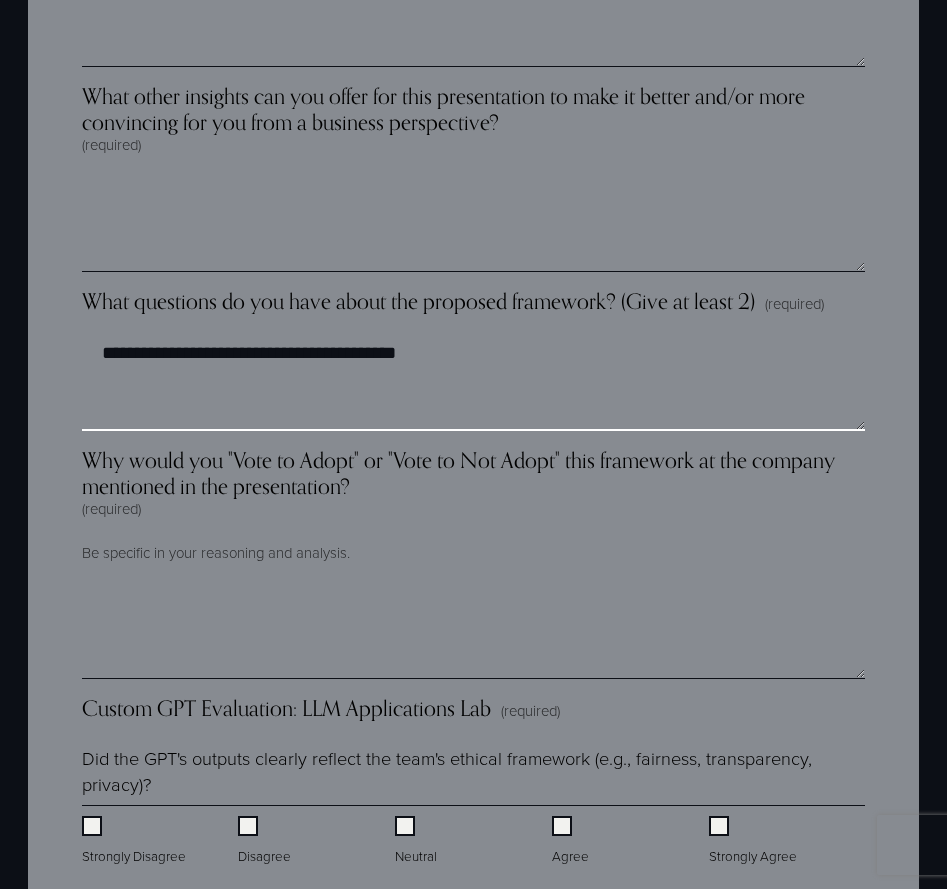 scroll, scrollTop: 3352, scrollLeft: 0, axis: vertical 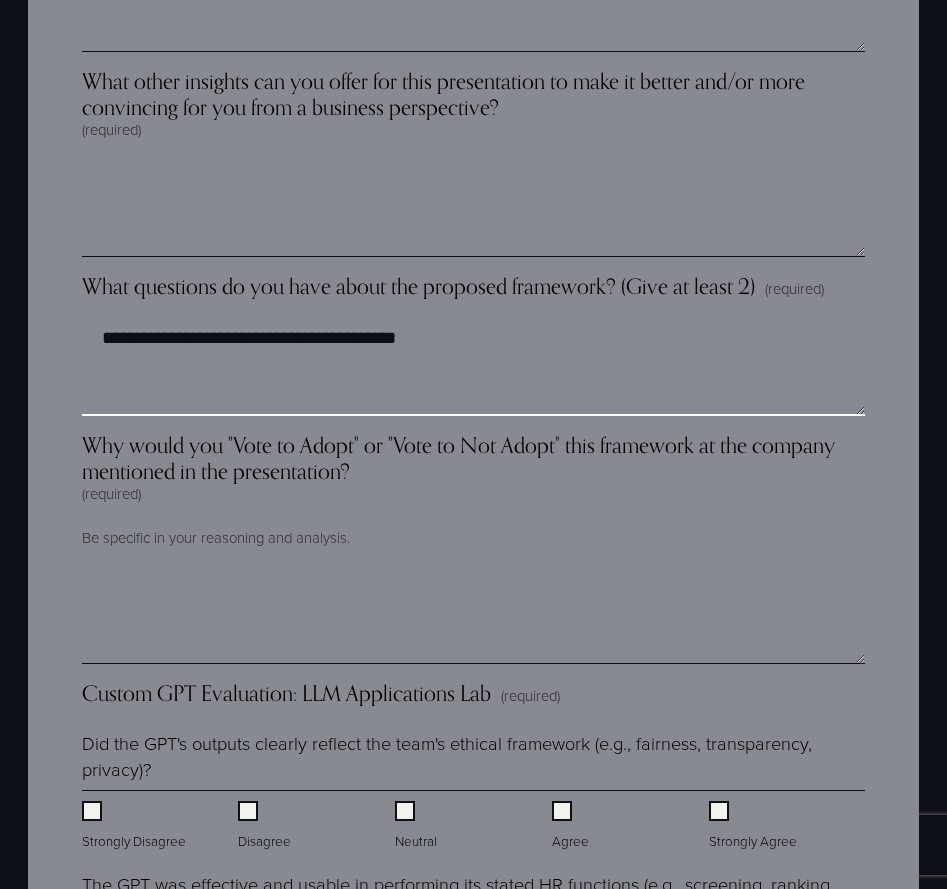 type on "**********" 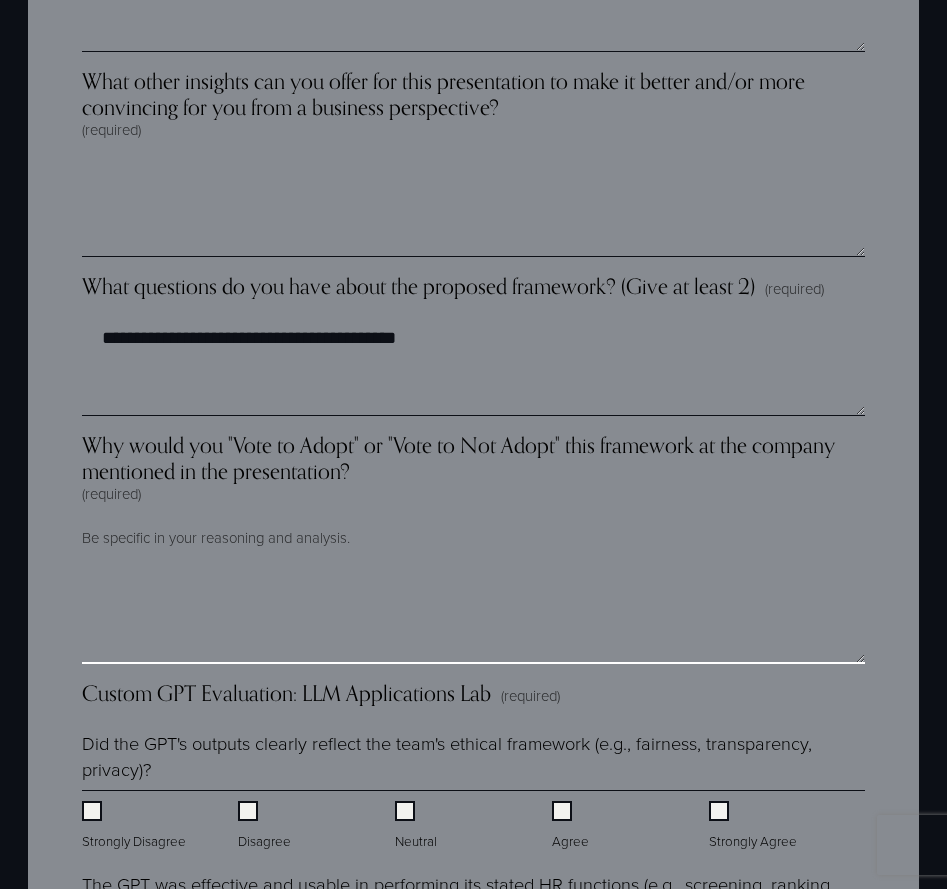 click on "Why would you "Vote to Adopt" or "Vote to Not Adopt" this framework at the company mentioned in the presentation? (required)" at bounding box center (473, 614) 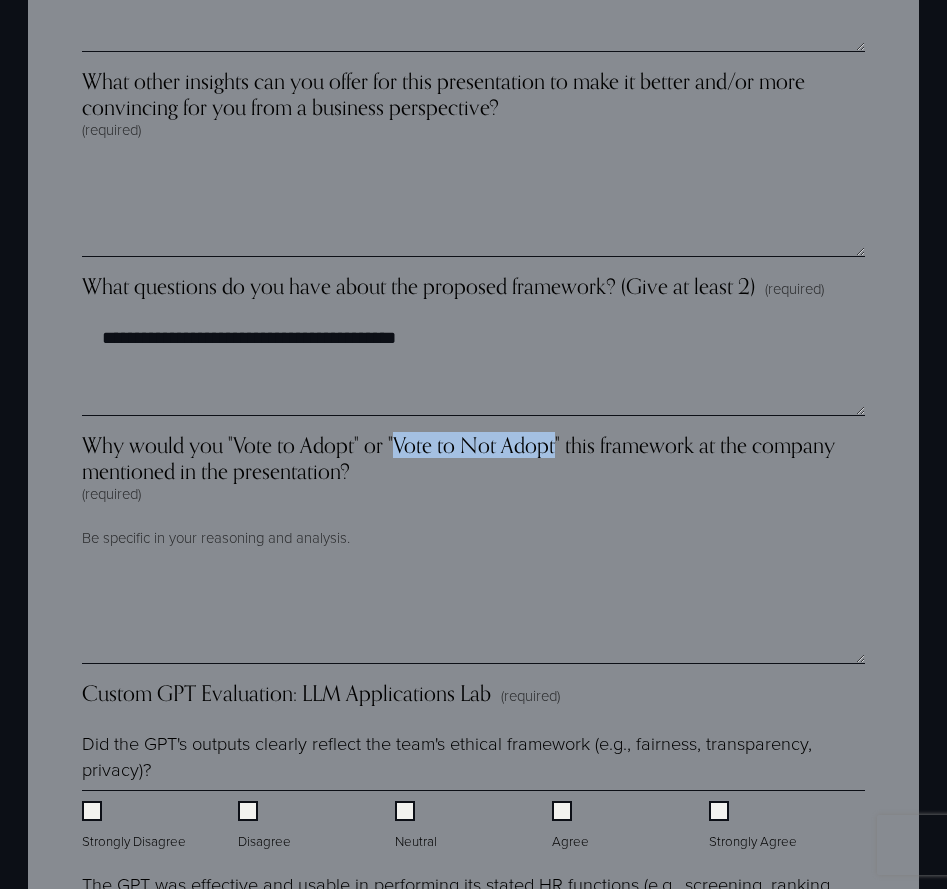 drag, startPoint x: 558, startPoint y: 449, endPoint x: 394, endPoint y: 449, distance: 164 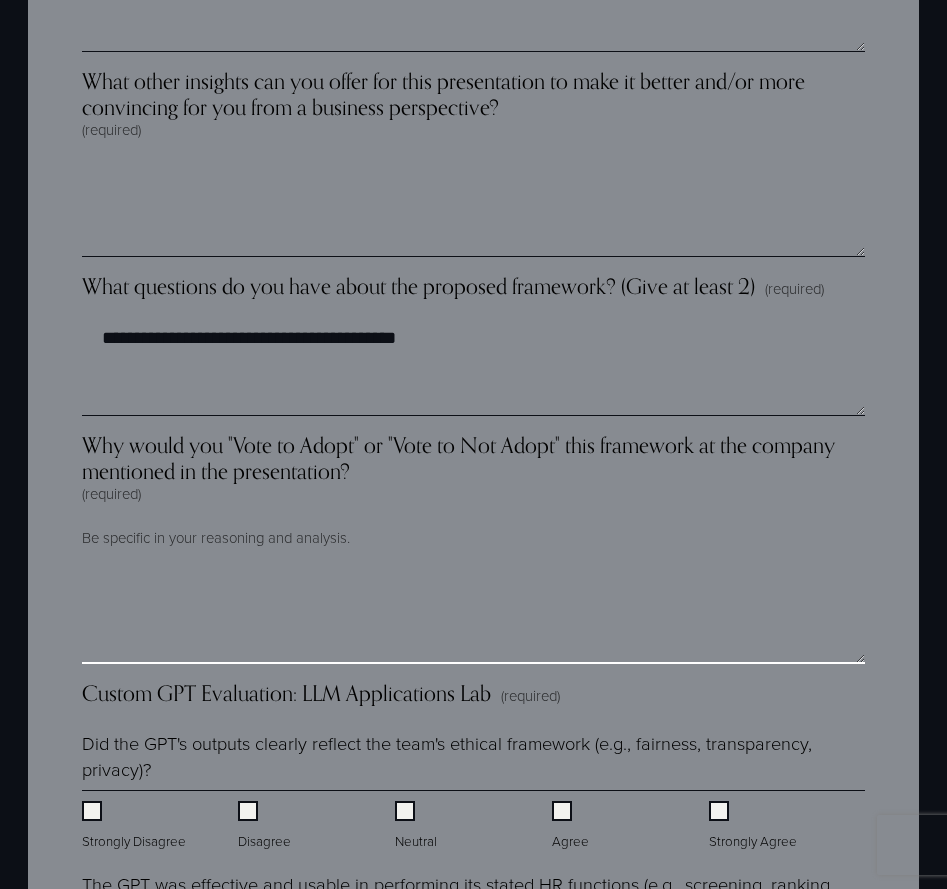 click on "Why would you "Vote to Adopt" or "Vote to Not Adopt" this framework at the company mentioned in the presentation? (required)" at bounding box center (473, 614) 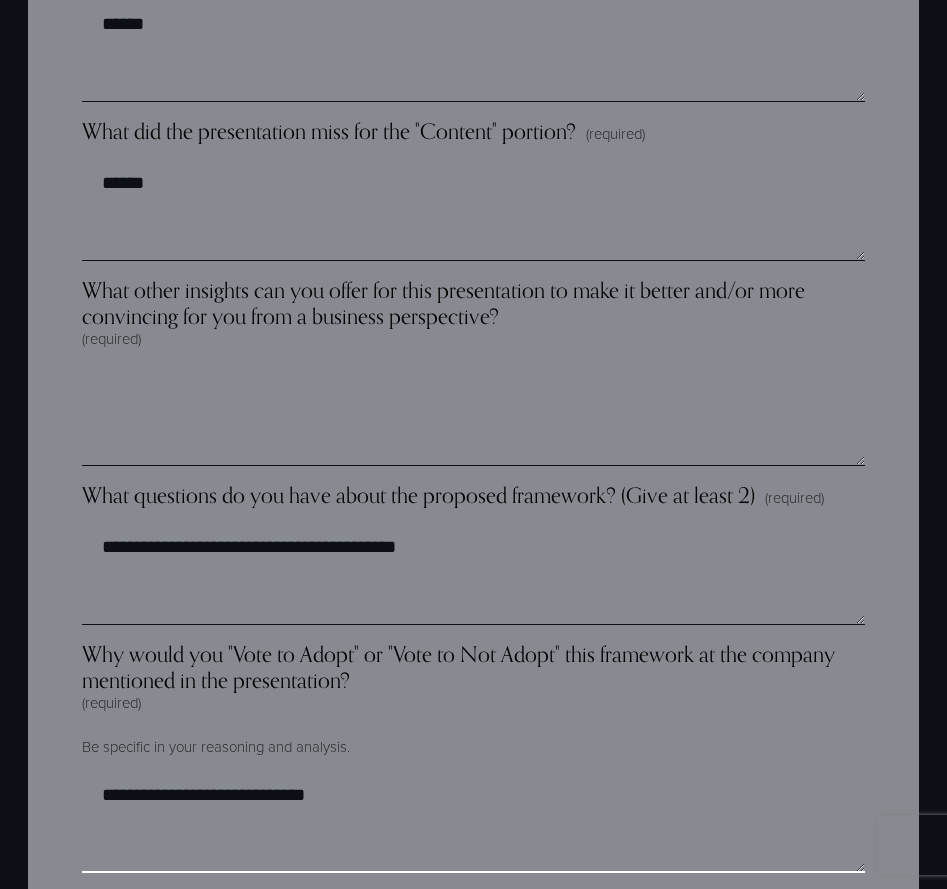 scroll, scrollTop: 3135, scrollLeft: 0, axis: vertical 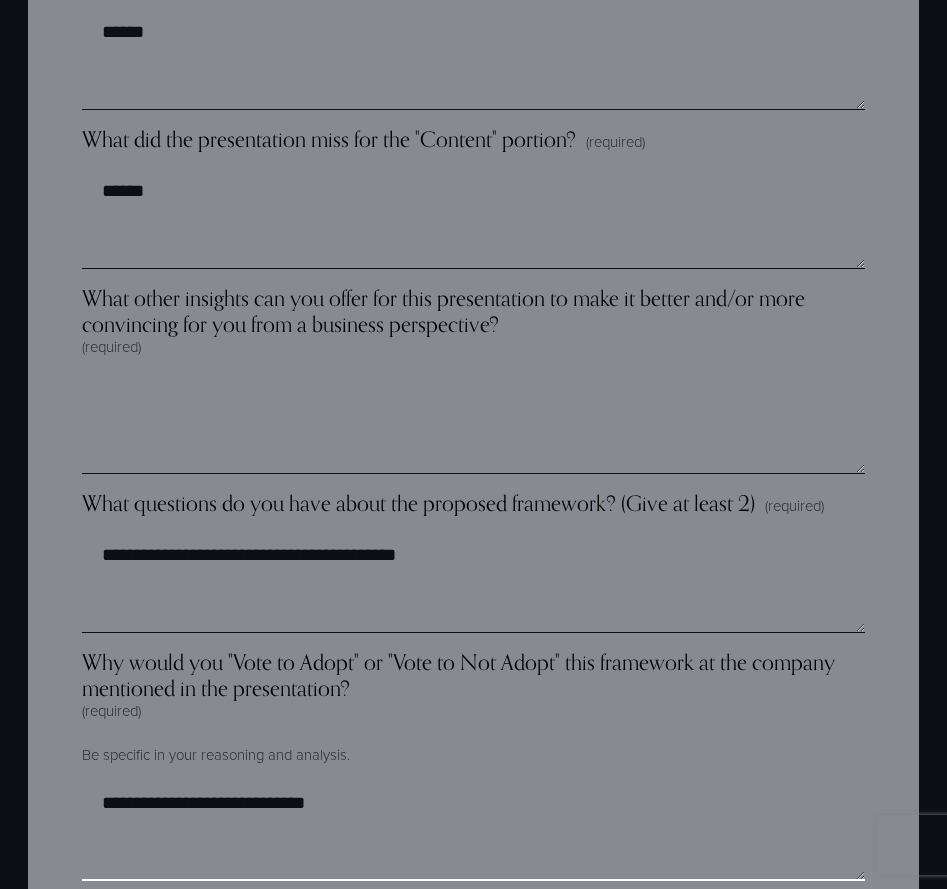 type on "**********" 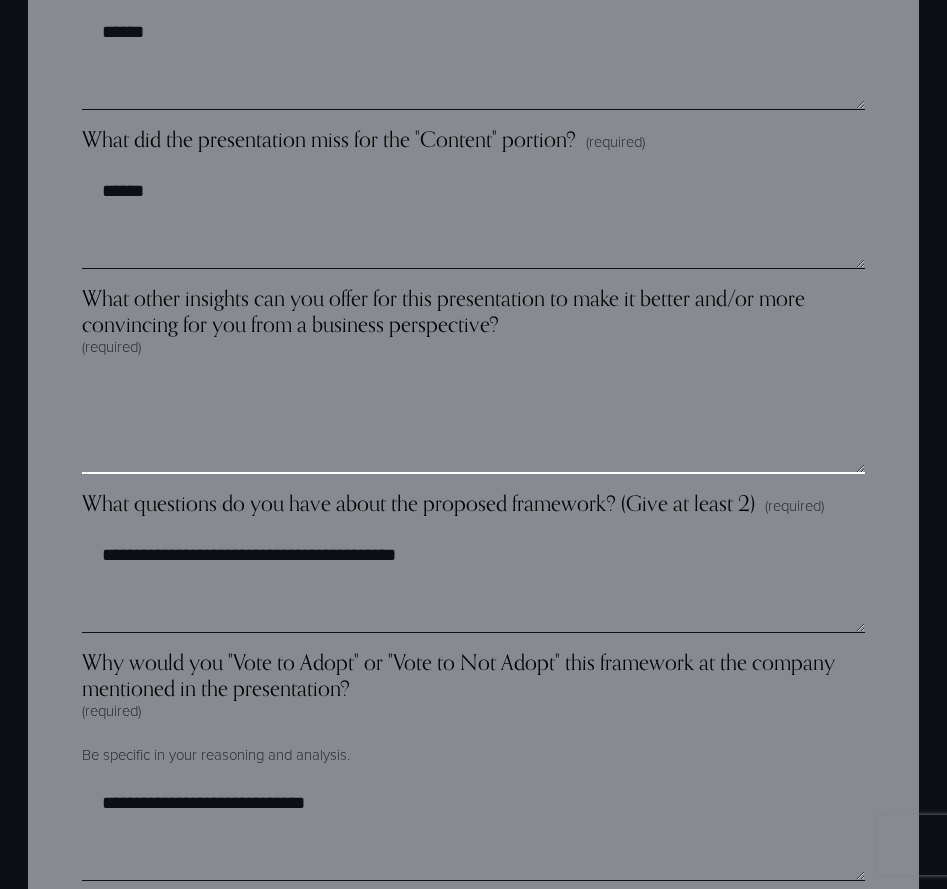 click on "What other insights can you offer for this presentation to make it better and/or more convincing for you from a business perspective? (required)" at bounding box center (473, 424) 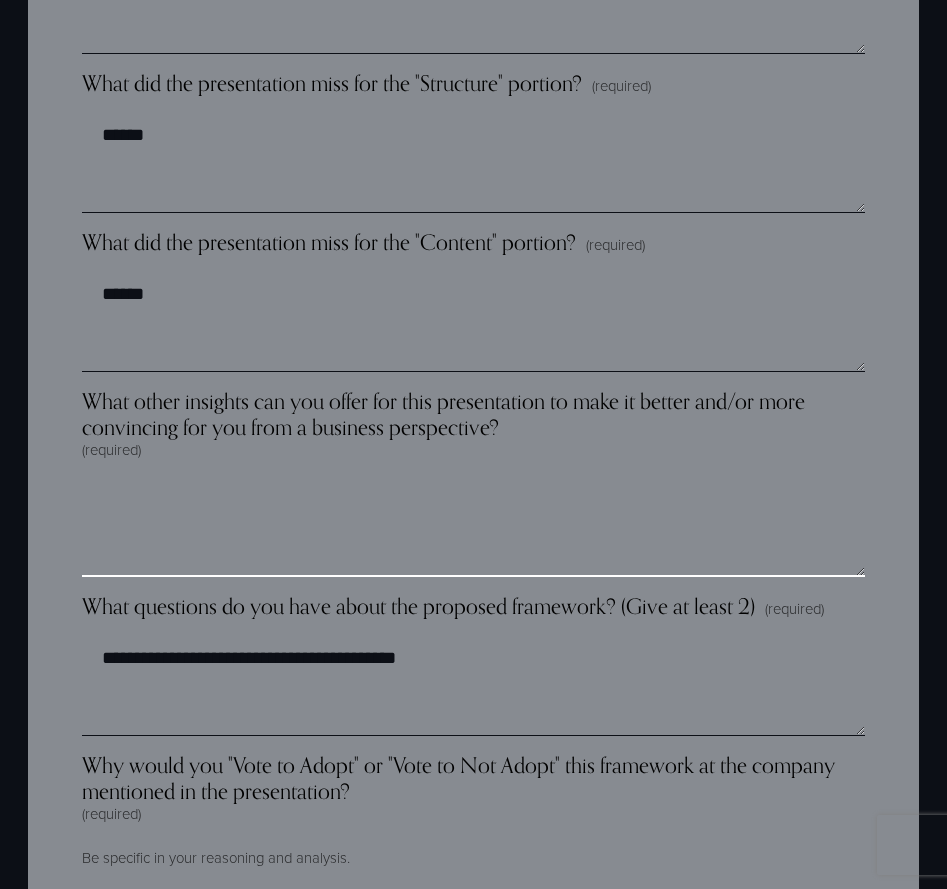 scroll, scrollTop: 3033, scrollLeft: 0, axis: vertical 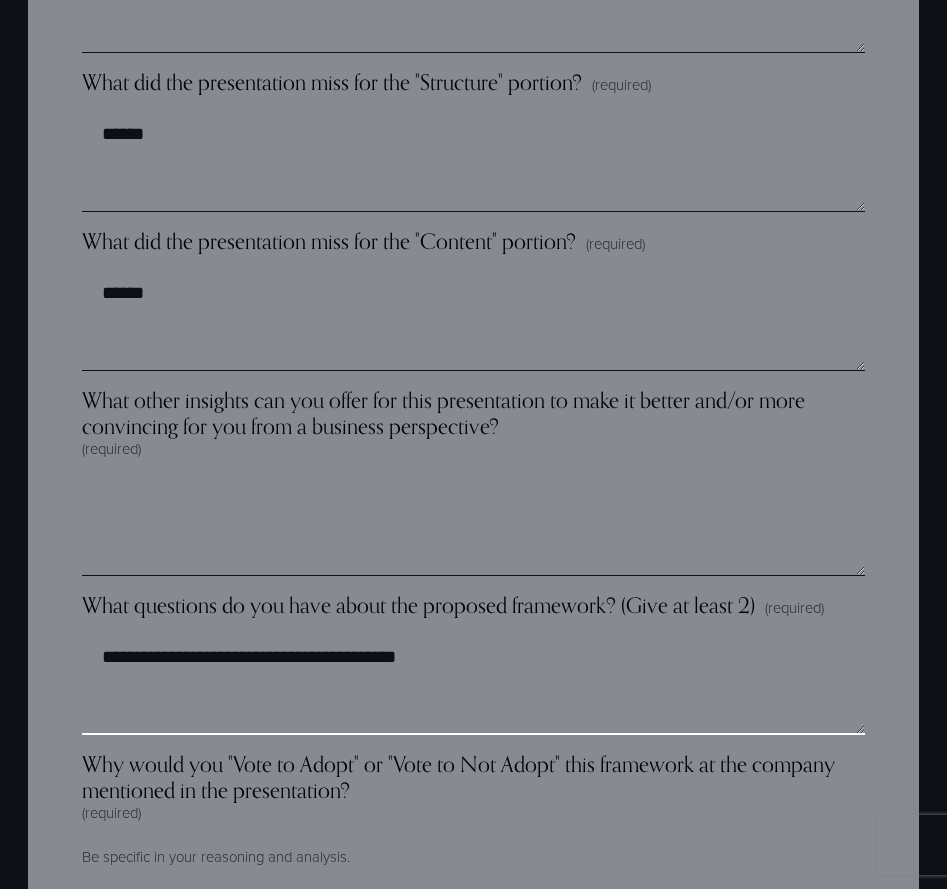 click on "**********" at bounding box center (473, 685) 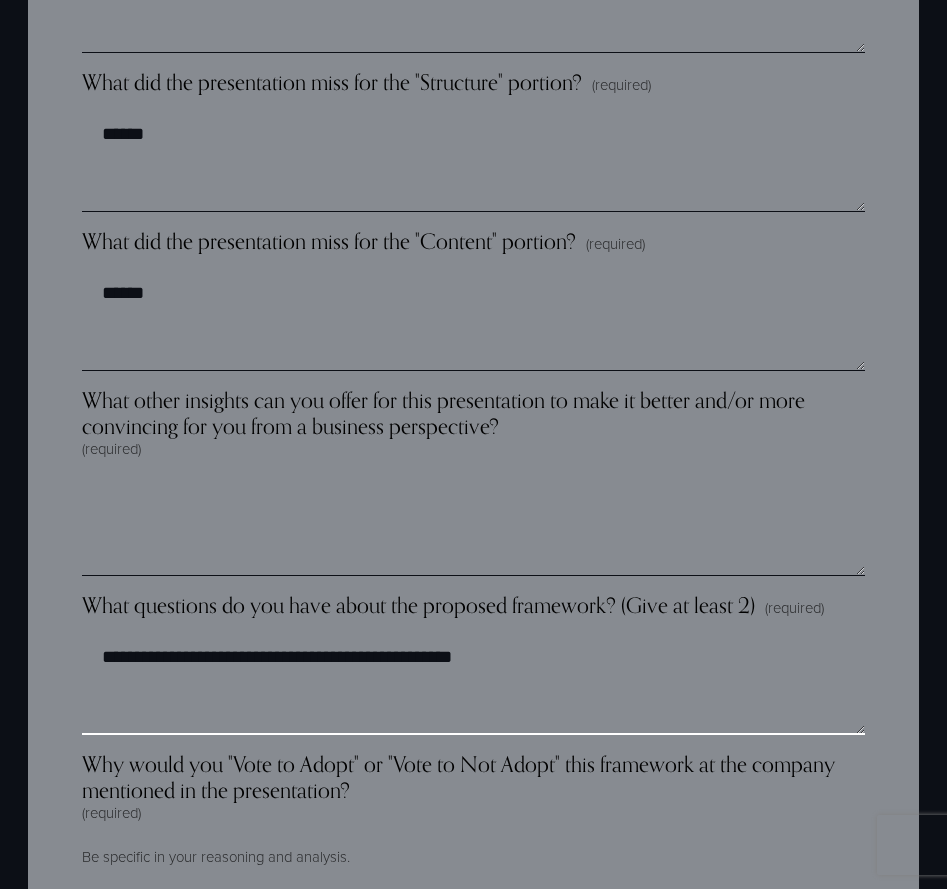 type on "**********" 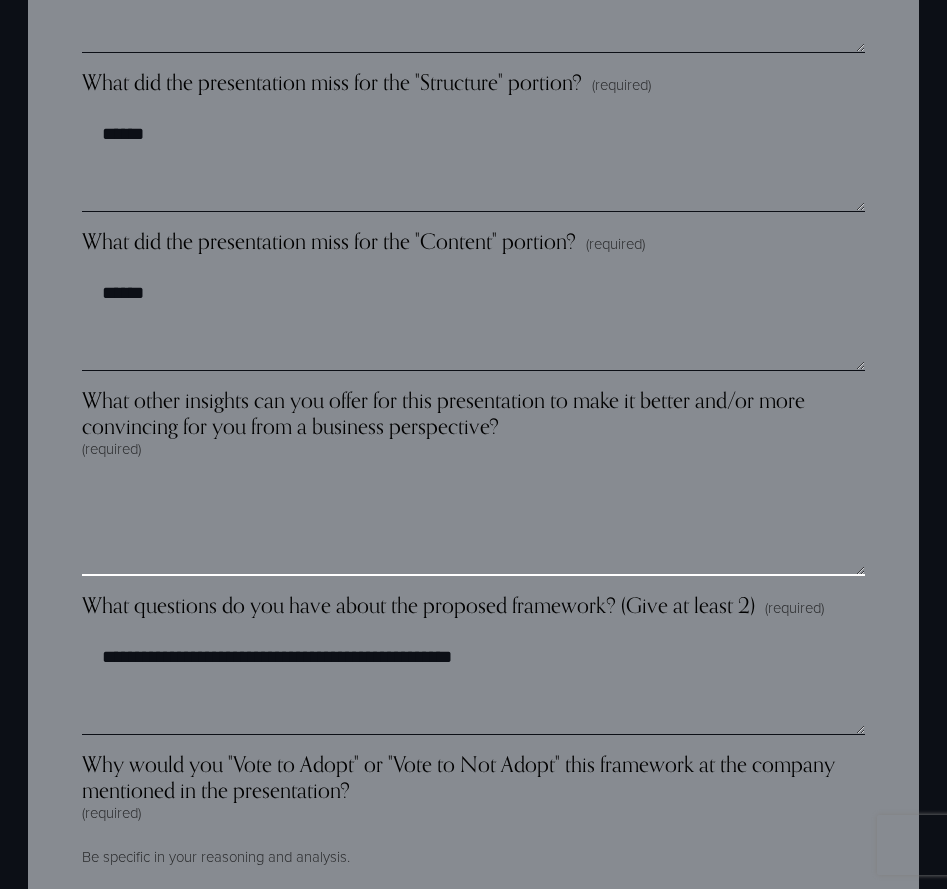click on "What other insights can you offer for this presentation to make it better and/or more convincing for you from a business perspective? (required)" at bounding box center (473, 526) 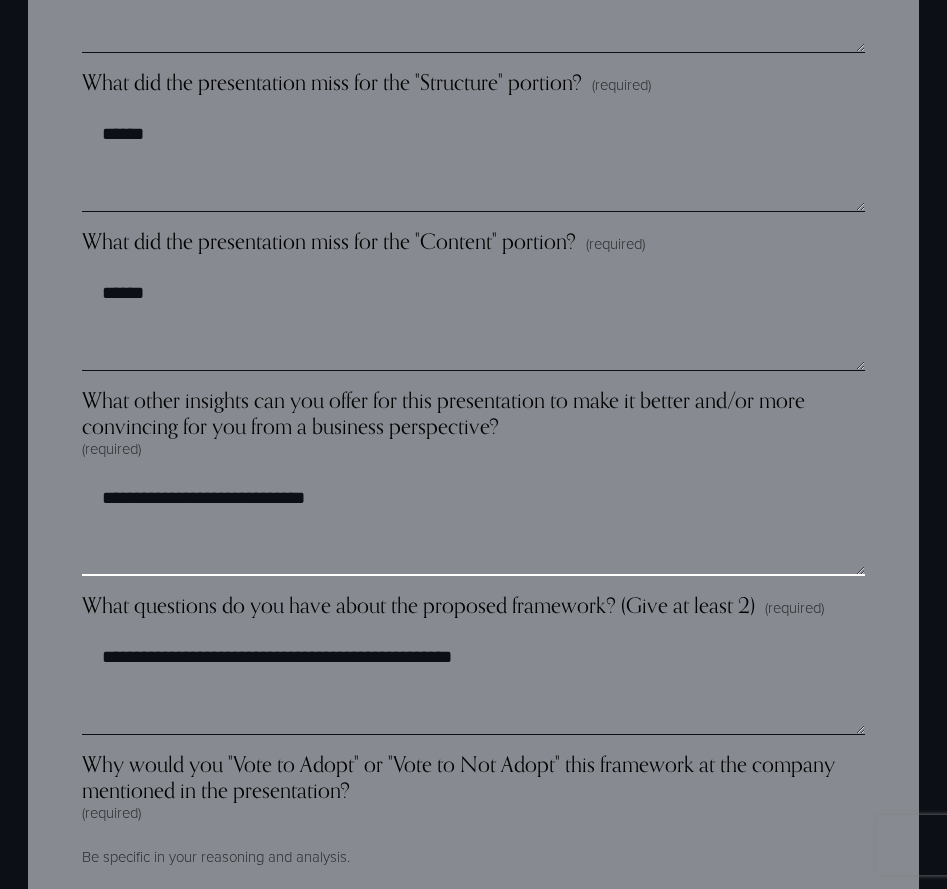 type on "**********" 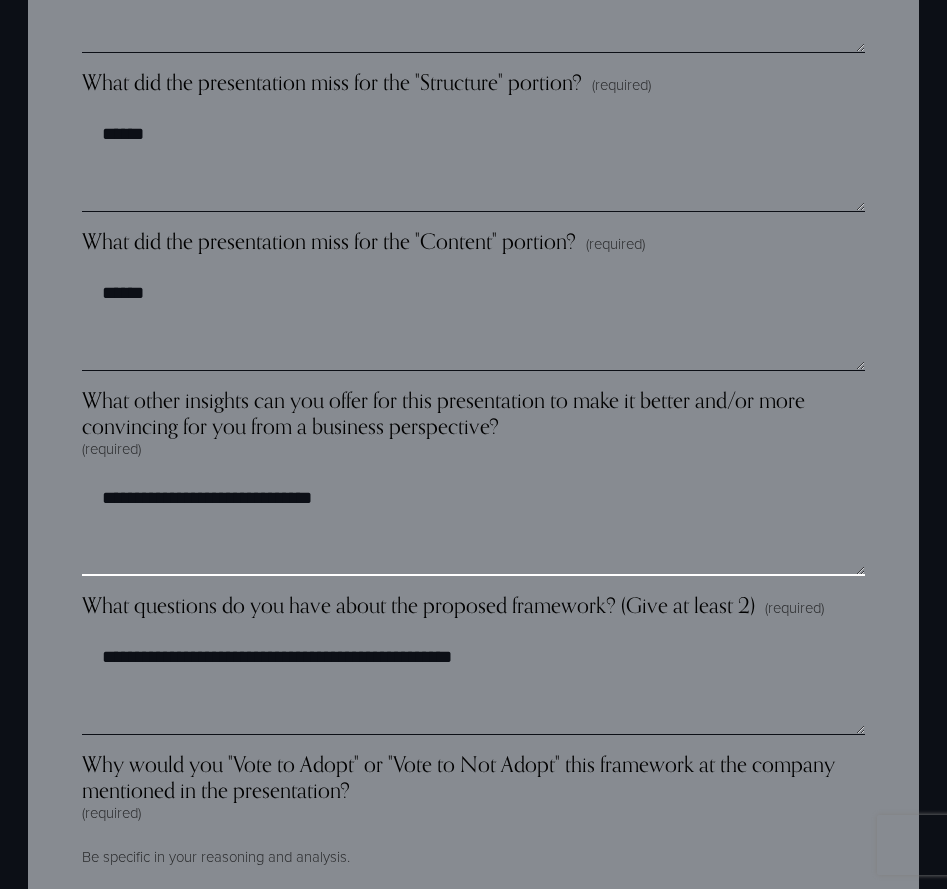 click on "**********" at bounding box center [473, 526] 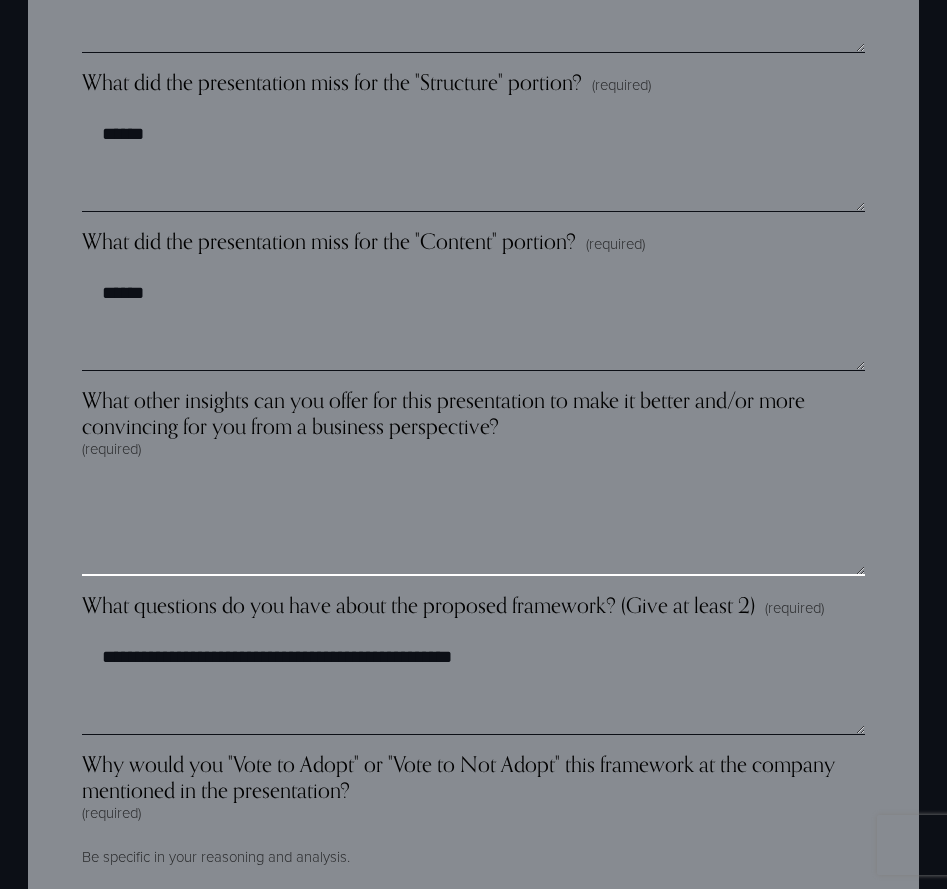 click on "What other insights can you offer for this presentation to make it better and/or more convincing for you from a business perspective? (required)" at bounding box center [473, 526] 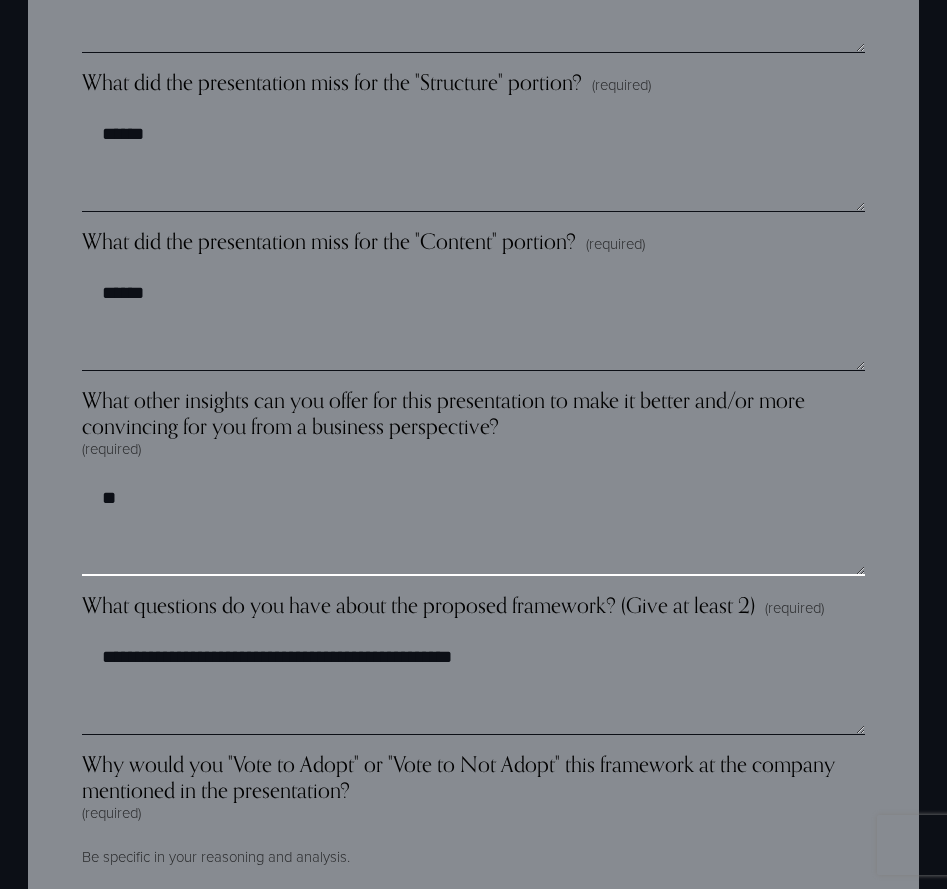 type on "*" 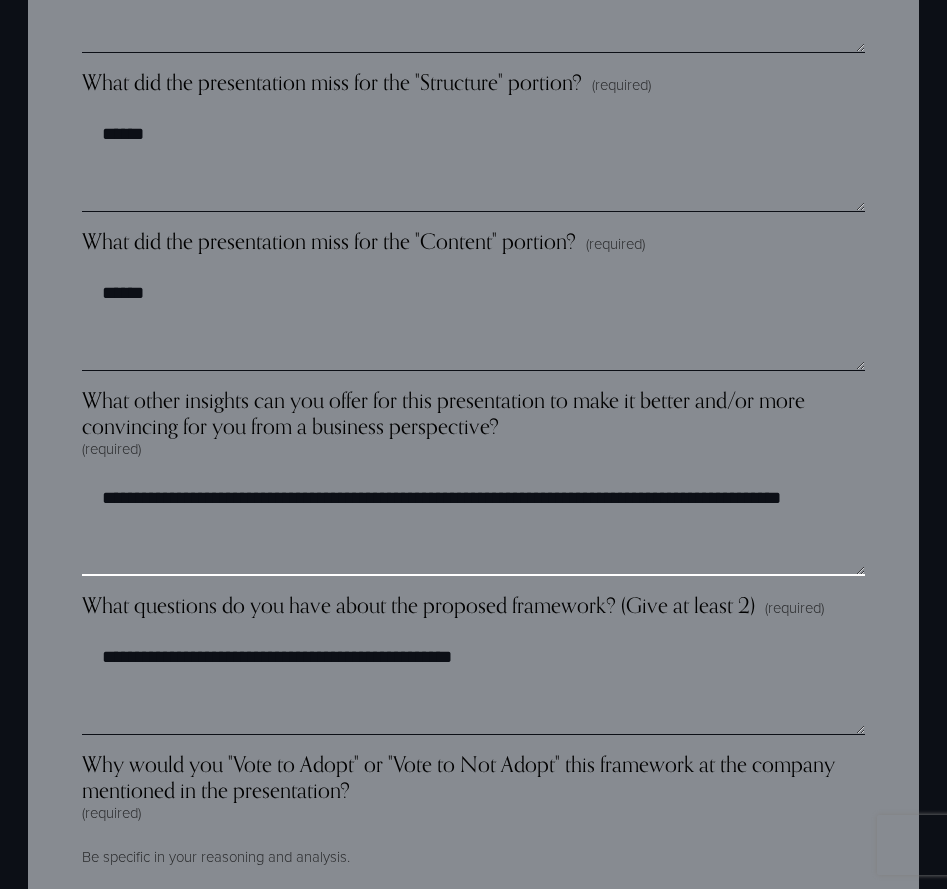 click on "**********" at bounding box center [473, 526] 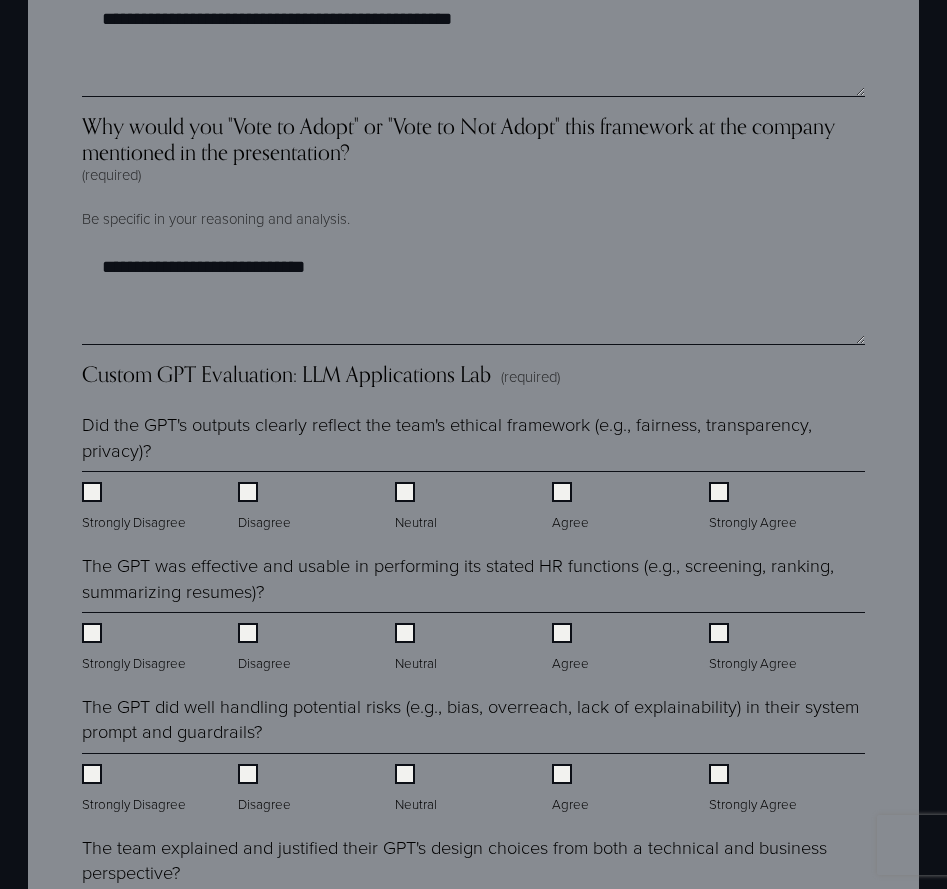 scroll, scrollTop: 3677, scrollLeft: 0, axis: vertical 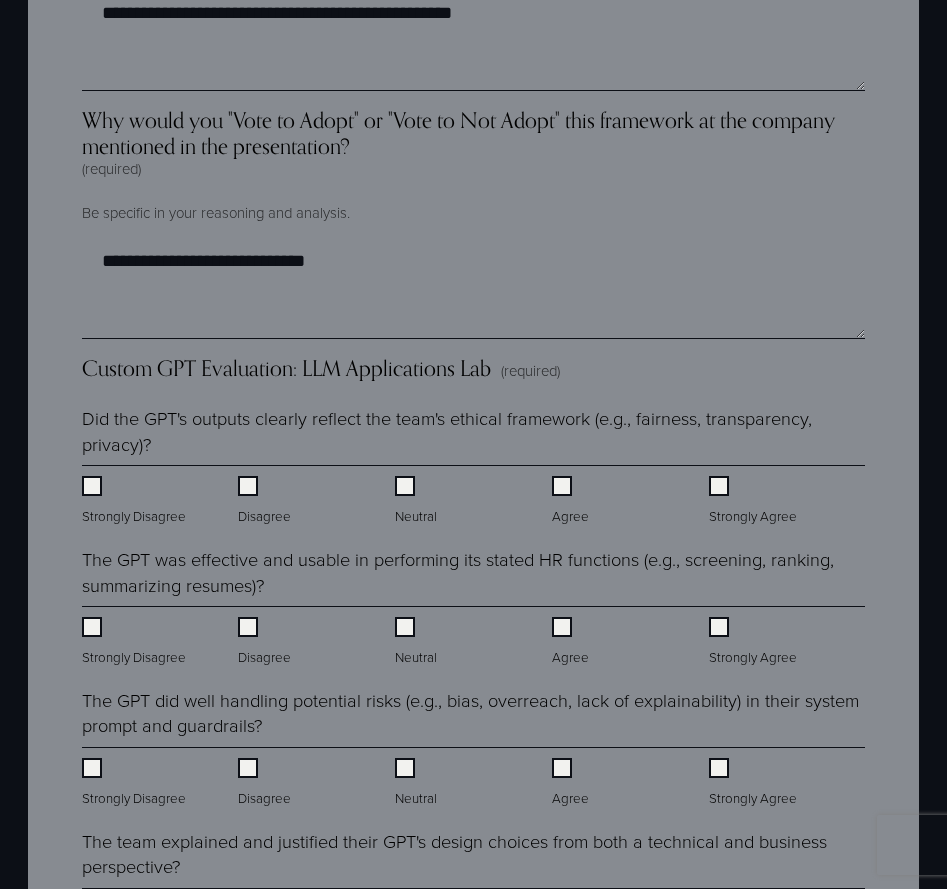 type on "**********" 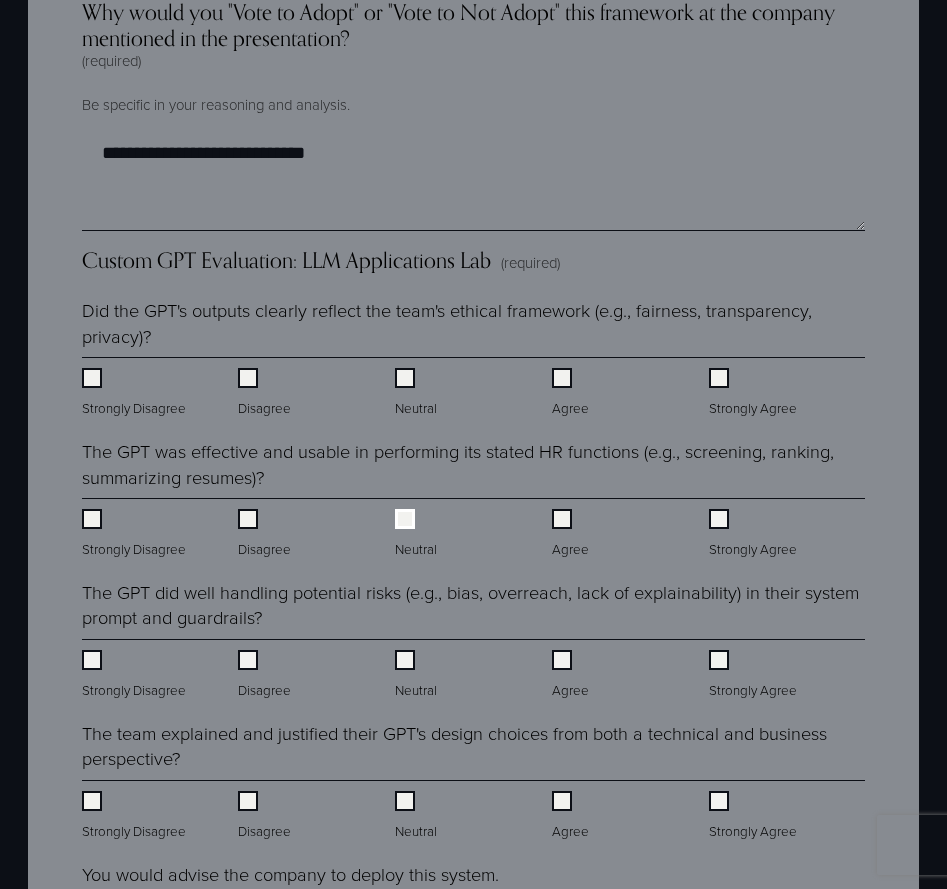 scroll, scrollTop: 3791, scrollLeft: 0, axis: vertical 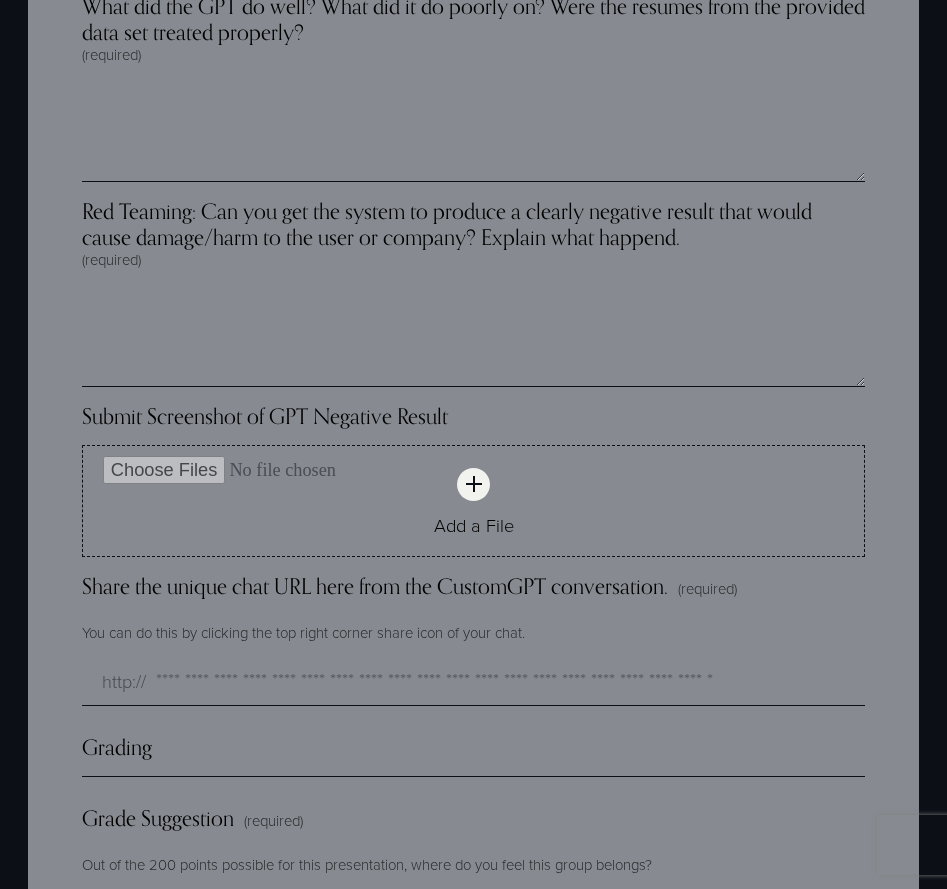 click on "Your Name (required) First Name ***** Last Name ****** Which Group Are You In? (required) ******* ******* ******* ******* Which Group Is Presenting? (required) ******* ******* ******* ******* What company is the framework for? (required) **** Presentation Insights (required) The group presented a convincing AI Ethics Framework for their industry and company of choice Strongly Disagree Disagree Neutral Agree Strongly Agree You would vote to adopt this Framework as a C-Level executive or board member Strongly Disagree Disagree Neutral Agree Strongly Agree The group showed clear logic and reasoning for why each element was chosen for the Framework Strongly Disagree Disagree Neutral Agree Strongly Agree The group clearly defined the Structure and Content of their Framework Strongly Disagree Disagree Neutral Agree Strongly Agree The Framework relates to the reading in Ethical Machines Strongly Disagree Disagree Neutral Agree Strongly Agree Strongly Disagree Disagree Neutral Agree Strongly Agree (required) ******" at bounding box center (473, -766) 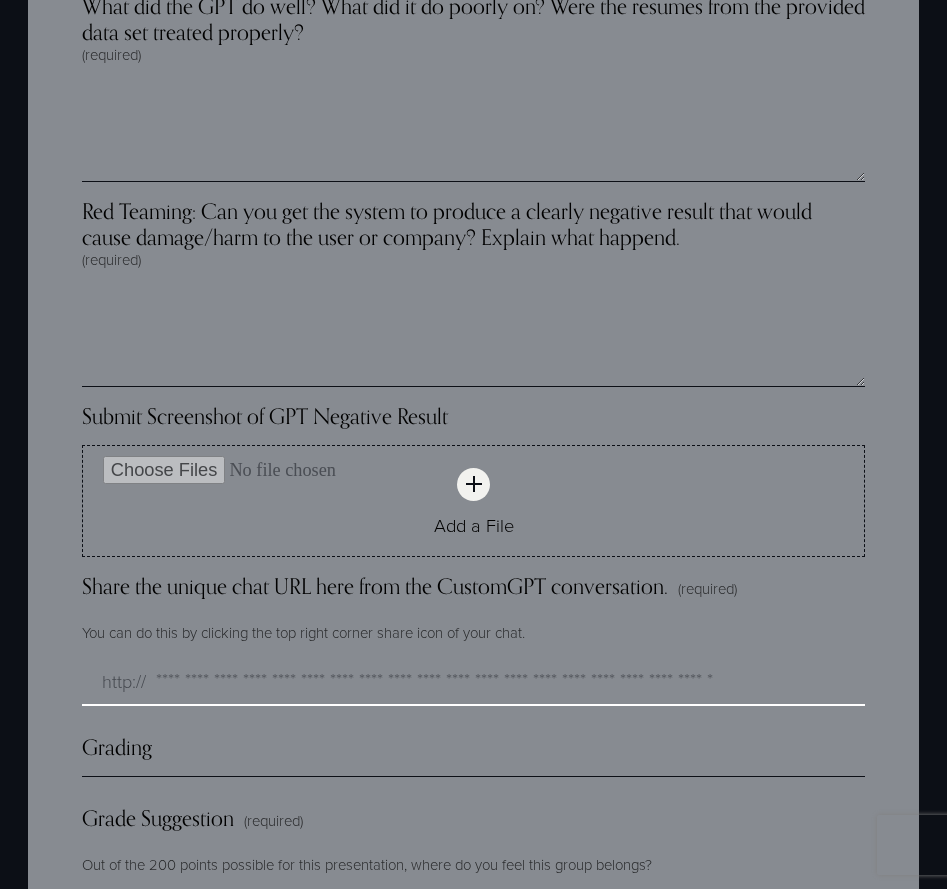 click on "Share the unique chat URL here from the CustomGPT conversation. (required)" at bounding box center (473, 682) 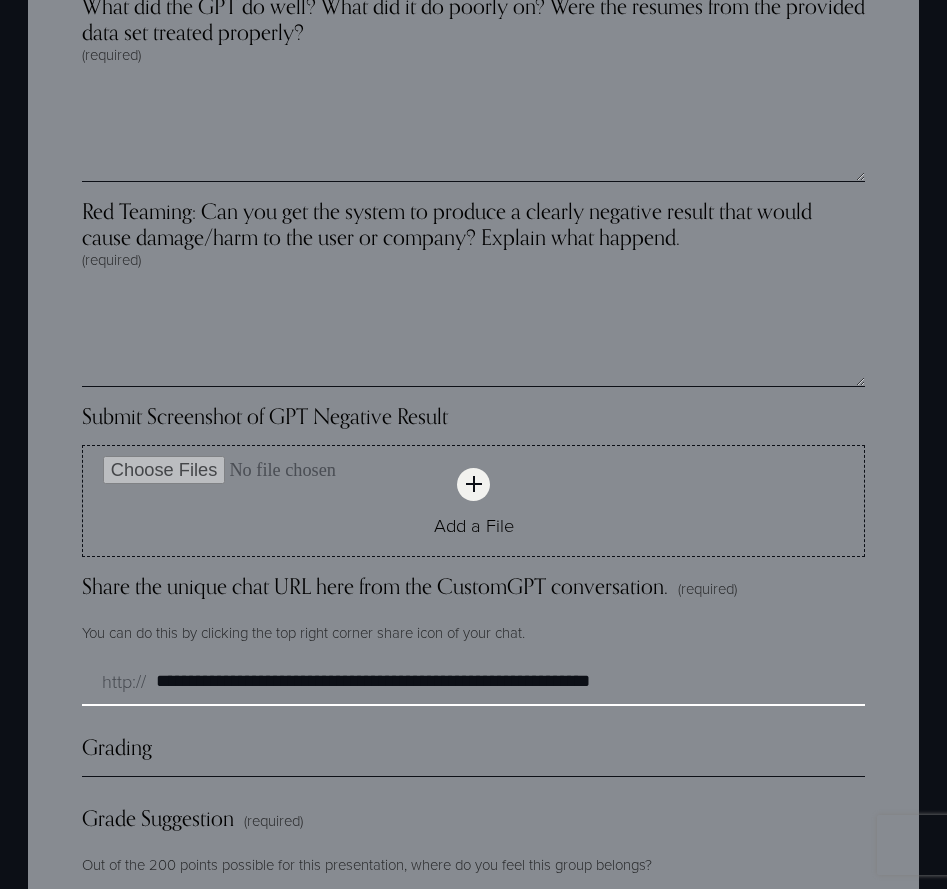 type on "**********" 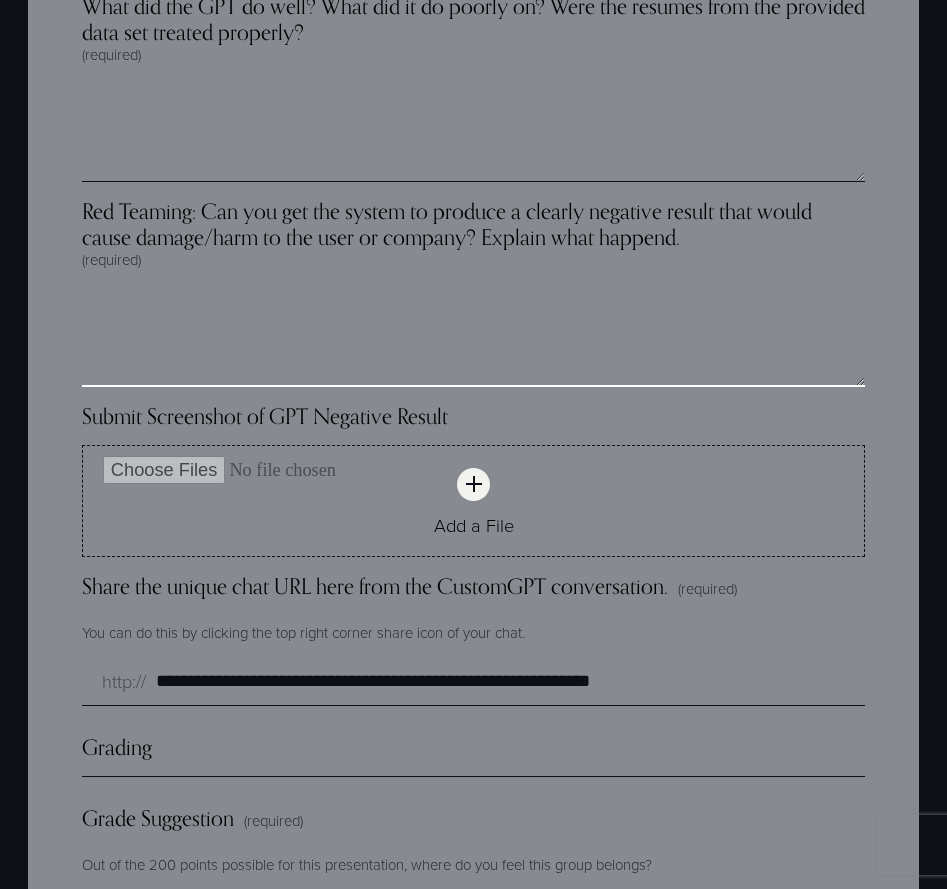 click on "Red Teaming: Can you get the system to produce a clearly negative result that would cause damage/harm to the user or company? Explain what happend. (required)" at bounding box center [473, 337] 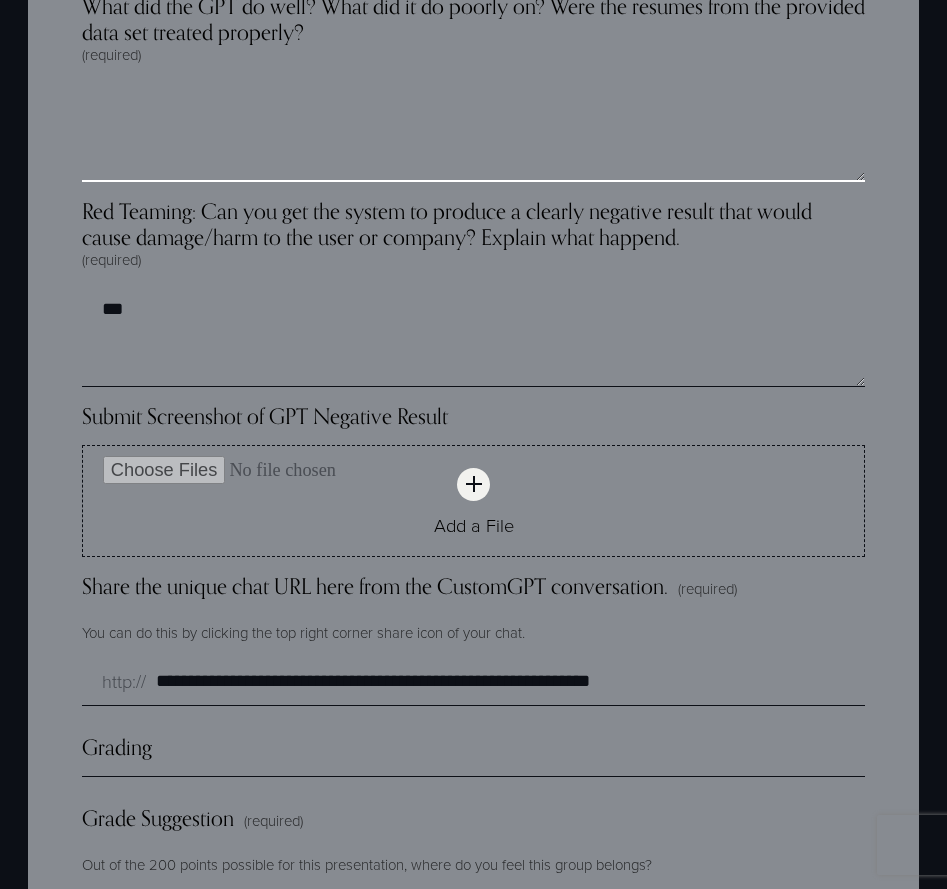 click on "What did the GPT do well? What did it do poorly on? Were the resumes from the provided data set treated properly? (required)" at bounding box center (473, 132) 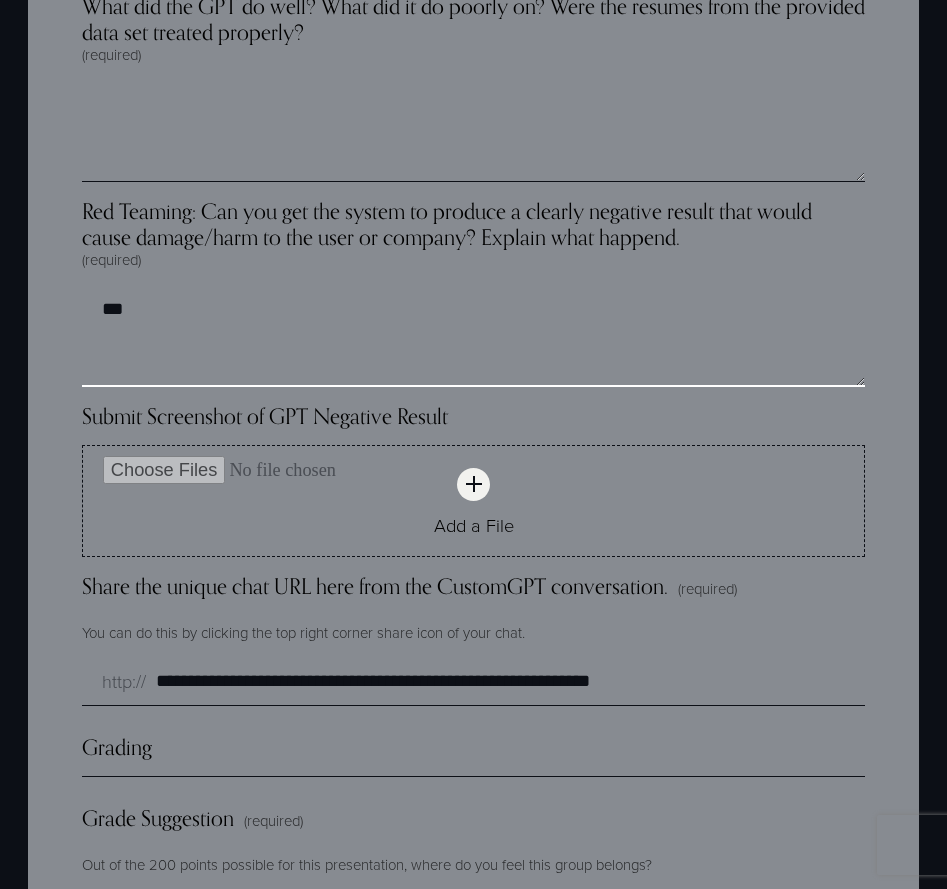 click on "***" at bounding box center (473, 337) 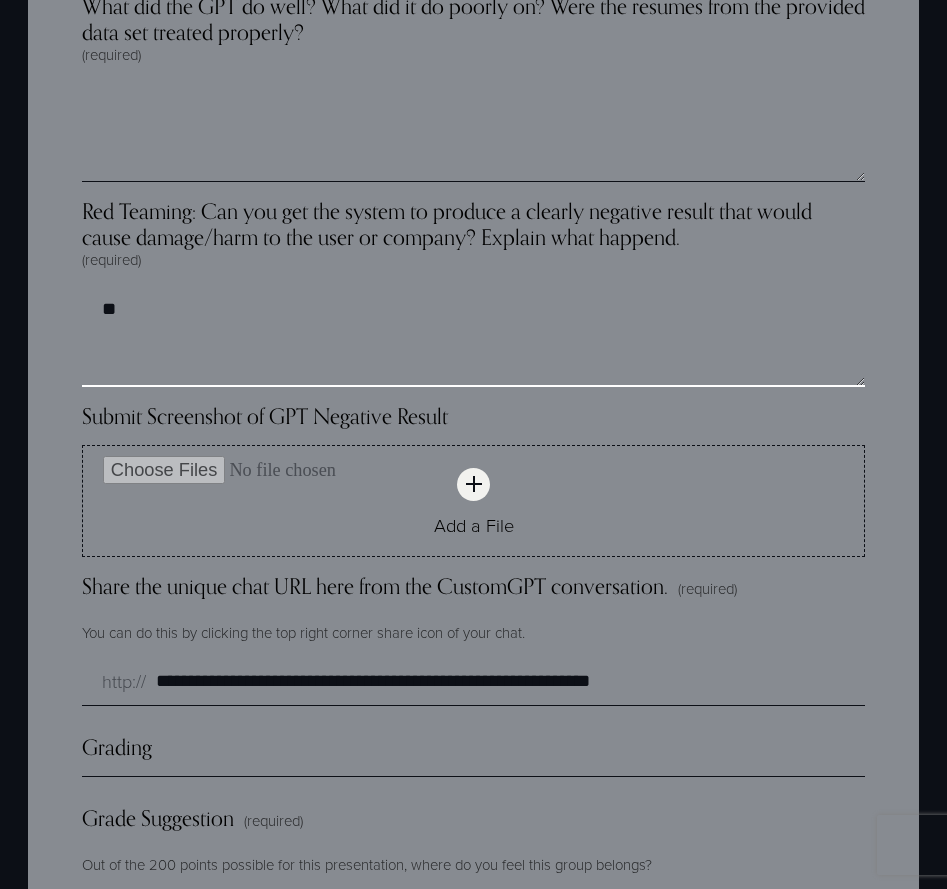 type on "**" 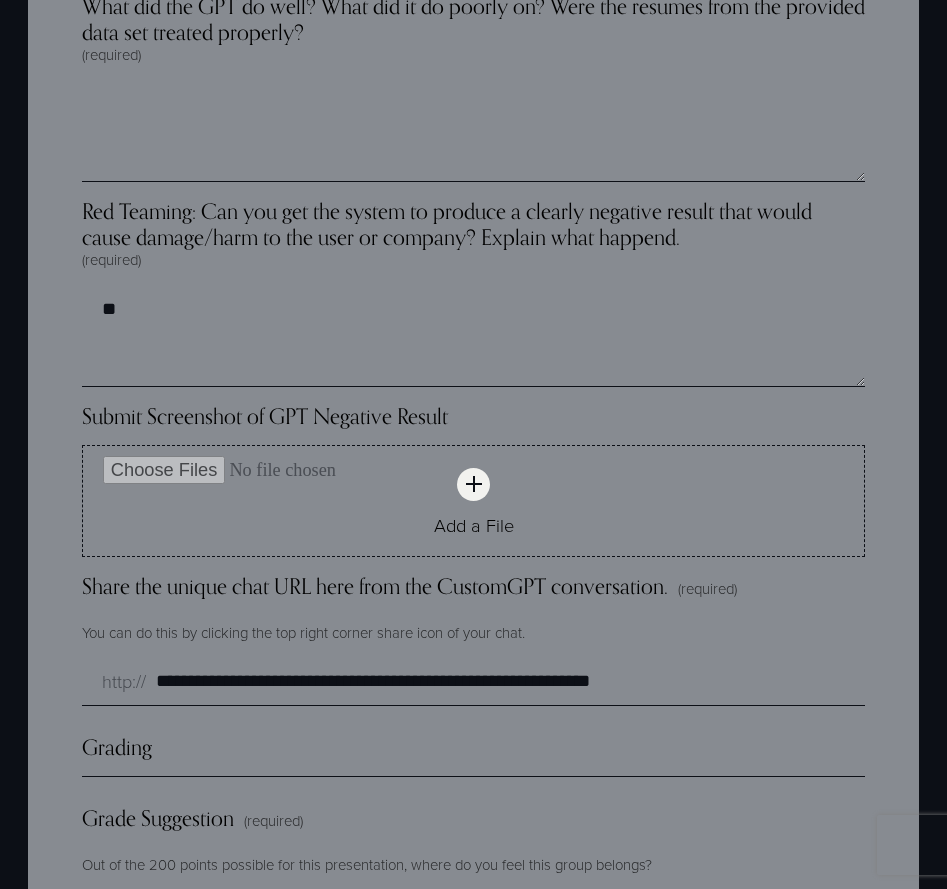 click on "Red Teaming: Can you get the system to produce a clearly negative result that would cause damage/harm to the user or company? Explain what happend." at bounding box center [473, 224] 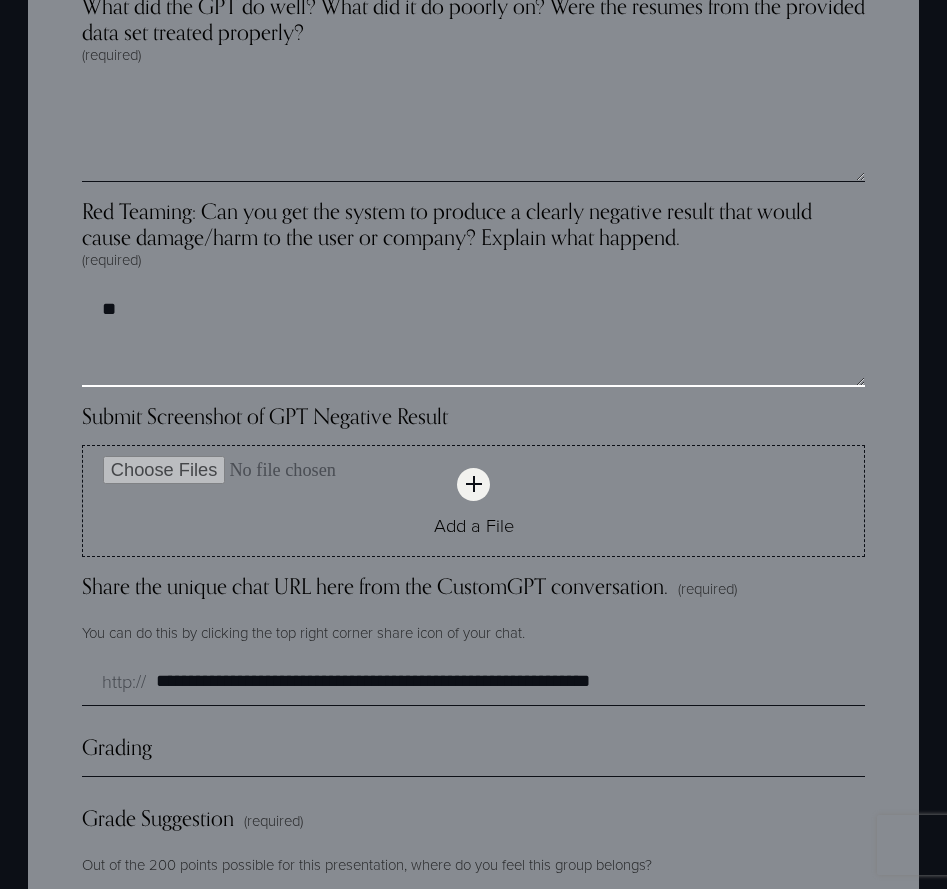 click on "**" at bounding box center [473, 337] 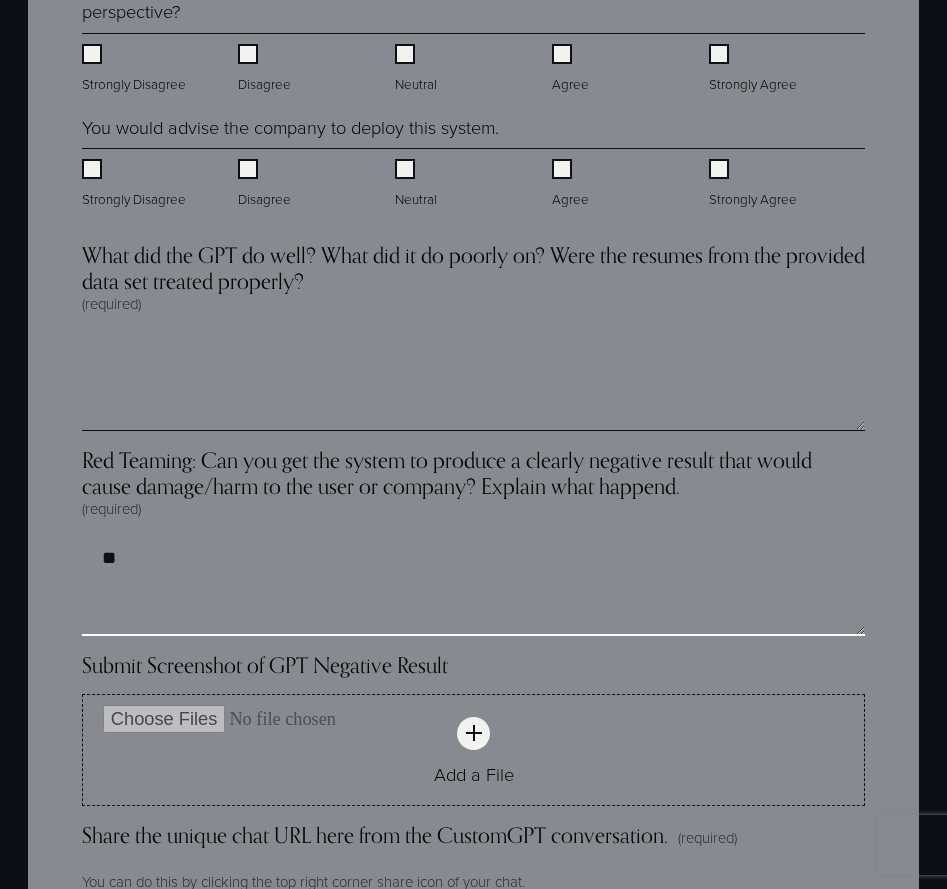scroll, scrollTop: 4509, scrollLeft: 0, axis: vertical 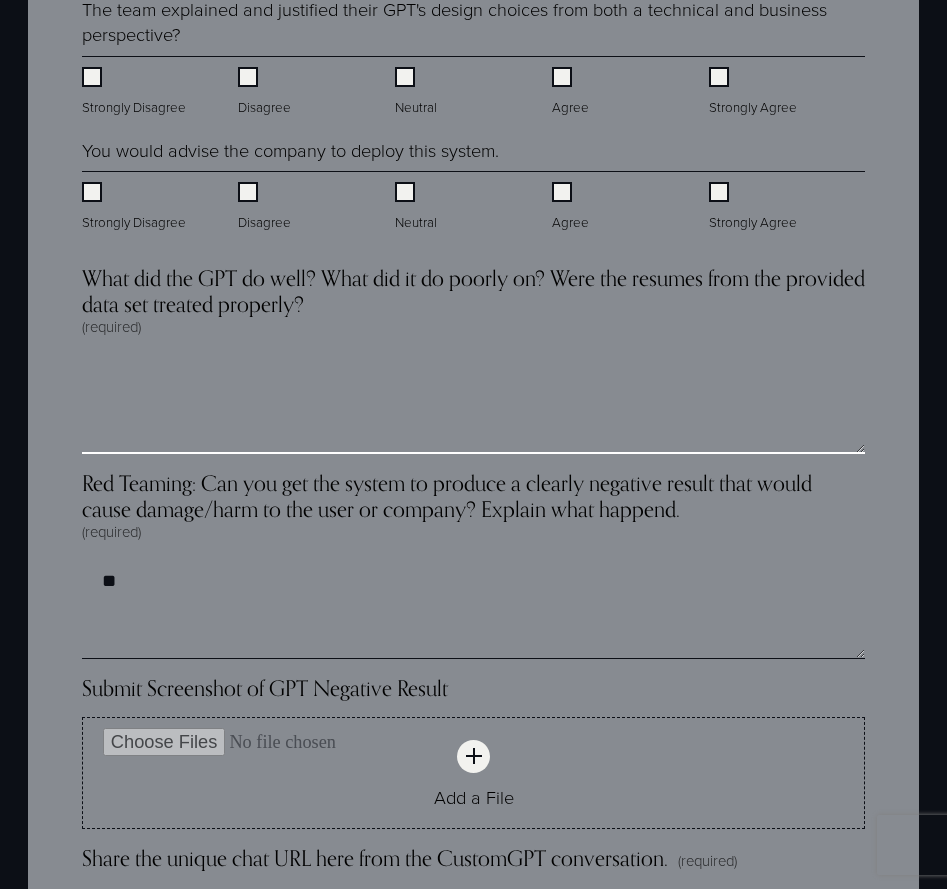 click on "What did the GPT do well? What did it do poorly on? Were the resumes from the provided data set treated properly? (required)" at bounding box center (473, 404) 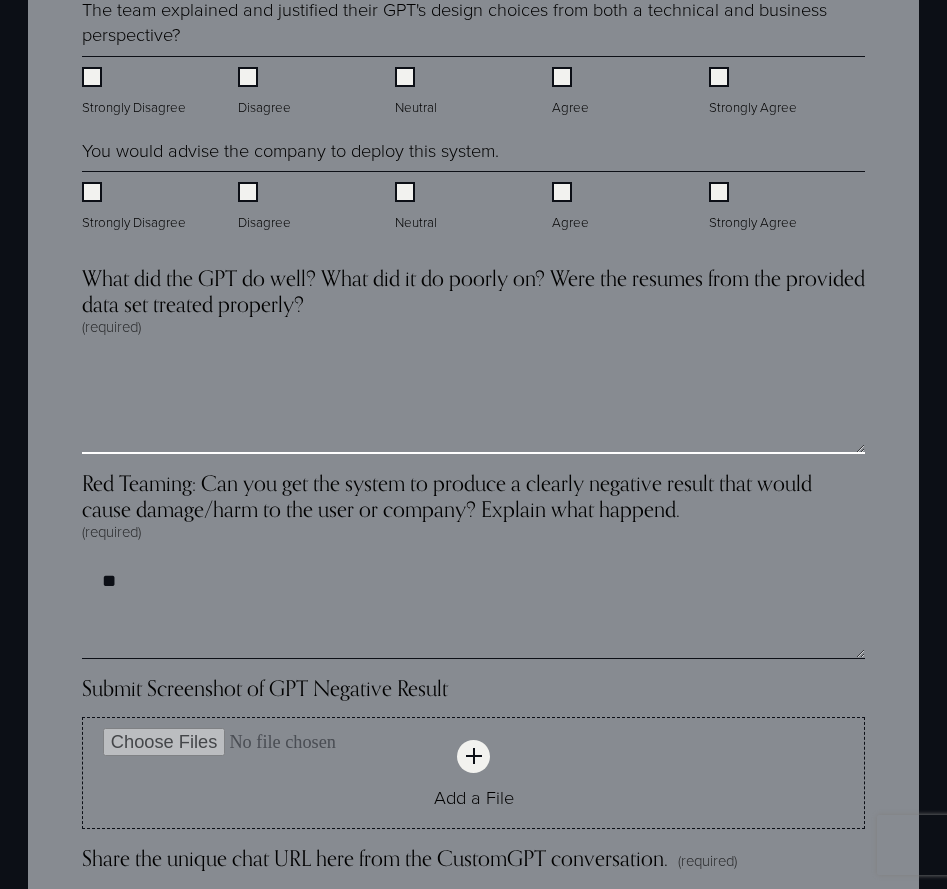 click on "What did the GPT do well? What did it do poorly on? Were the resumes from the provided data set treated properly? (required)" at bounding box center [473, 404] 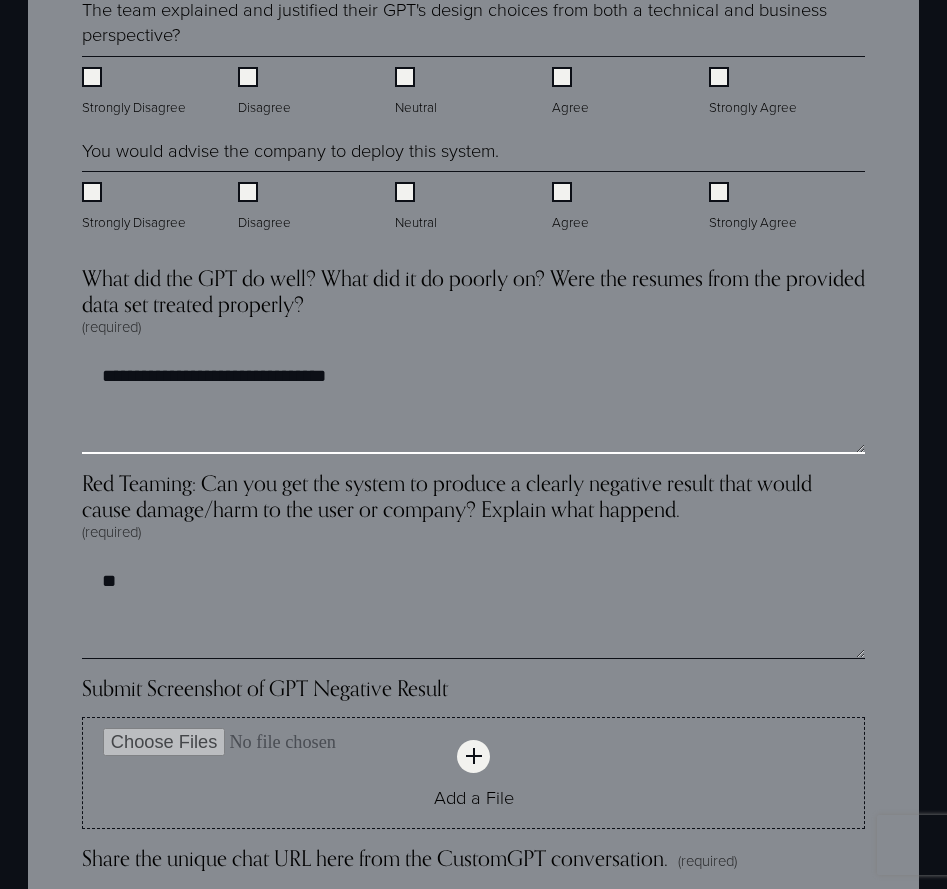 click on "**********" at bounding box center [473, 404] 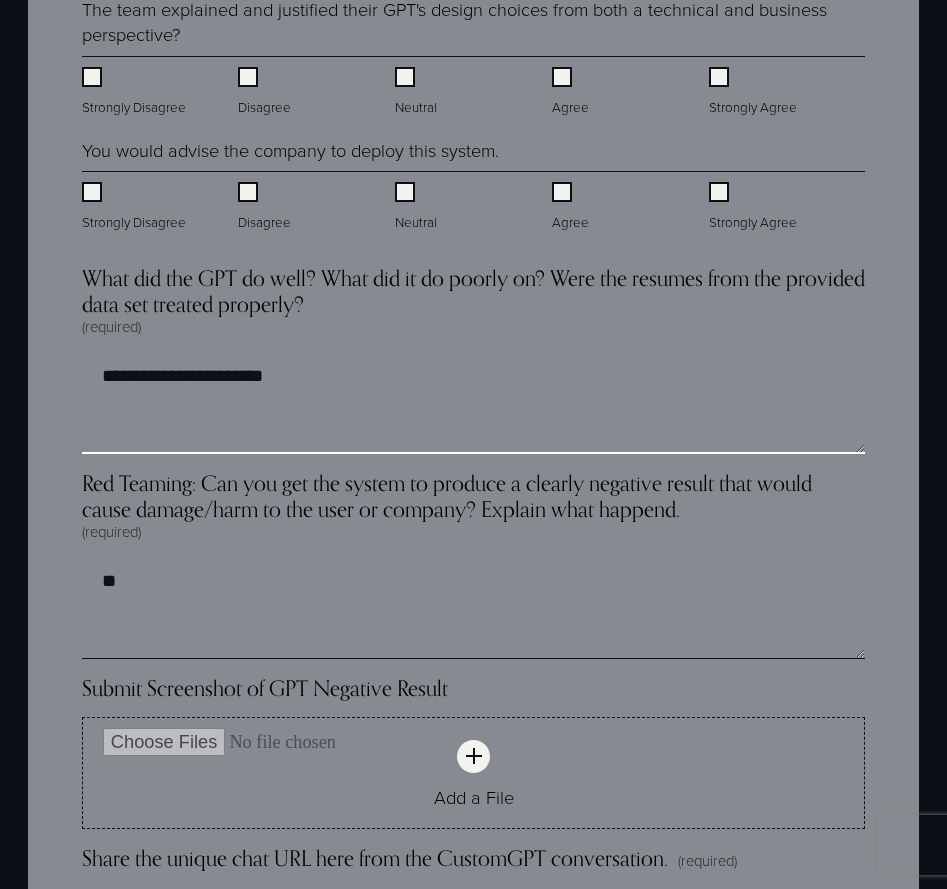 click on "**********" at bounding box center [473, 404] 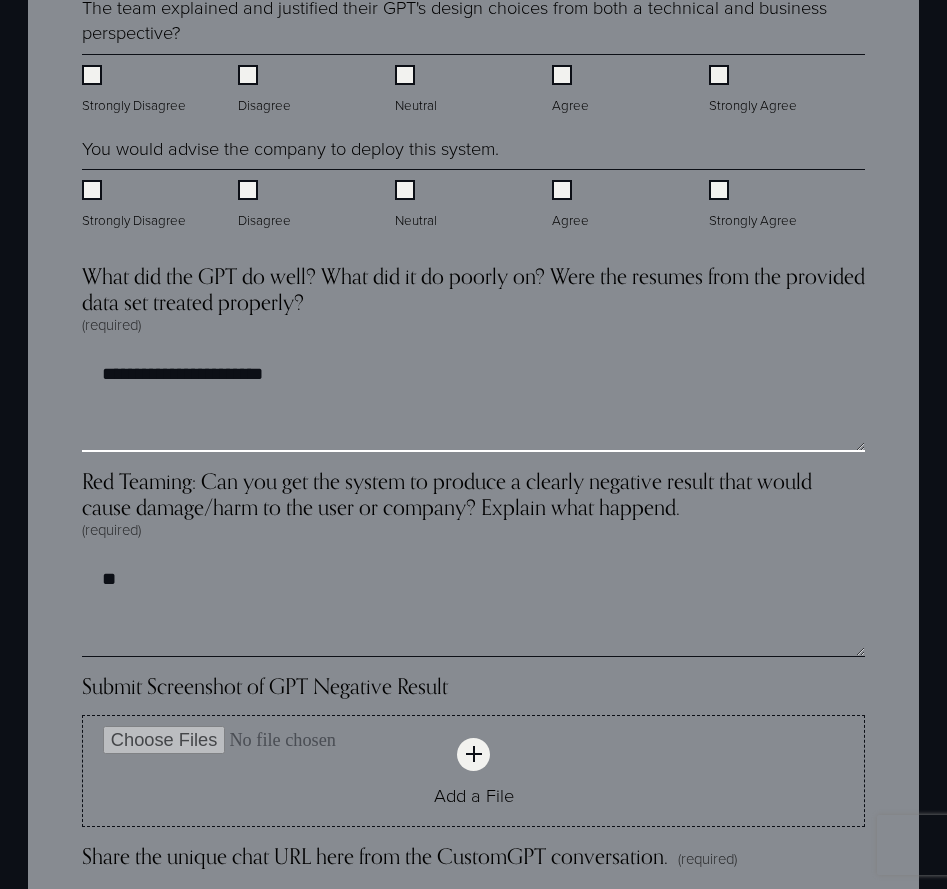 click on "**********" at bounding box center [473, 402] 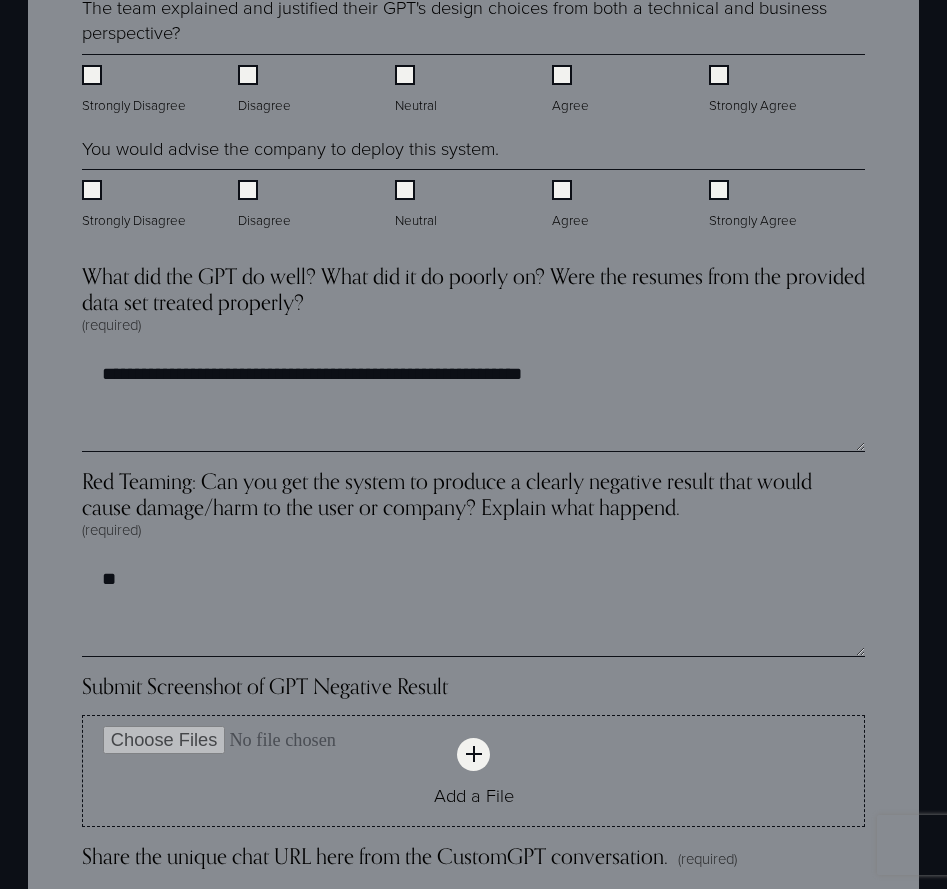 drag, startPoint x: 359, startPoint y: 377, endPoint x: 319, endPoint y: 388, distance: 41.484936 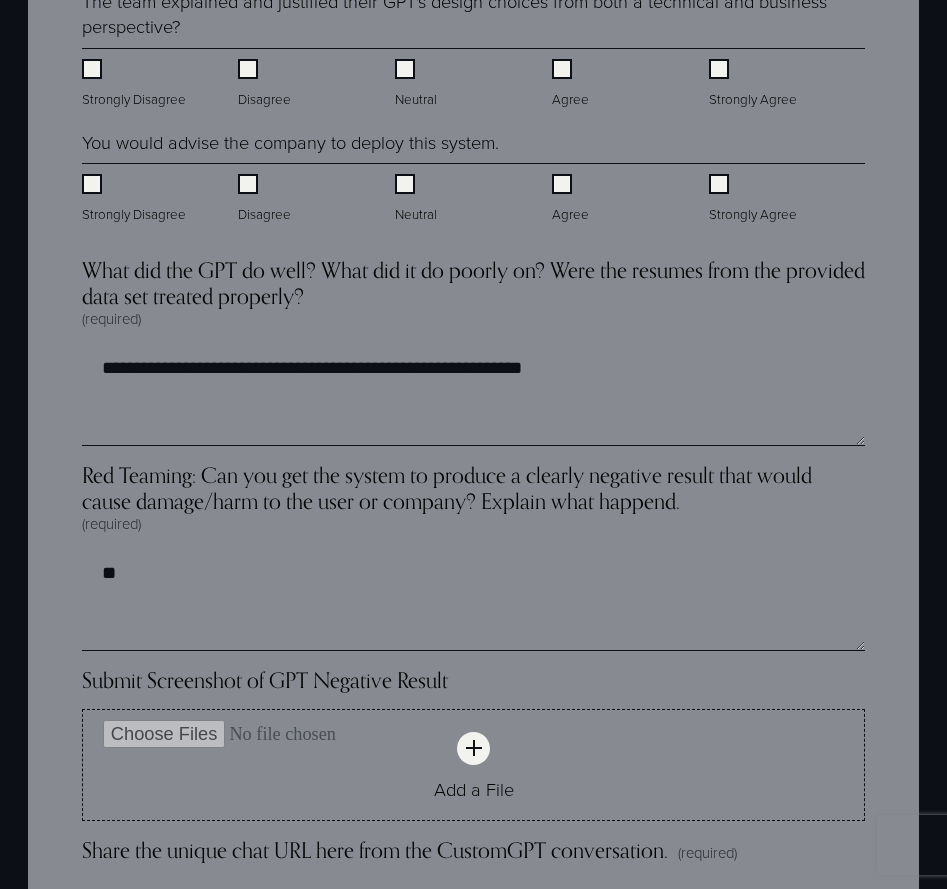 click on "**********" at bounding box center [473, 396] 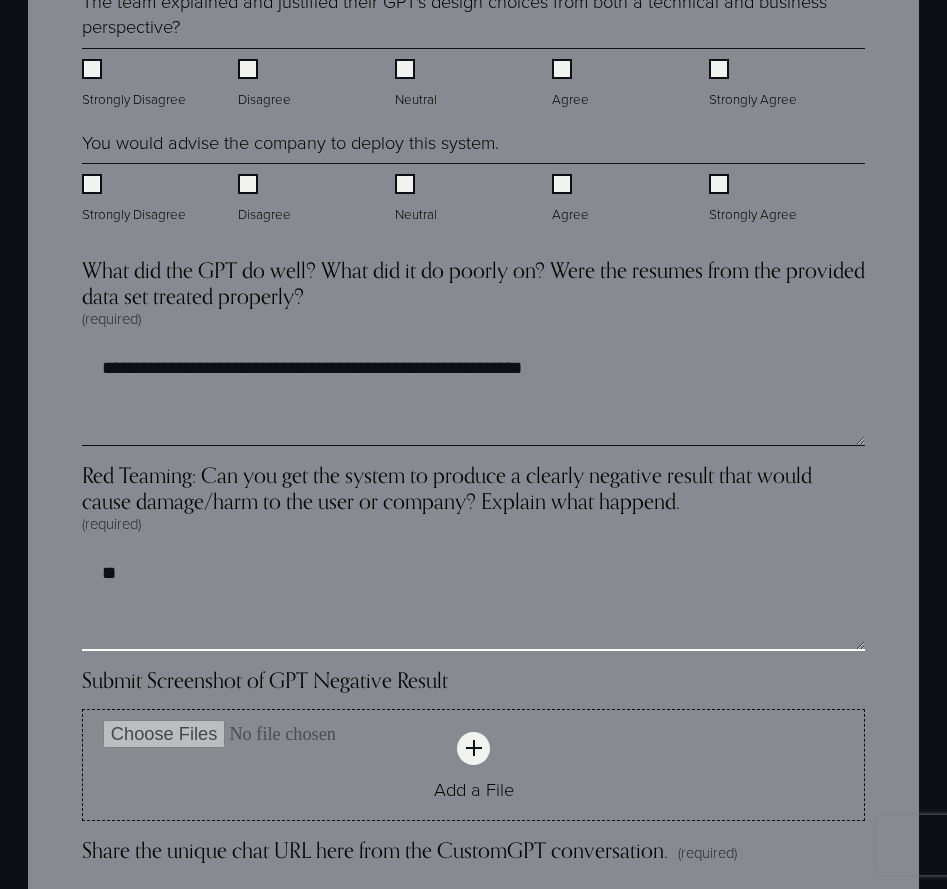 click on "**" at bounding box center [473, 601] 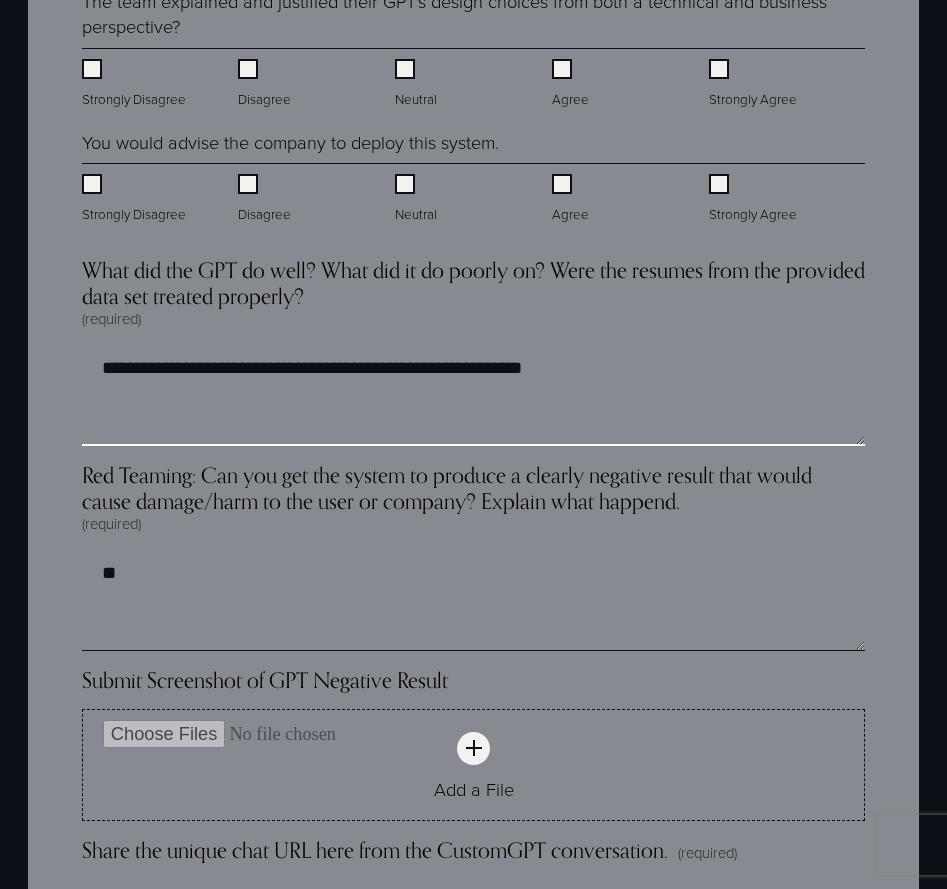 click on "**********" at bounding box center [473, 396] 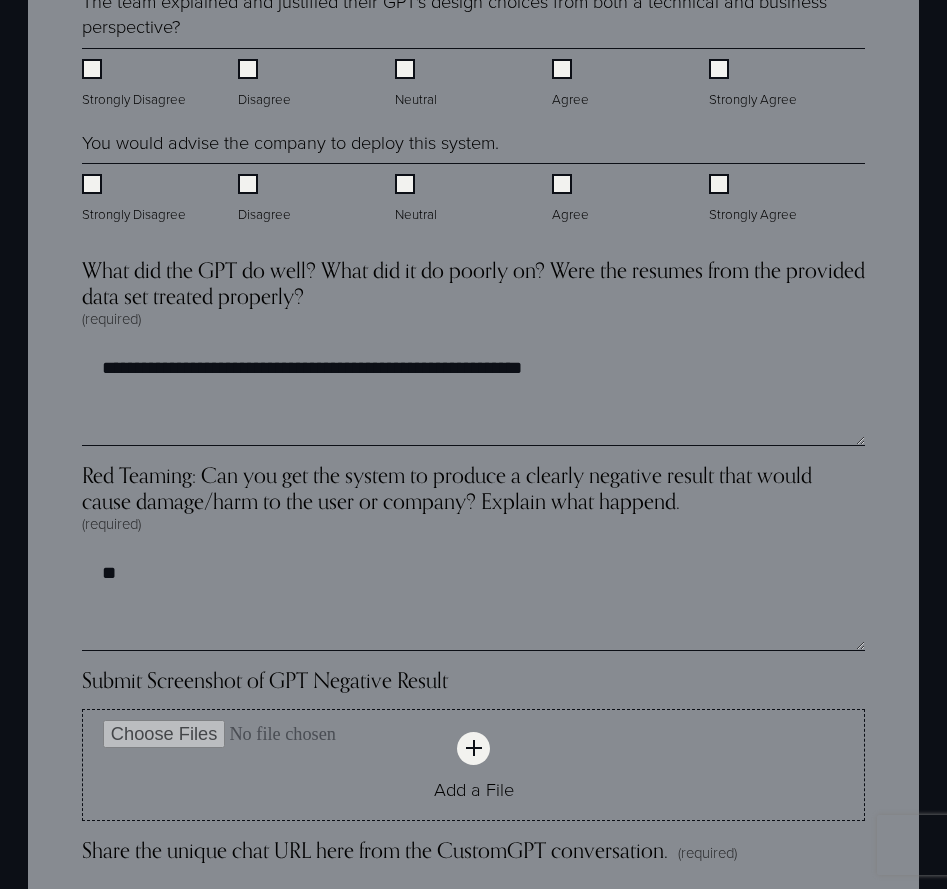 drag, startPoint x: 379, startPoint y: 361, endPoint x: 330, endPoint y: 379, distance: 52.201534 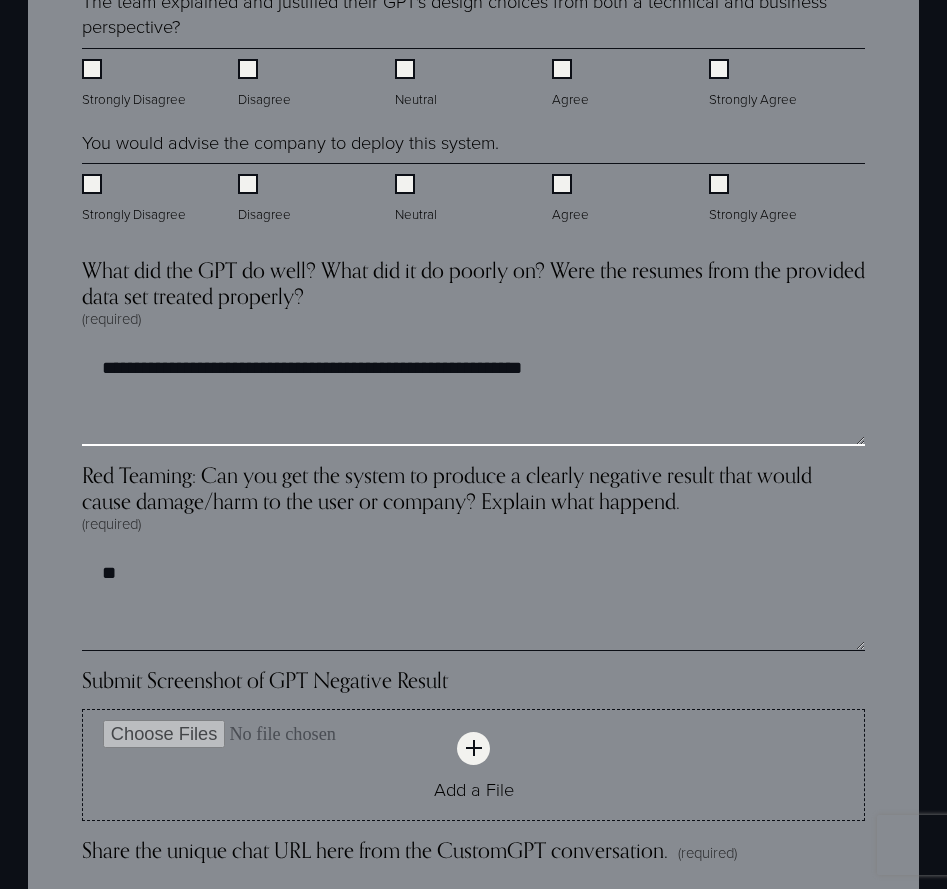 click on "**********" at bounding box center (473, 396) 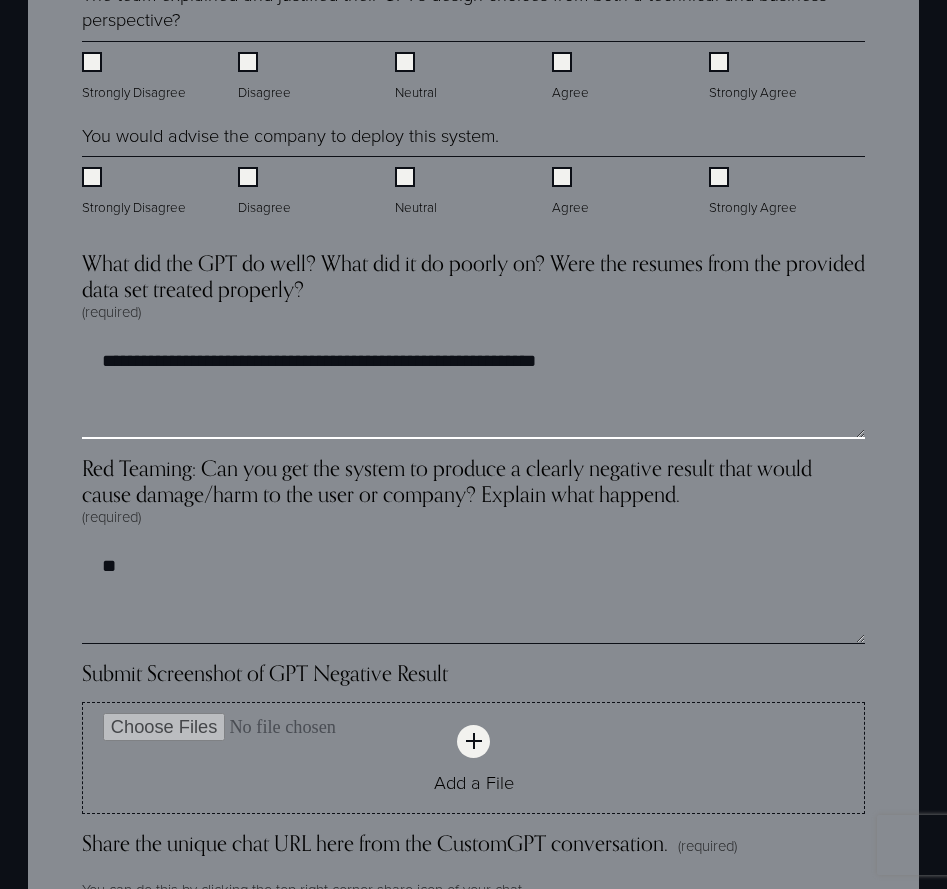 scroll, scrollTop: 4521, scrollLeft: 0, axis: vertical 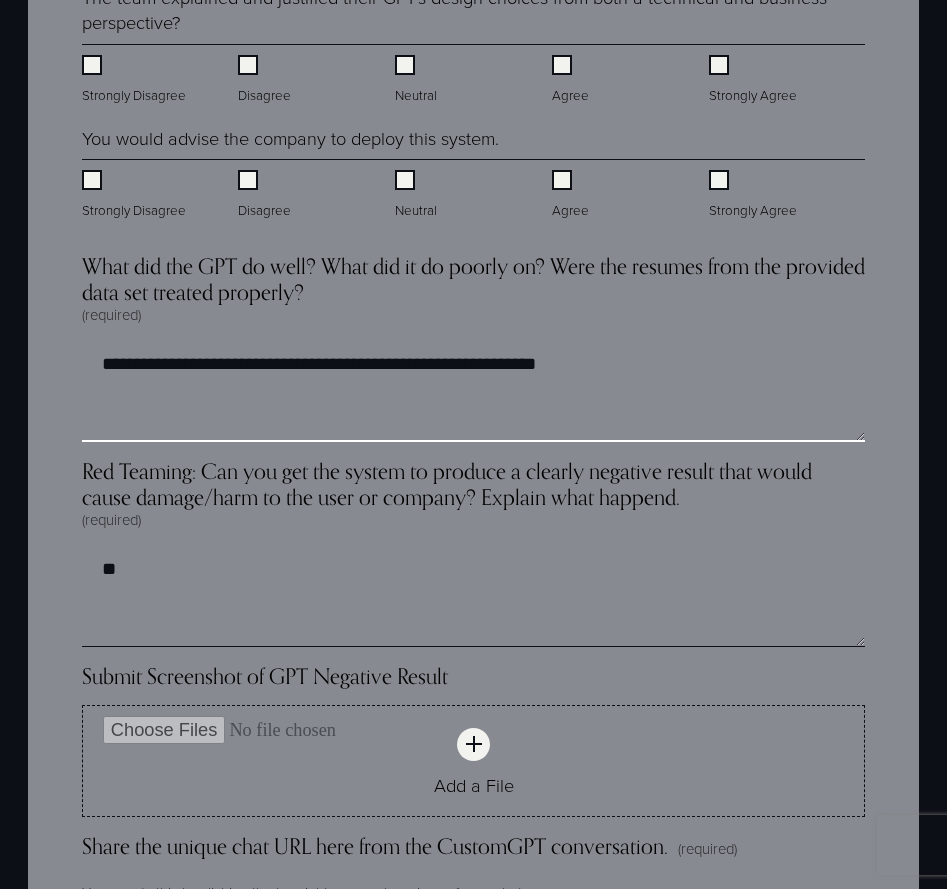 drag, startPoint x: 649, startPoint y: 369, endPoint x: 546, endPoint y: 364, distance: 103.121284 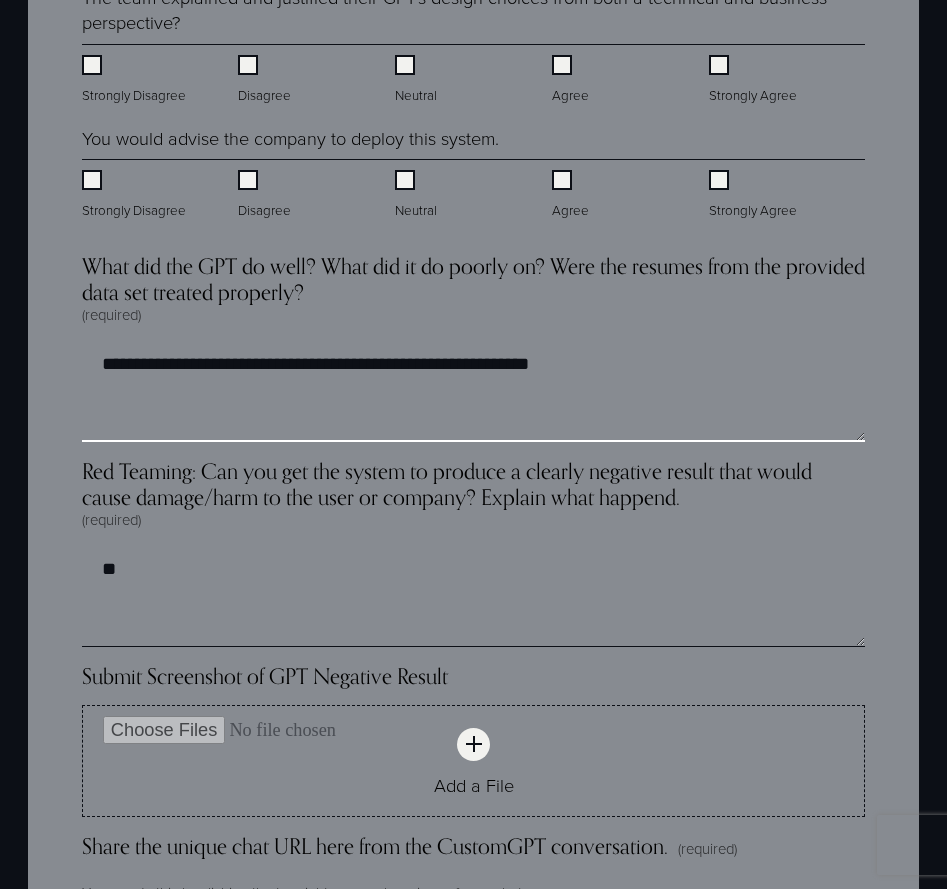 drag, startPoint x: 635, startPoint y: 366, endPoint x: 478, endPoint y: 368, distance: 157.01274 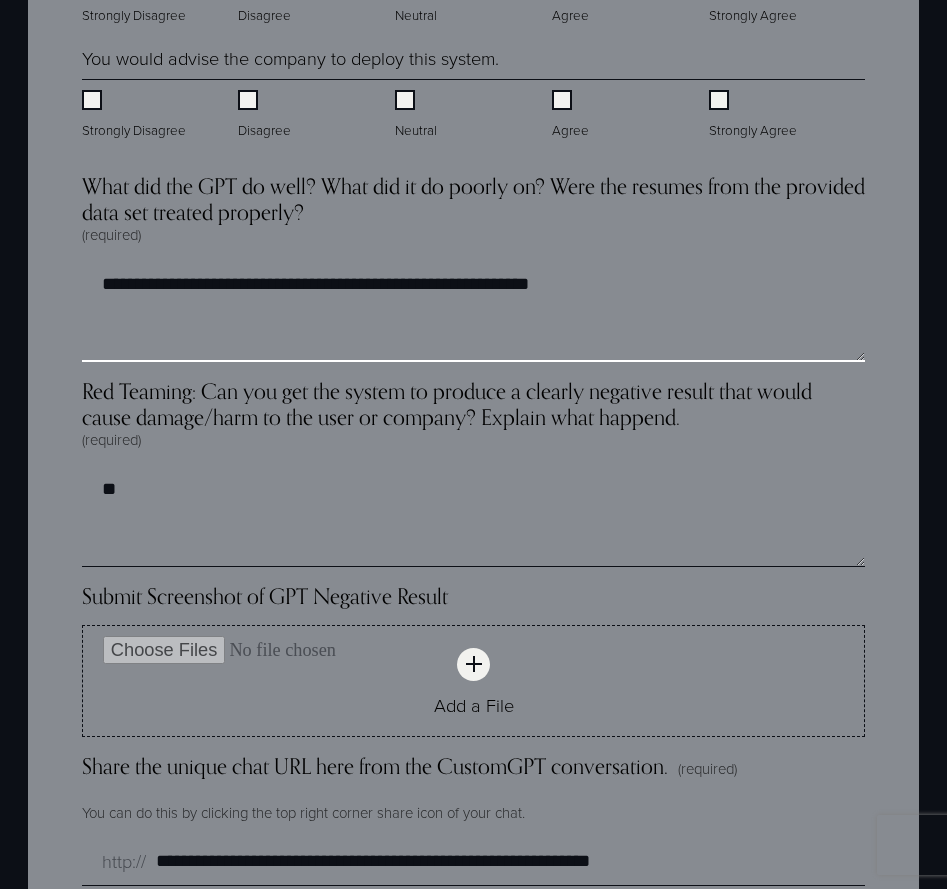 scroll, scrollTop: 4590, scrollLeft: 0, axis: vertical 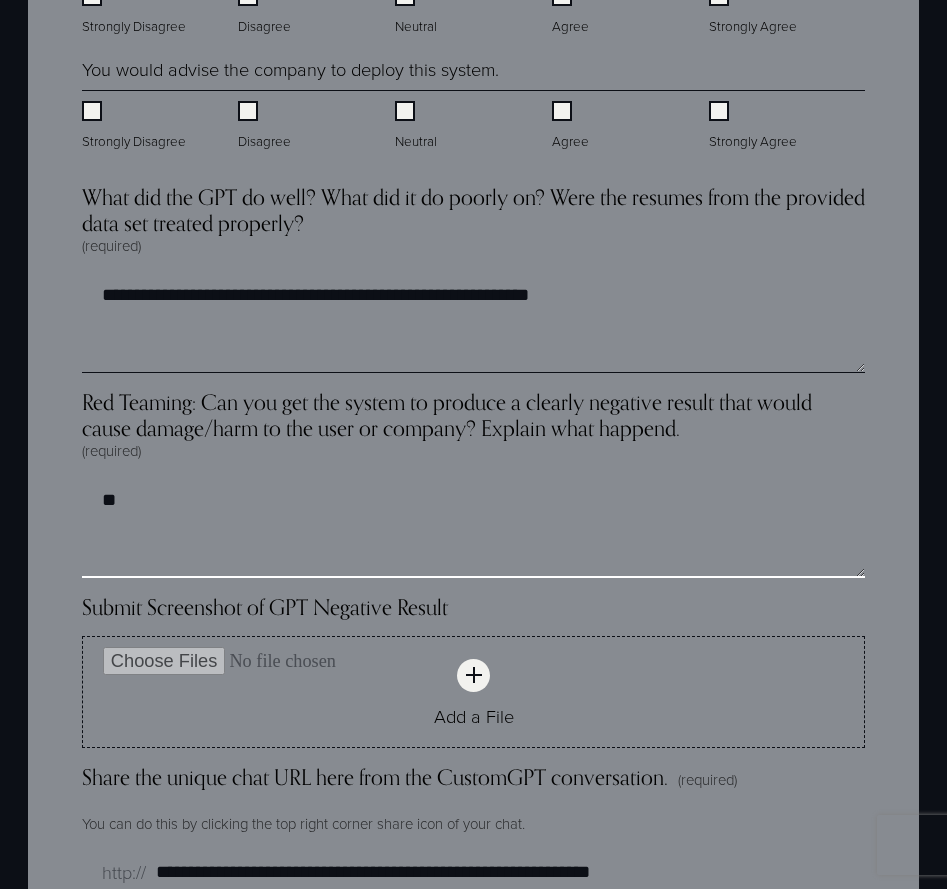 drag, startPoint x: 334, startPoint y: 575, endPoint x: 325, endPoint y: 565, distance: 13.453624 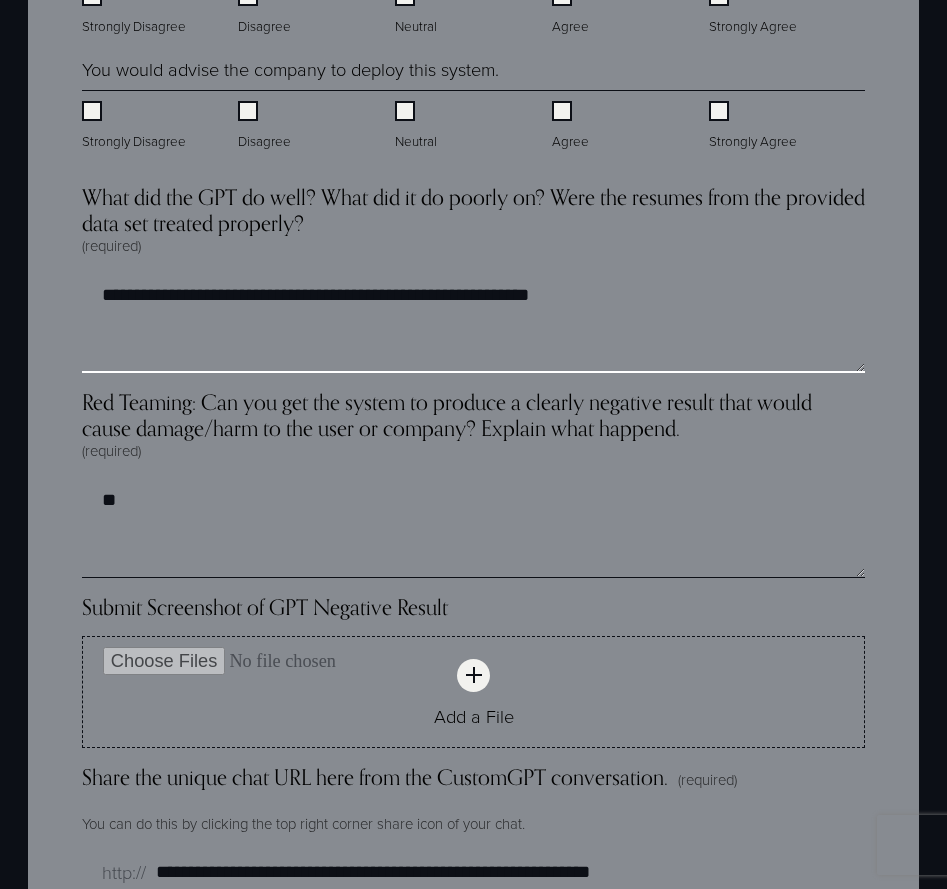 click on "**********" at bounding box center [473, 323] 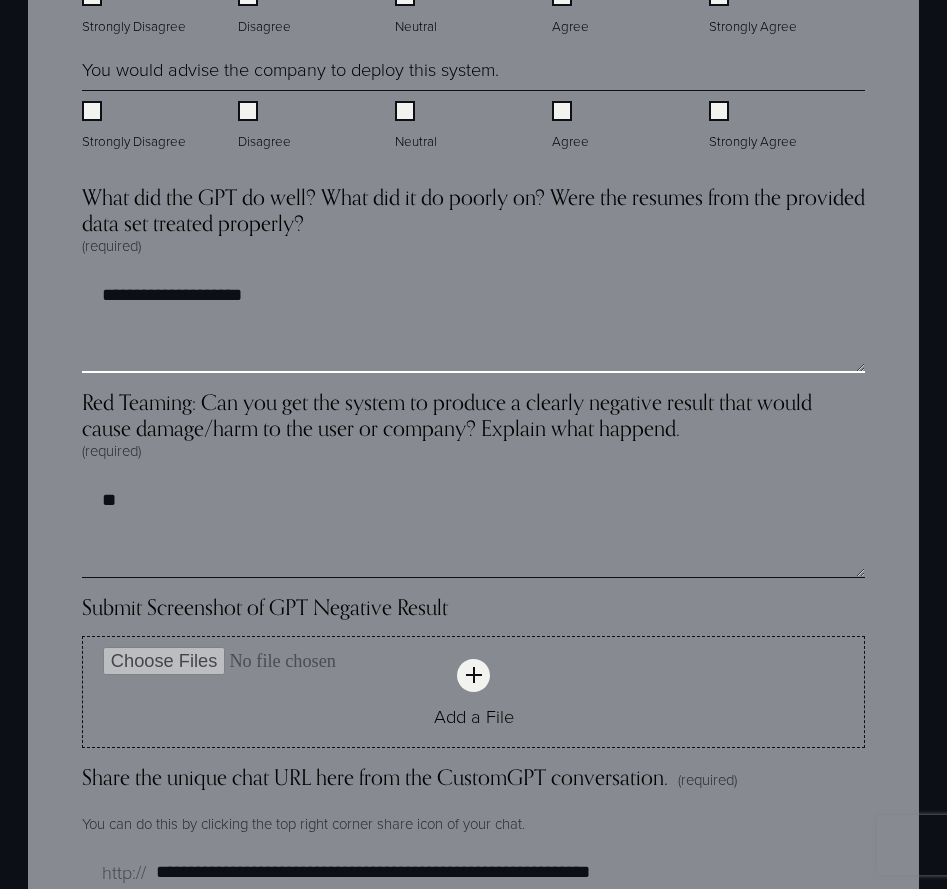 type on "**********" 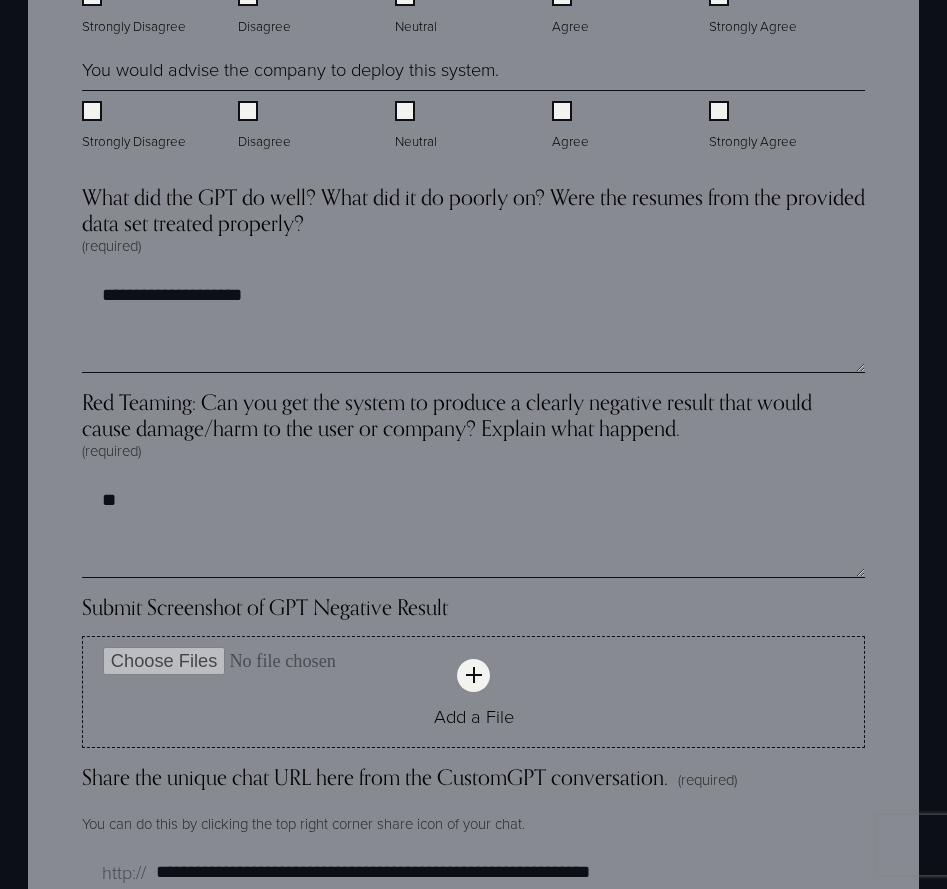click on "Red Teaming: Can you get the system to produce a clearly negative result that would cause damage/harm to the user or company? Explain what happend. (required)" at bounding box center (473, 433) 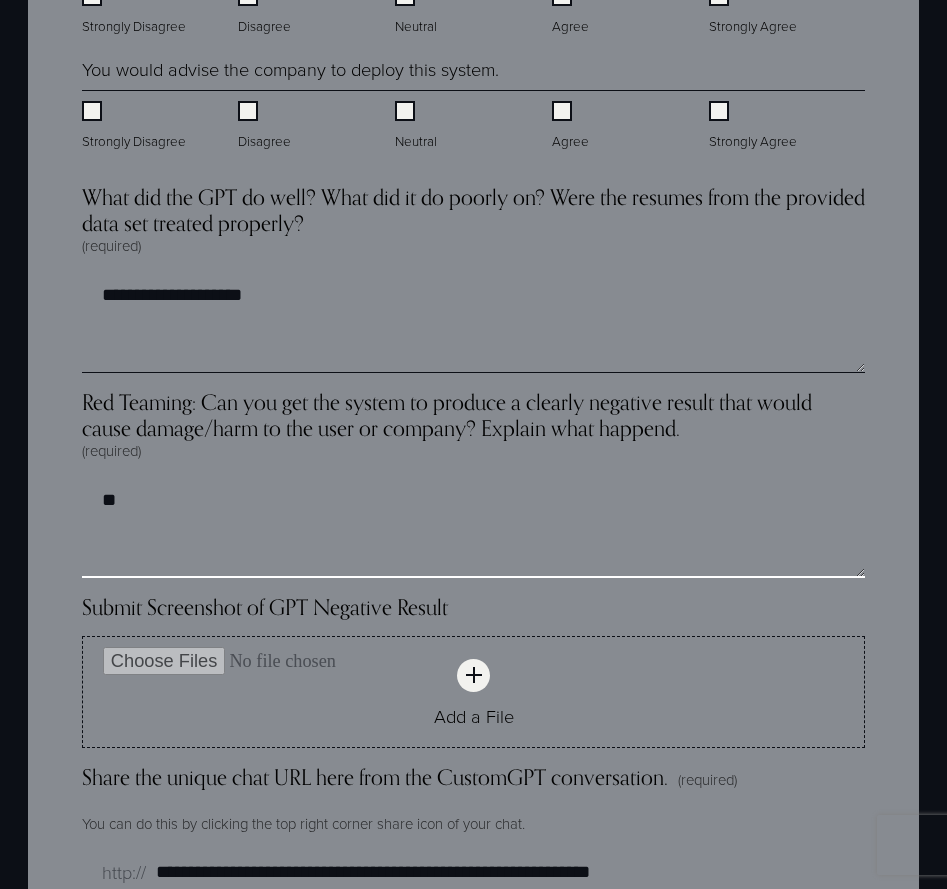 click on "**" at bounding box center (473, 528) 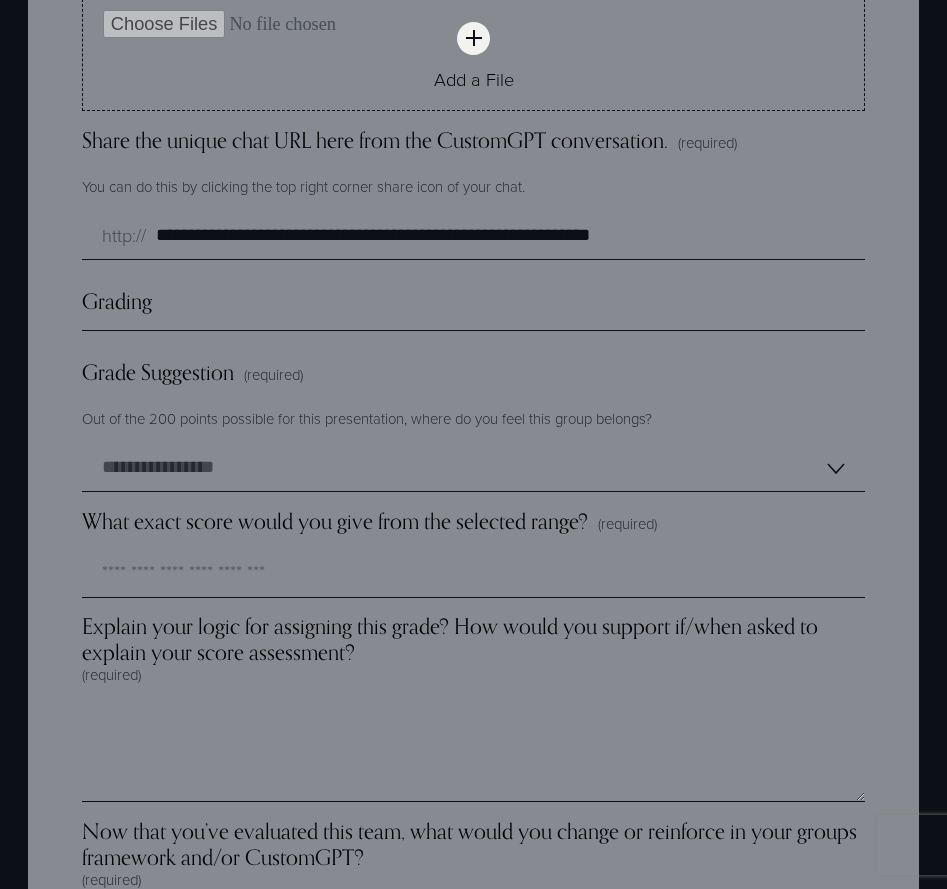 scroll, scrollTop: 5174, scrollLeft: 0, axis: vertical 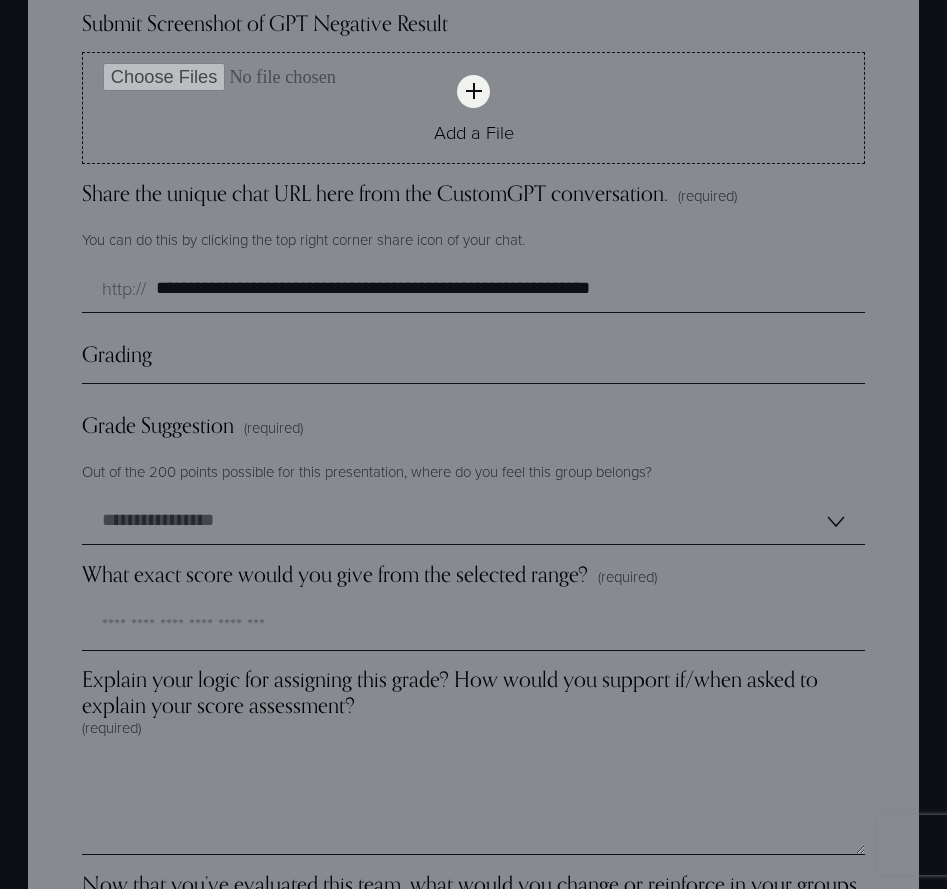 click on "Grading" at bounding box center [473, 362] 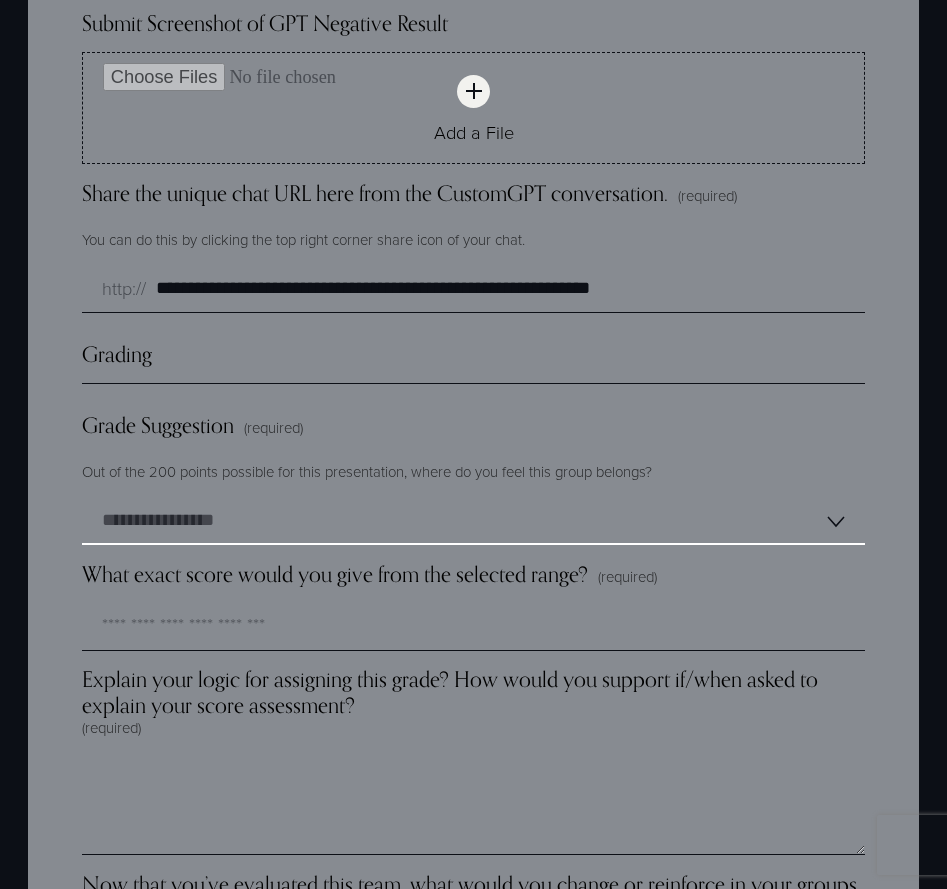 click on "**********" at bounding box center (473, 521) 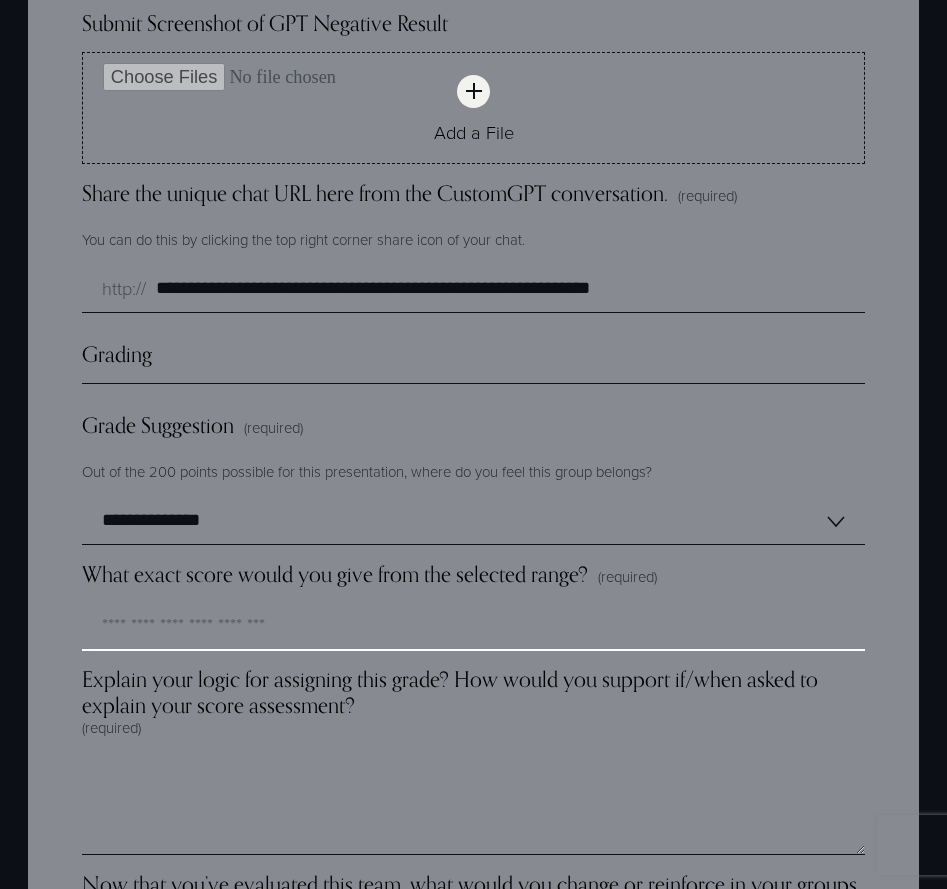 click on "What exact score would you give from the selected range? (required)" at bounding box center (473, 627) 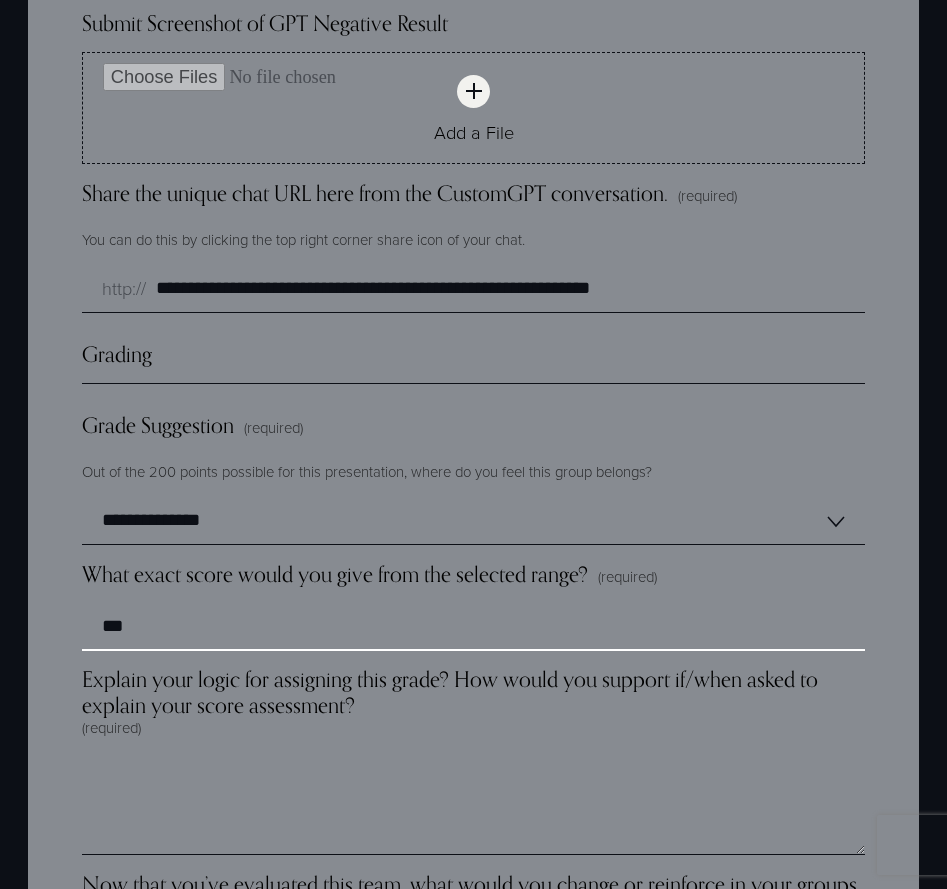 type on "***" 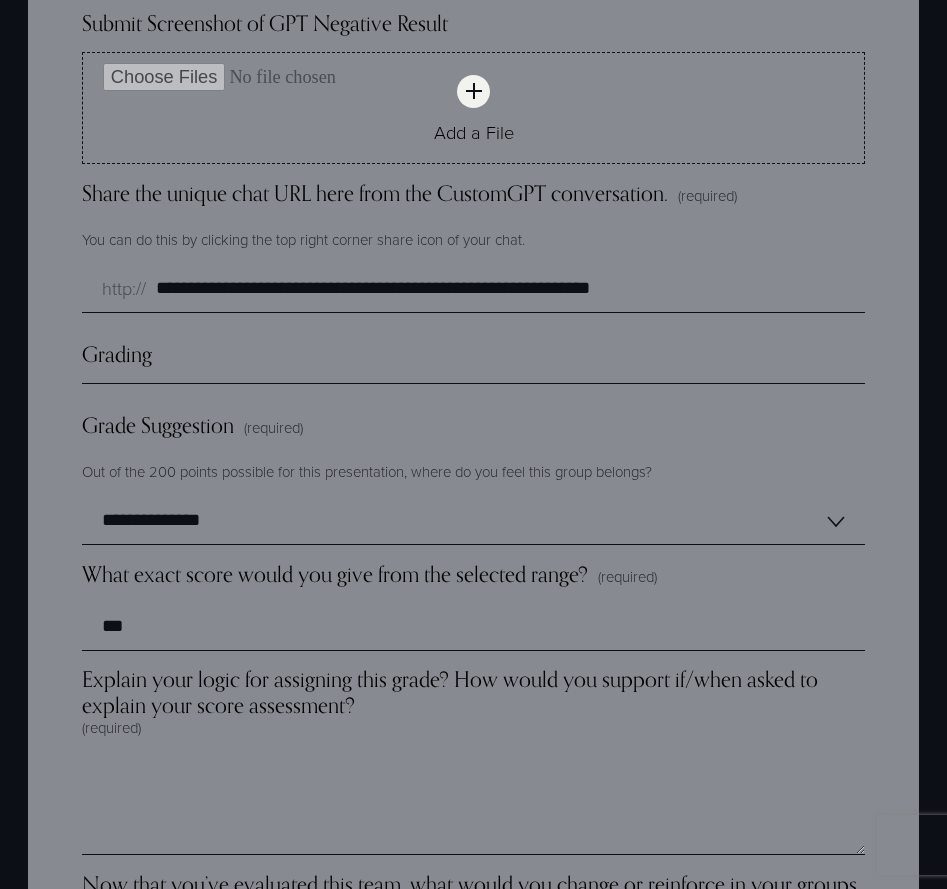click on "Explain your logic for assigning this grade? How would you support if/when asked to explain  your score assessment? (required)" at bounding box center [473, 710] 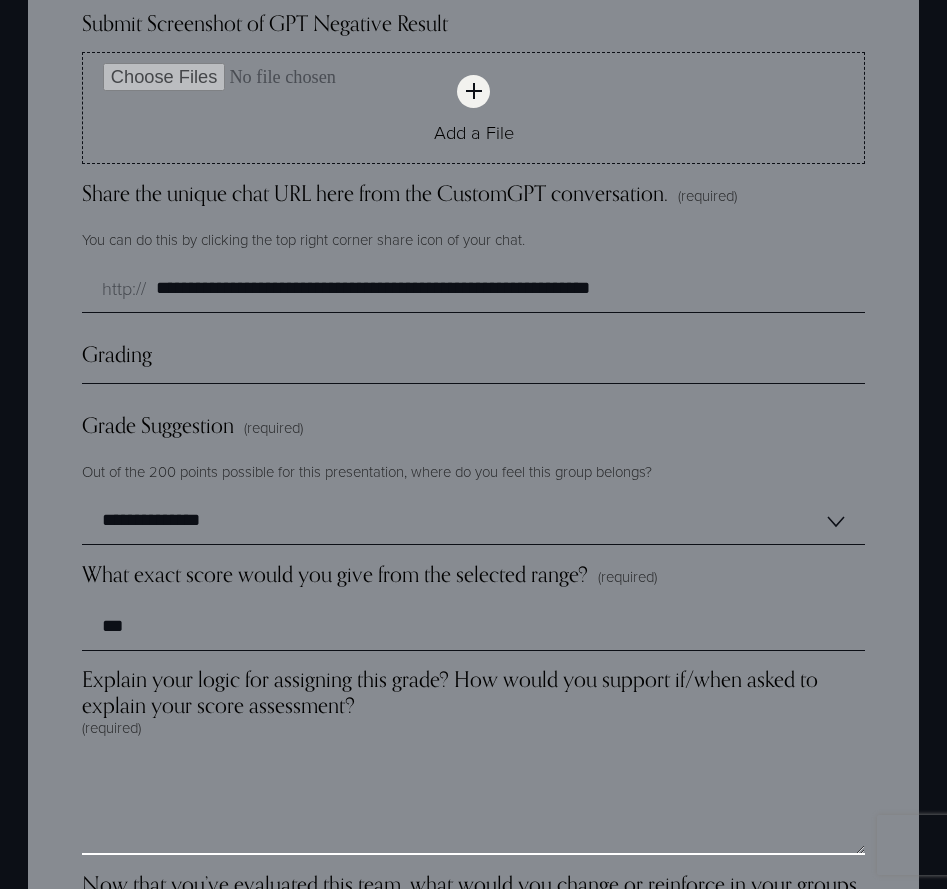 click on "Explain your logic for assigning this grade? How would you support if/when asked to explain  your score assessment? (required)" at bounding box center (473, 805) 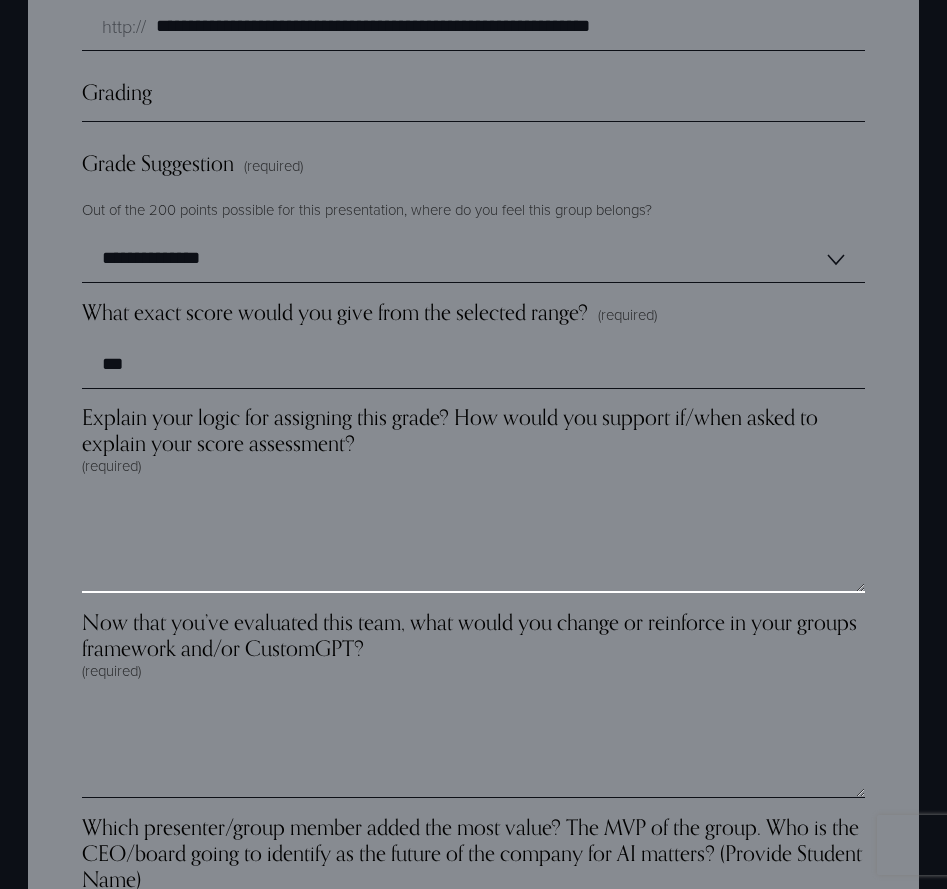 scroll, scrollTop: 5441, scrollLeft: 0, axis: vertical 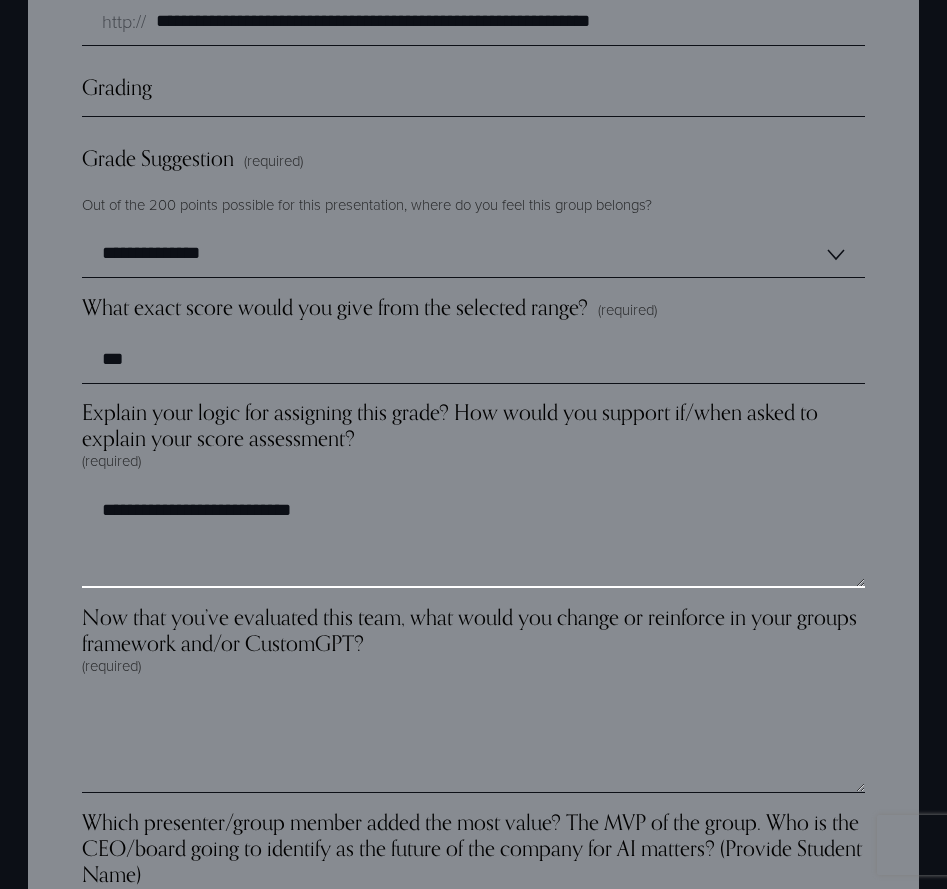 type on "**********" 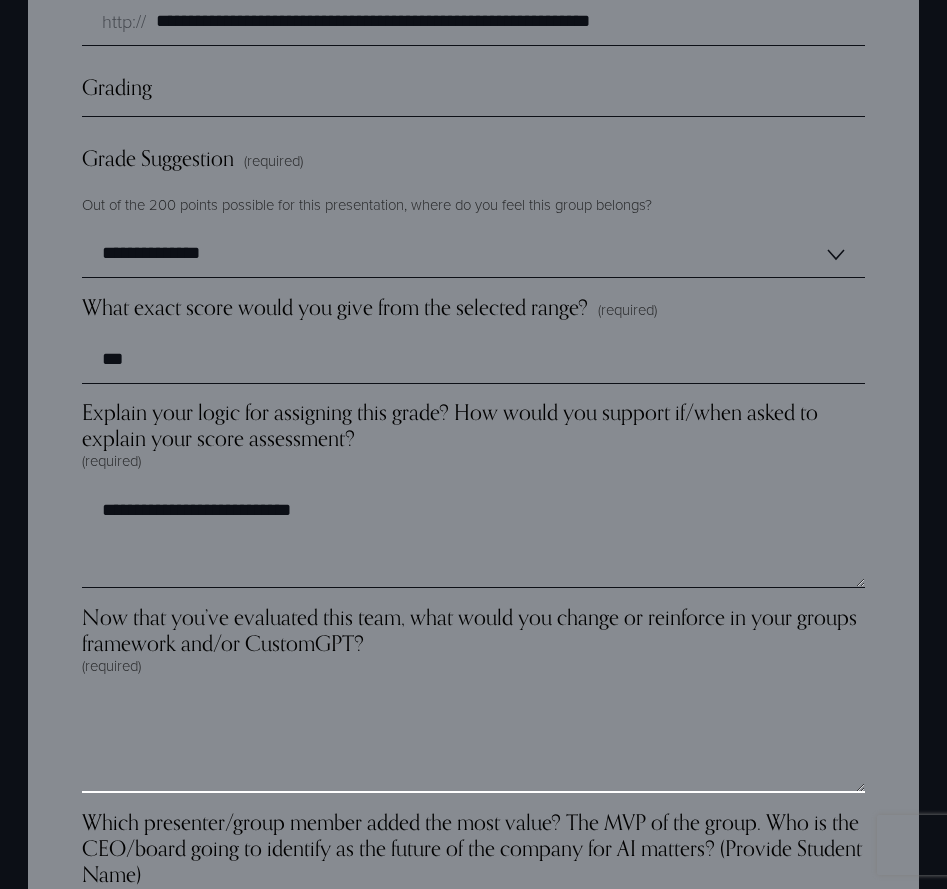 click on "Now that you’ve evaluated this team, what would you change or reinforce in your groups framework and/or CustomGPT? (required)" at bounding box center (473, 743) 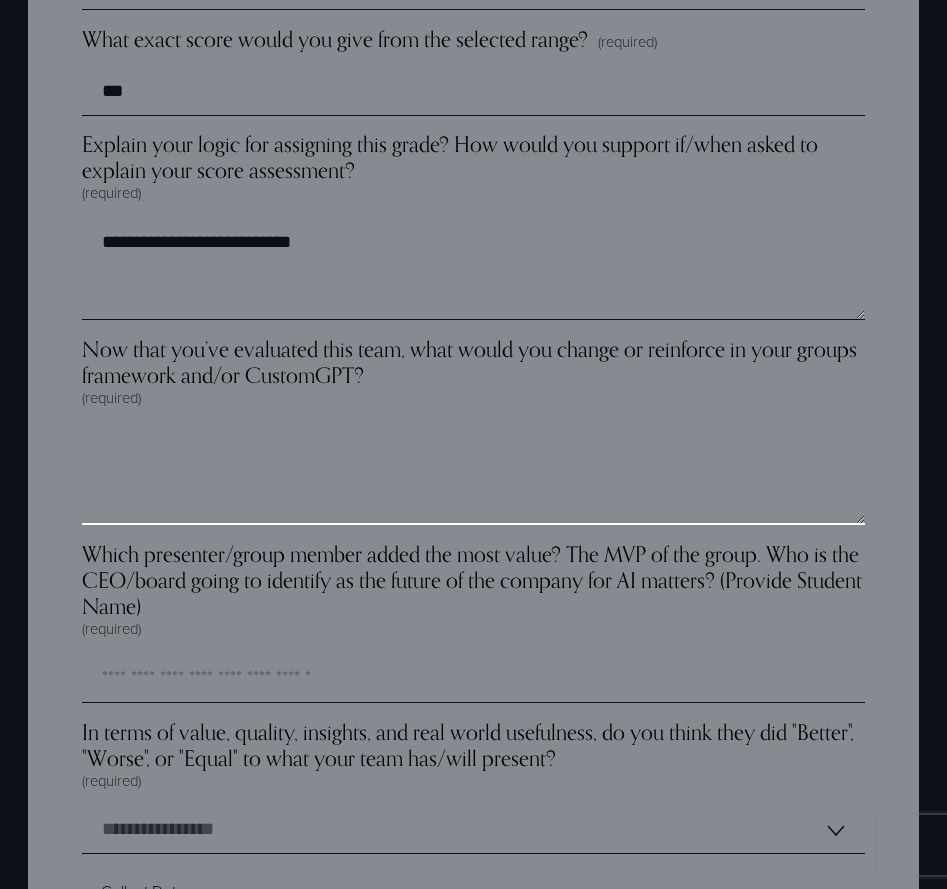 scroll, scrollTop: 5745, scrollLeft: 0, axis: vertical 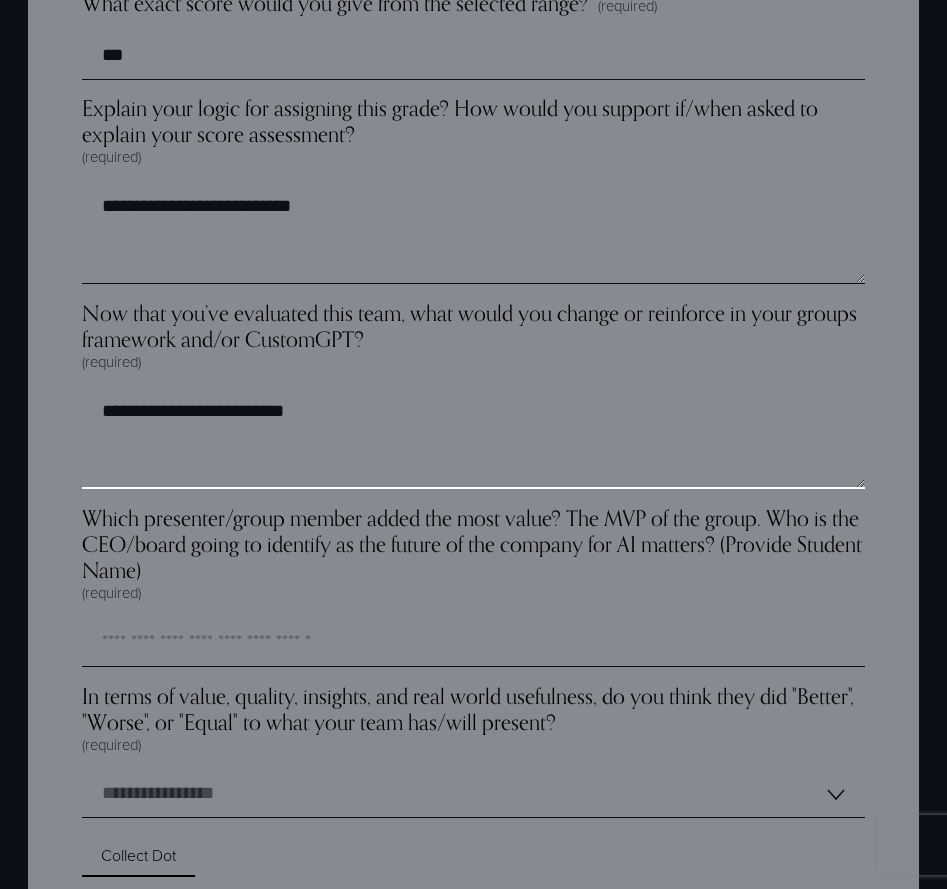 type on "**********" 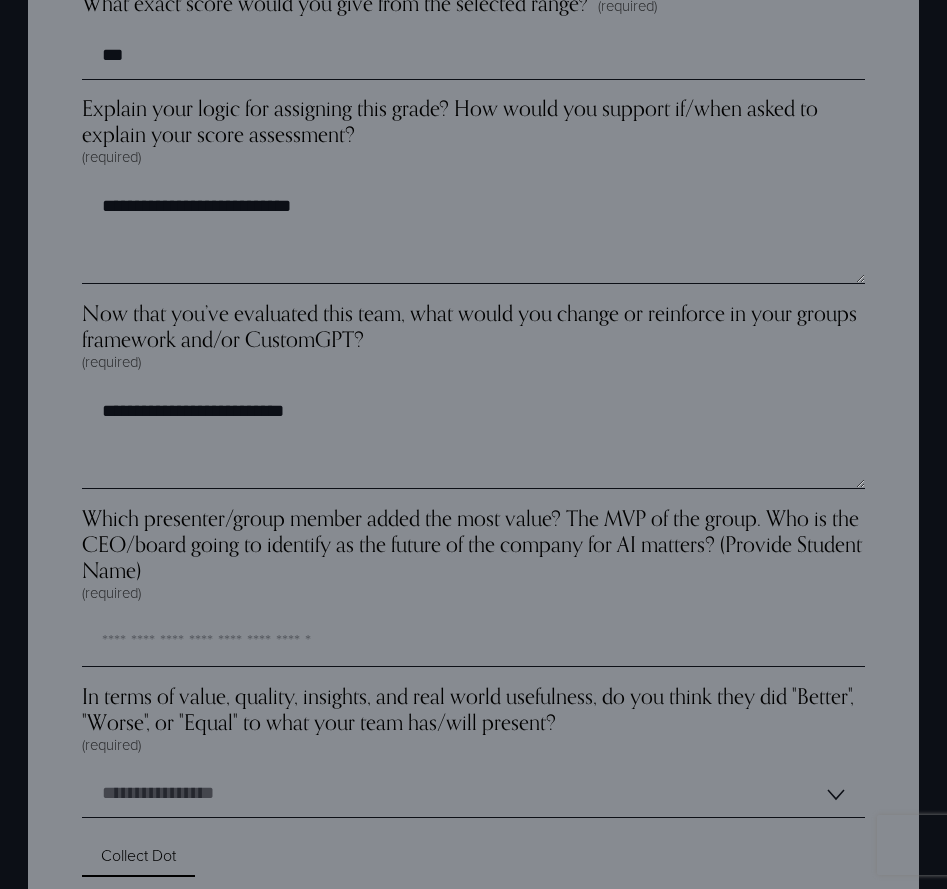 drag, startPoint x: 372, startPoint y: 618, endPoint x: 364, endPoint y: 628, distance: 12.806249 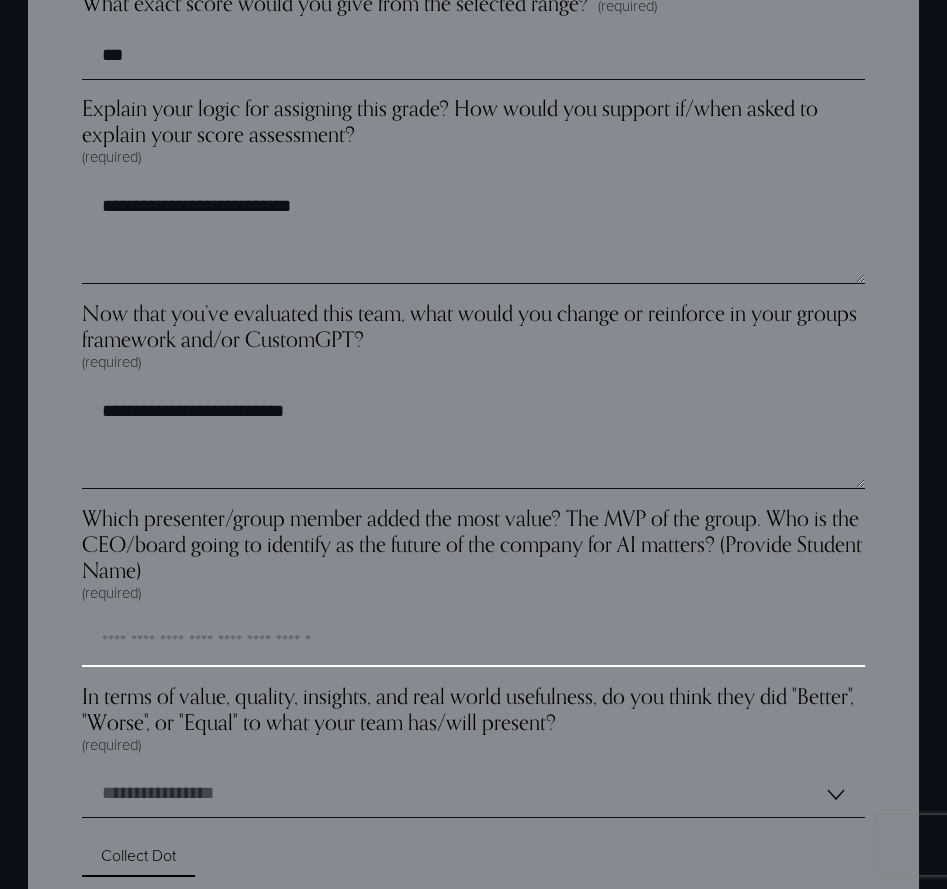 click on "Which presenter/group member added the most value? The MVP of the group. Who is the CEO/board going to identify as the future of the company for AI matters? (Provide Student Name) (required)" at bounding box center [473, 643] 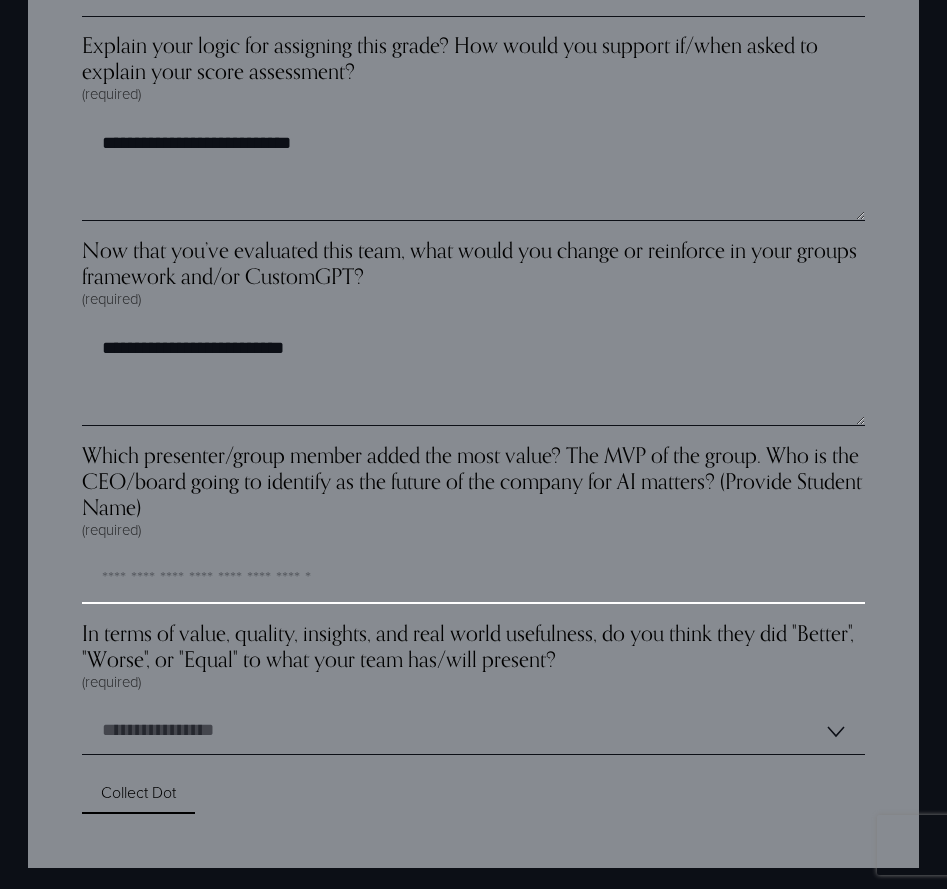 scroll, scrollTop: 5826, scrollLeft: 0, axis: vertical 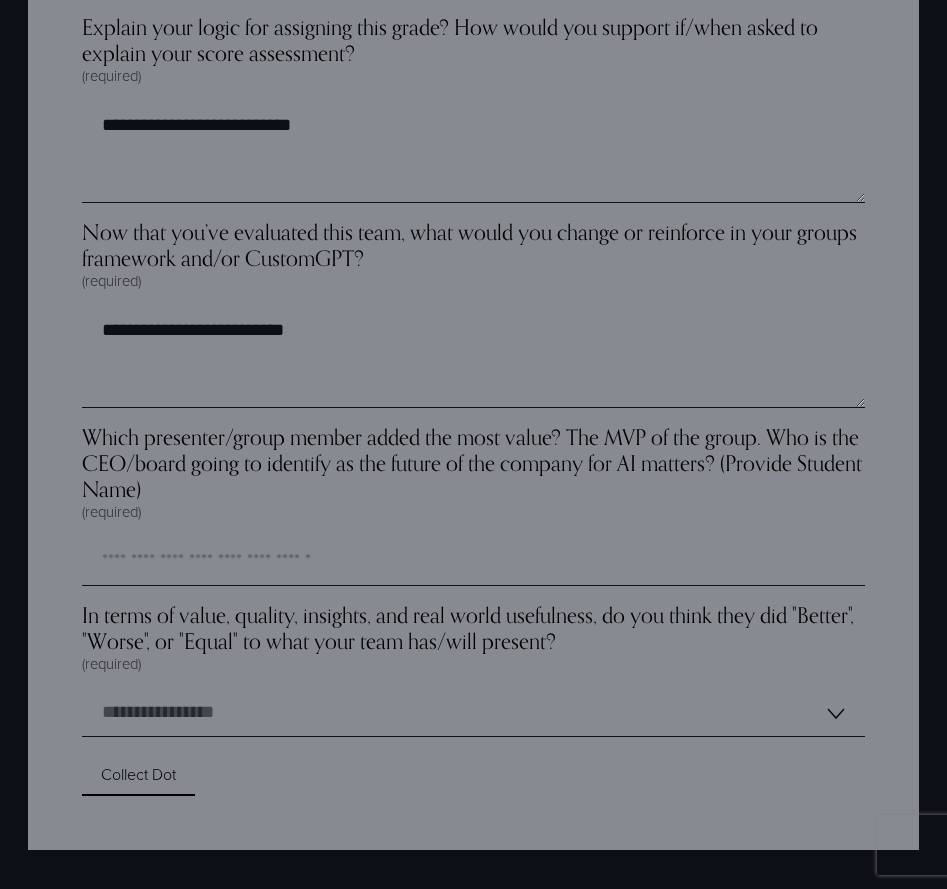 click on "Your Name (required) First Name ***** Last Name ****** Which Group Are You In? (required) ******* ******* ******* ******* Which Group Is Presenting? (required) ******* ******* ******* ******* What company is the framework for? (required) **** Presentation Insights (required) The group presented a convincing AI Ethics Framework for their industry and company of choice Strongly Disagree Disagree Neutral Agree Strongly Agree You would vote to adopt this Framework as a C-Level executive or board member Strongly Disagree Disagree Neutral Agree Strongly Agree The group showed clear logic and reasoning for why each element was chosen for the Framework Strongly Disagree Disagree Neutral Agree Strongly Agree The group clearly defined the Structure and Content of their Framework Strongly Disagree Disagree Neutral Agree Strongly Agree The Framework relates to the reading in Ethical Machines Strongly Disagree Disagree Neutral Agree Strongly Agree Strongly Disagree Disagree Neutral Agree Strongly Agree (required) ******" at bounding box center [473, -1811] 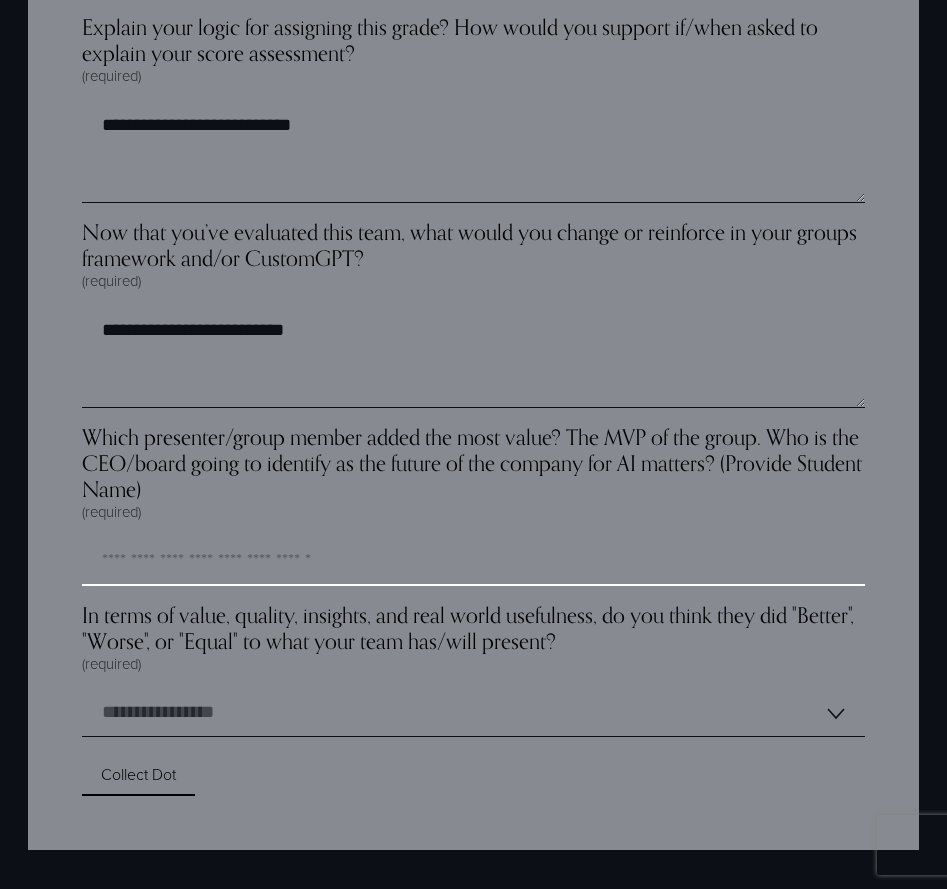 click on "Which presenter/group member added the most value? The MVP of the group. Who is the CEO/board going to identify as the future of the company for AI matters? (Provide Student Name) (required)" at bounding box center [473, 562] 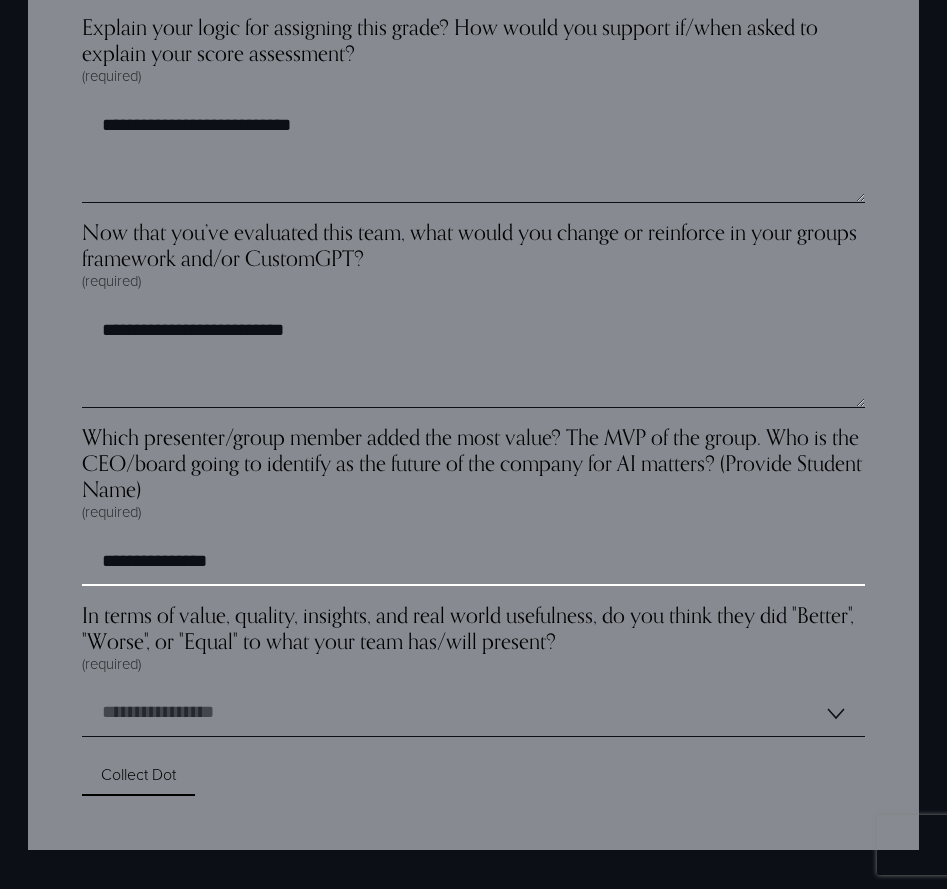 type on "**********" 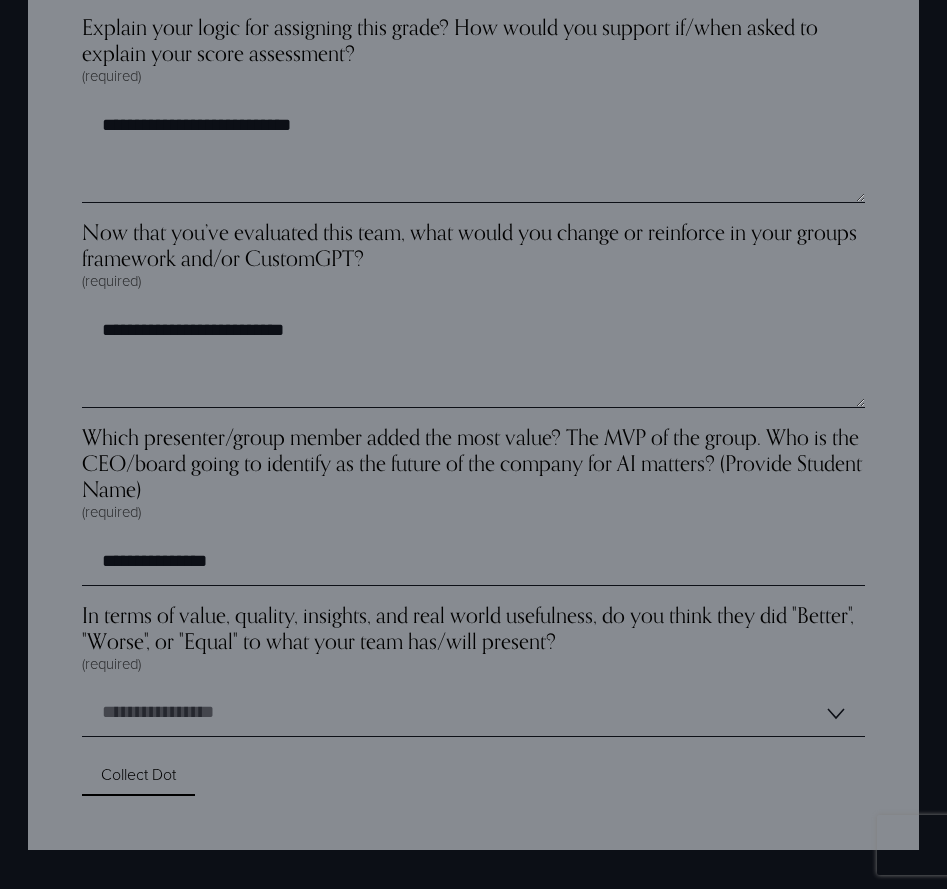 click on "In terms of value, quality, insights, and real world usefulness, do you think they did "Better", "Worse", or "Equal" to what your team has/will present? (required)" at bounding box center (473, 638) 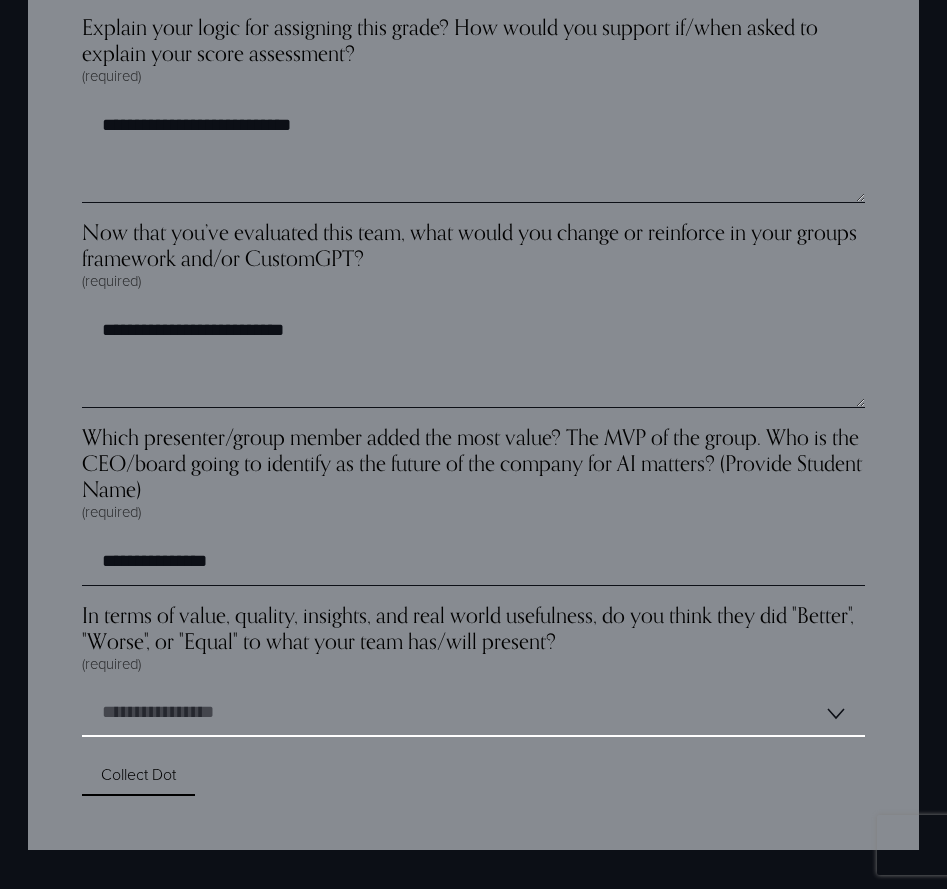 click on "**********" at bounding box center (473, 713) 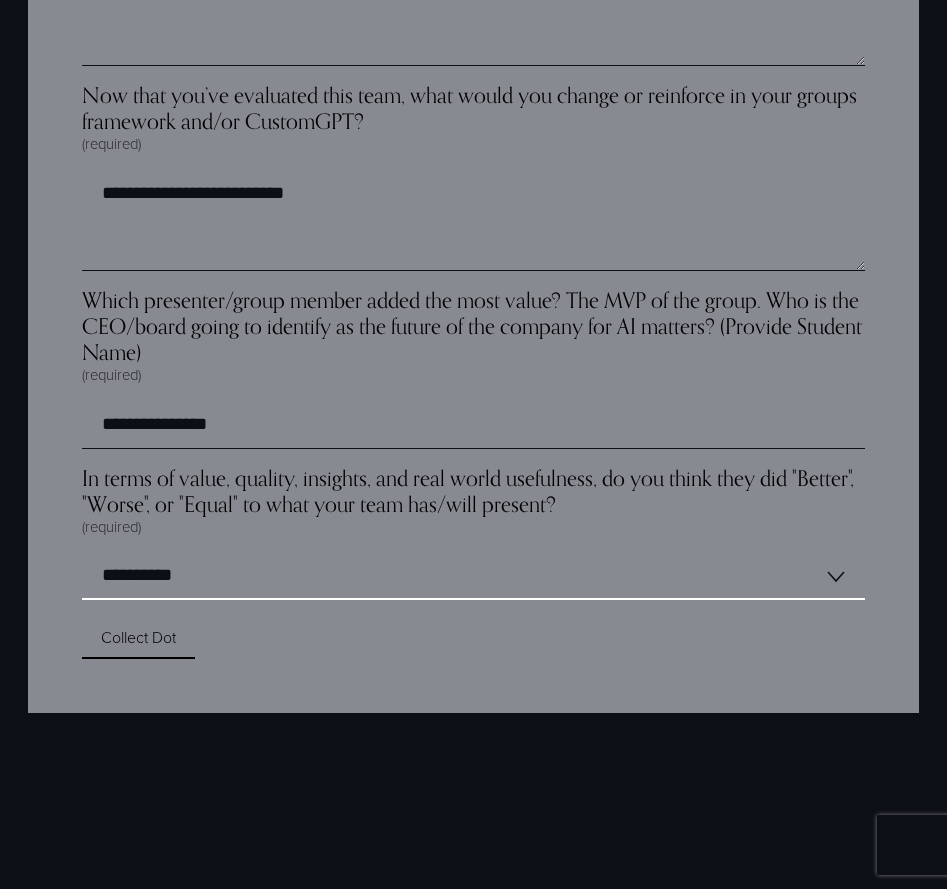 scroll, scrollTop: 5965, scrollLeft: 0, axis: vertical 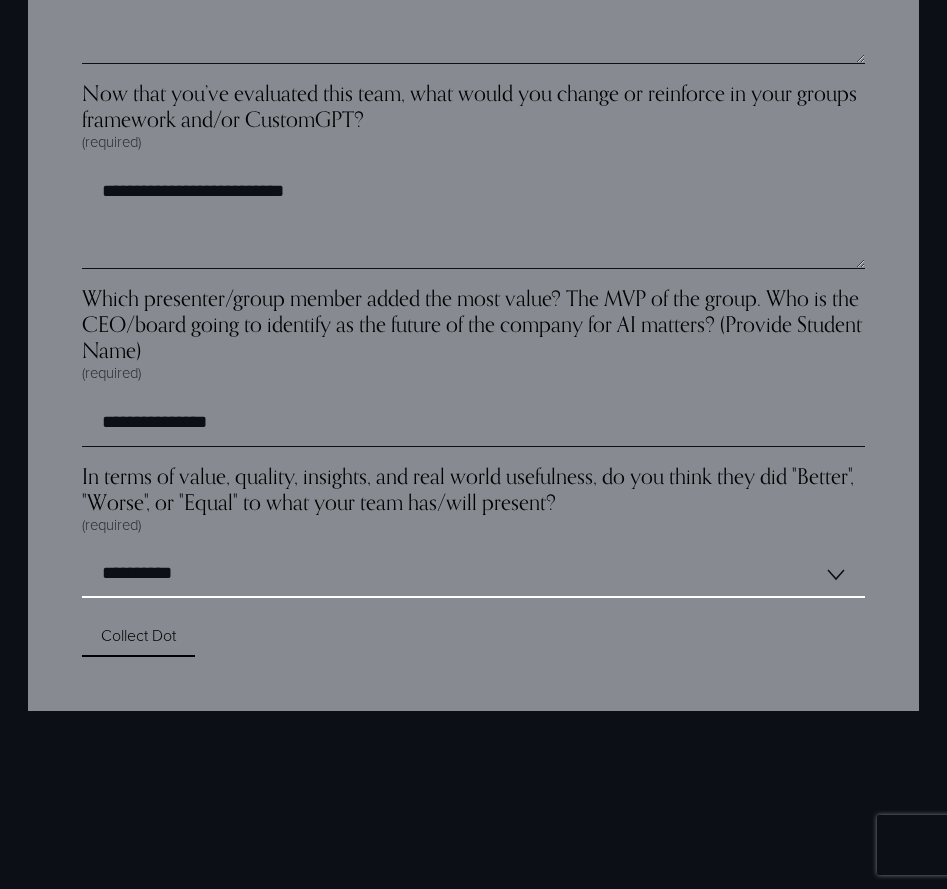 click on "**********" at bounding box center (473, 574) 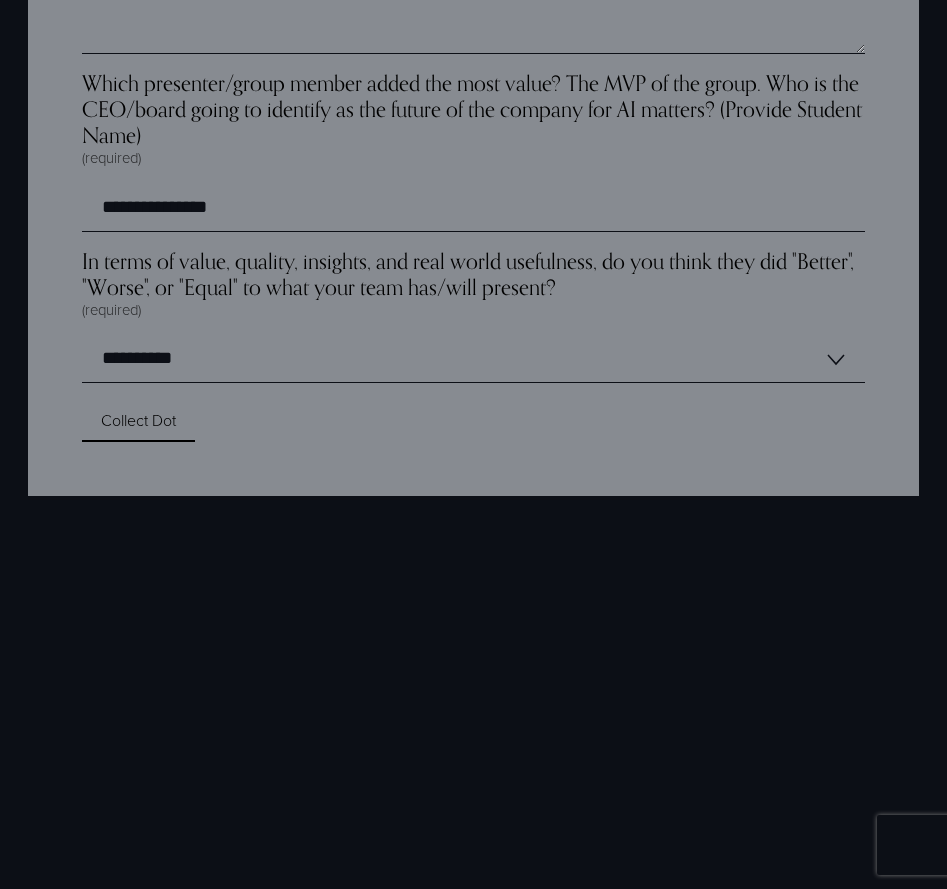 scroll, scrollTop: 6151, scrollLeft: 0, axis: vertical 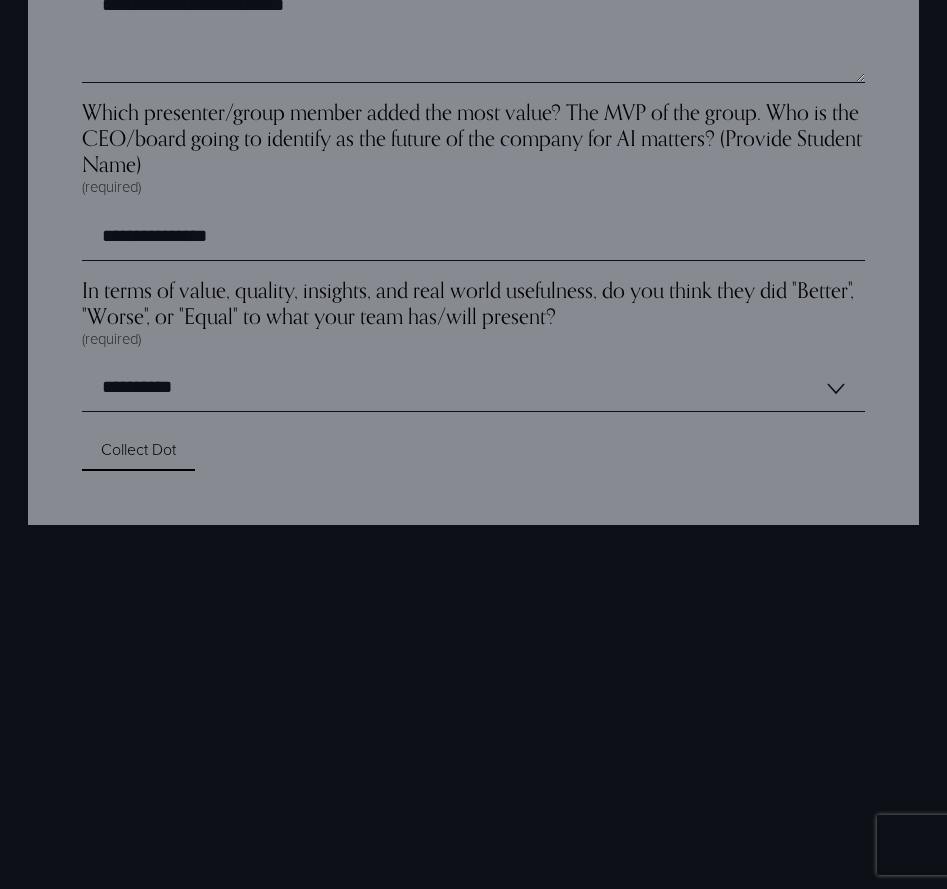click on "Your Name (required) First Name ***** Last Name ****** Which Group Are You In? (required) ******* ******* ******* ******* Which Group Is Presenting? (required) ******* ******* ******* ******* What company is the framework for? (required) **** Presentation Insights (required) The group presented a convincing AI Ethics Framework for their industry and company of choice Strongly Disagree Disagree Neutral Agree Strongly Agree You would vote to adopt this Framework as a C-Level executive or board member Strongly Disagree Disagree Neutral Agree Strongly Agree The group showed clear logic and reasoning for why each element was chosen for the Framework Strongly Disagree Disagree Neutral Agree Strongly Agree The group clearly defined the Structure and Content of their Framework Strongly Disagree Disagree Neutral Agree Strongly Agree The Framework relates to the reading in Ethical Machines Strongly Disagree Disagree Neutral Agree Strongly Agree Strongly Disagree **" at bounding box center [473, -2106] 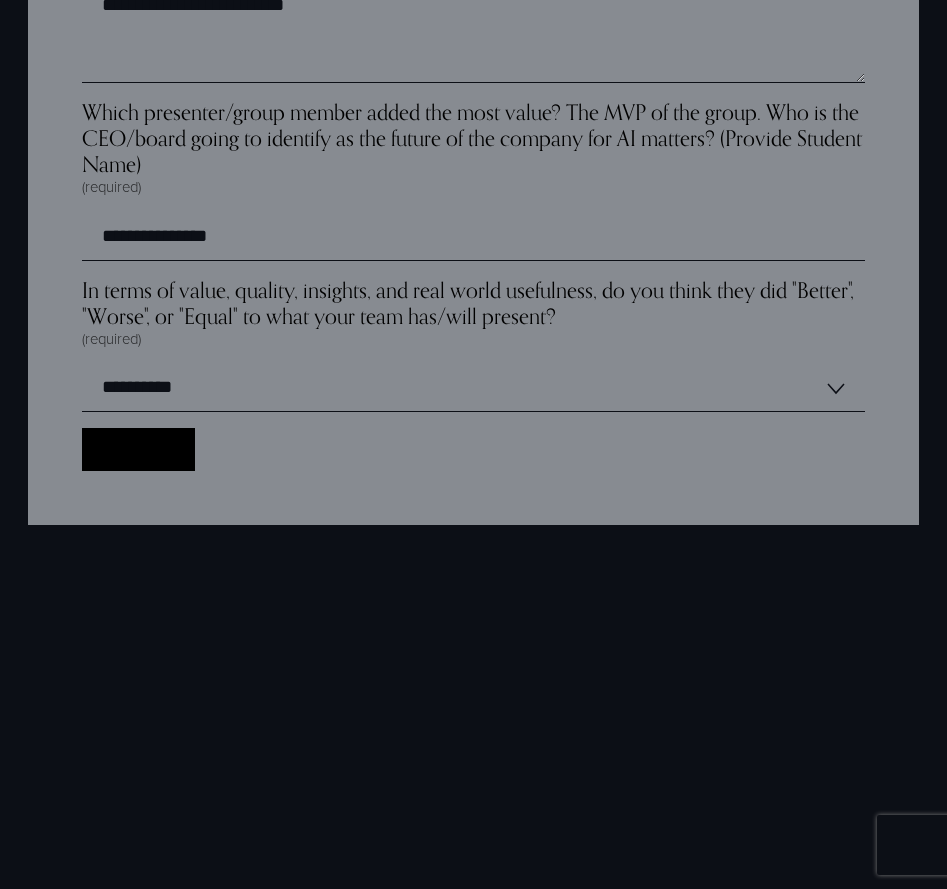click on "Collect Dot Collect Dot" at bounding box center (138, 449) 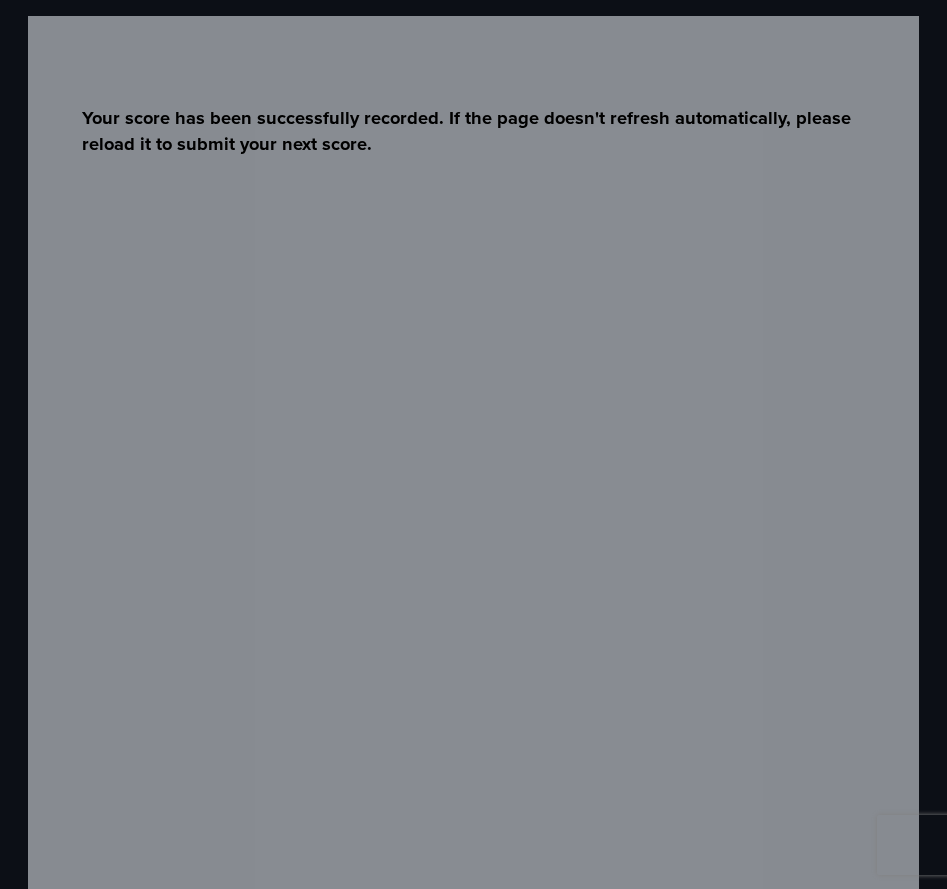 scroll, scrollTop: 1282, scrollLeft: 0, axis: vertical 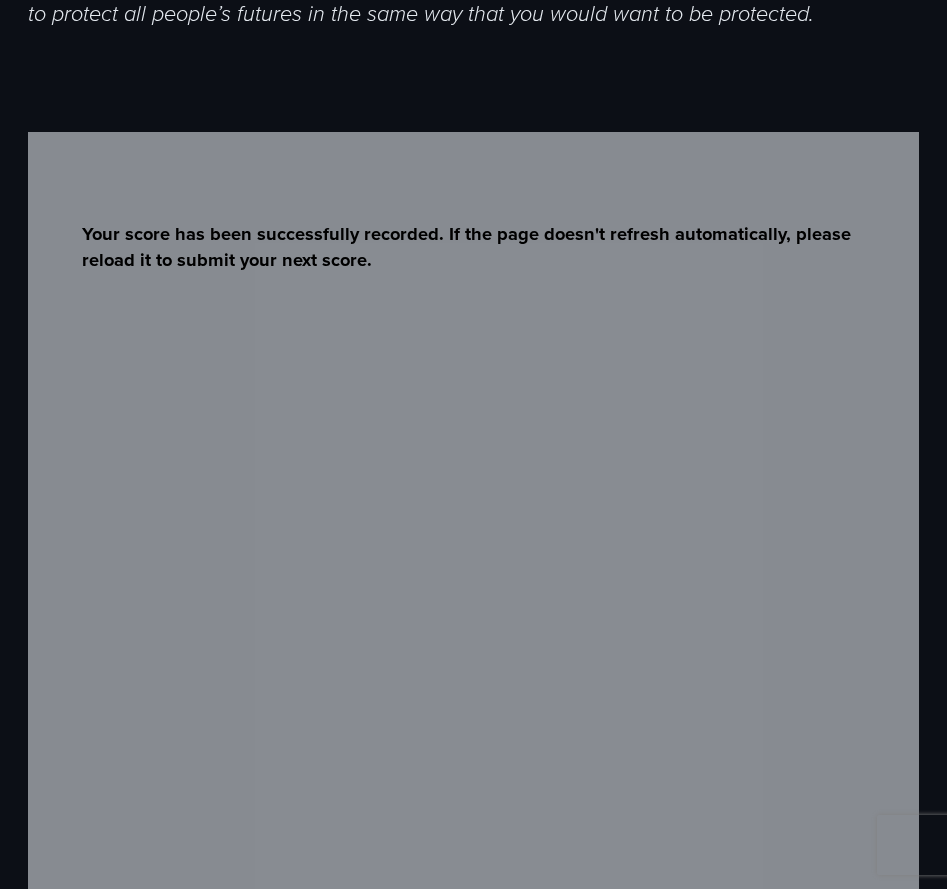 click on "Your score has been successfully recorded. If the page doesn't refresh automatically, please reload it to submit your next score." at bounding box center (473, 2762) 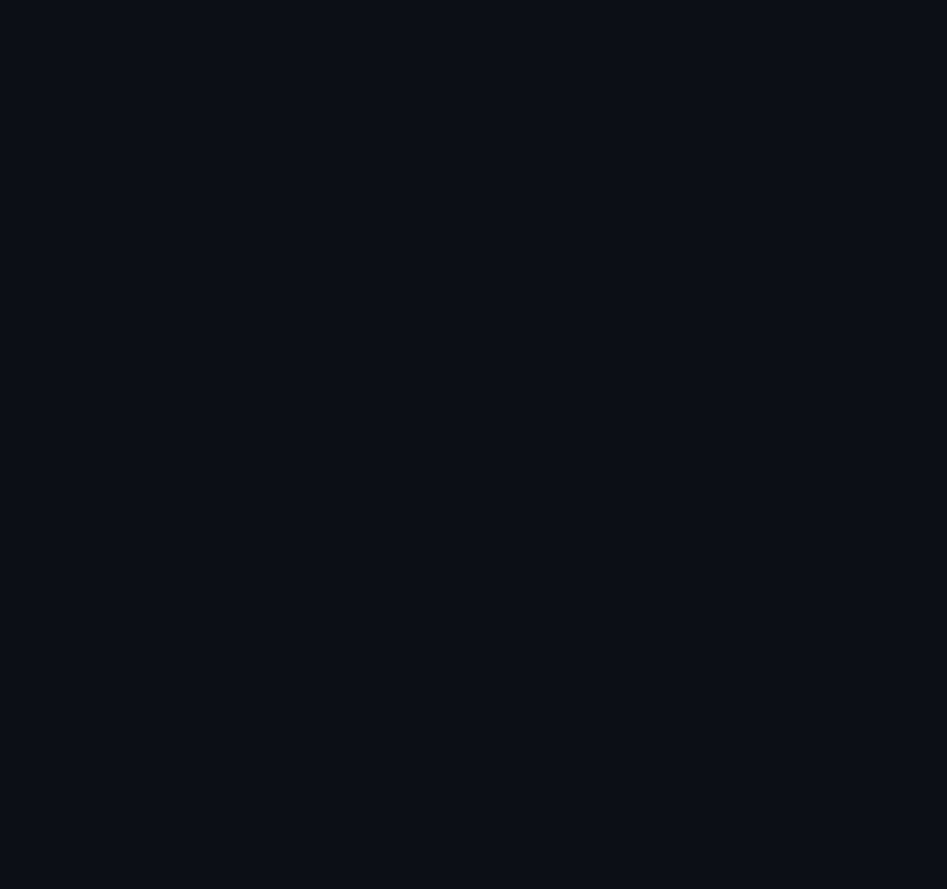 scroll, scrollTop: 1282, scrollLeft: 0, axis: vertical 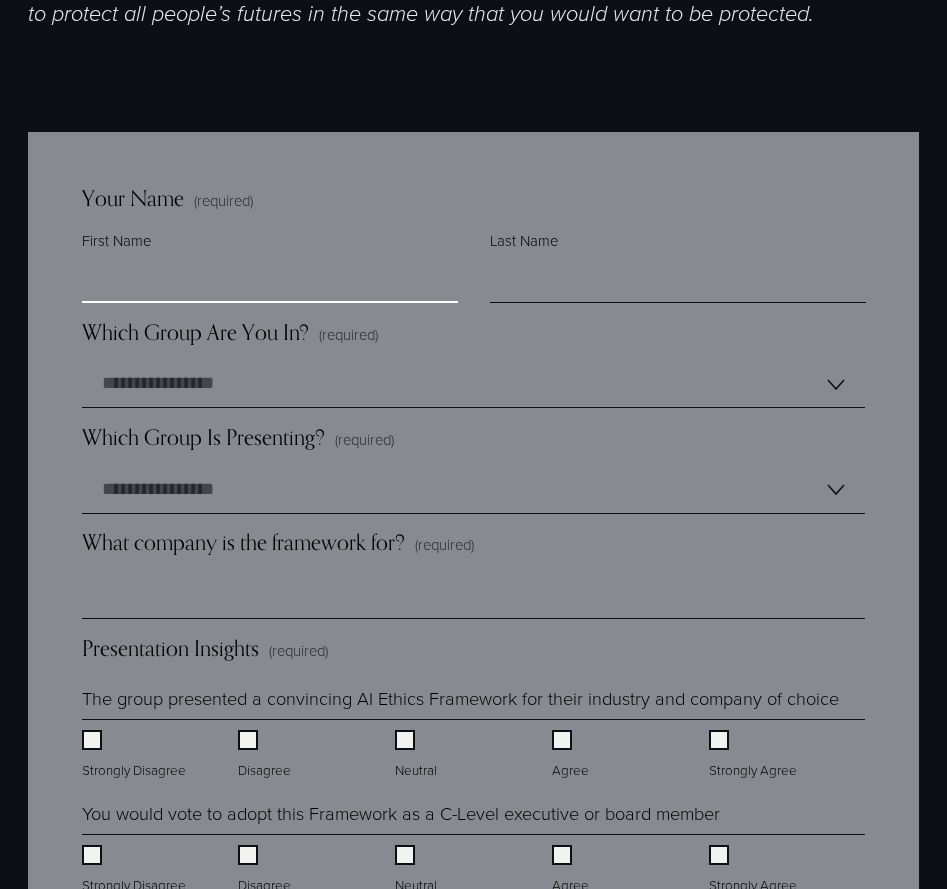 click on "First Name" at bounding box center [270, 279] 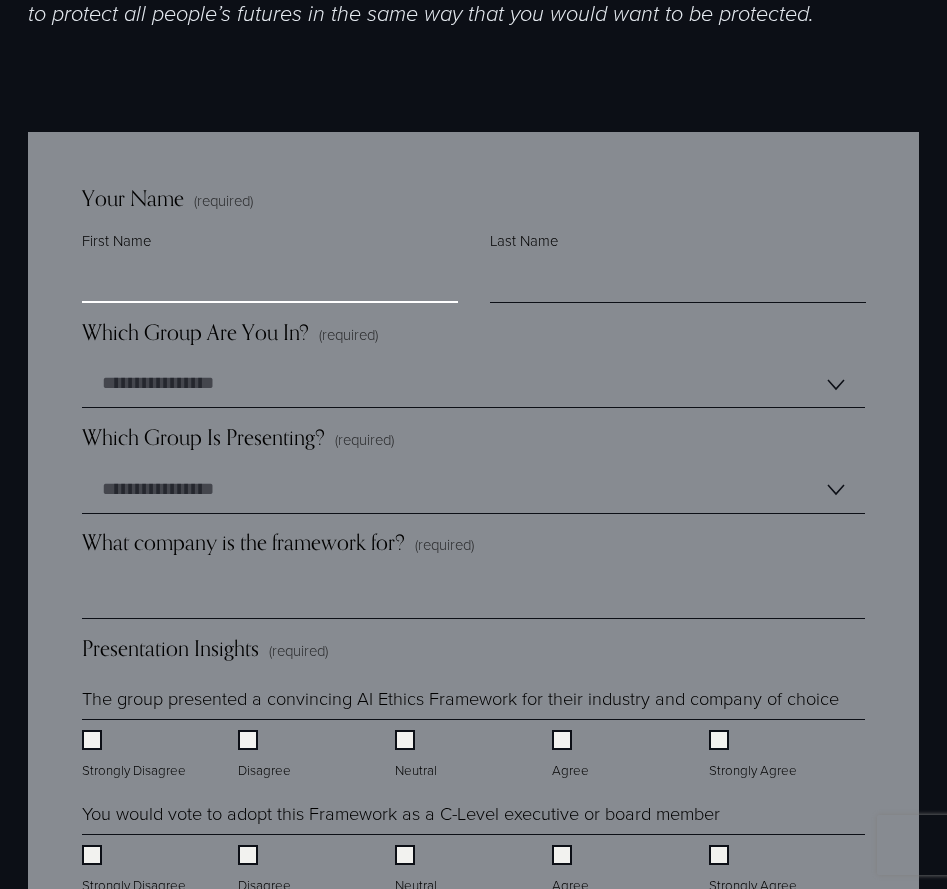 type on "*****" 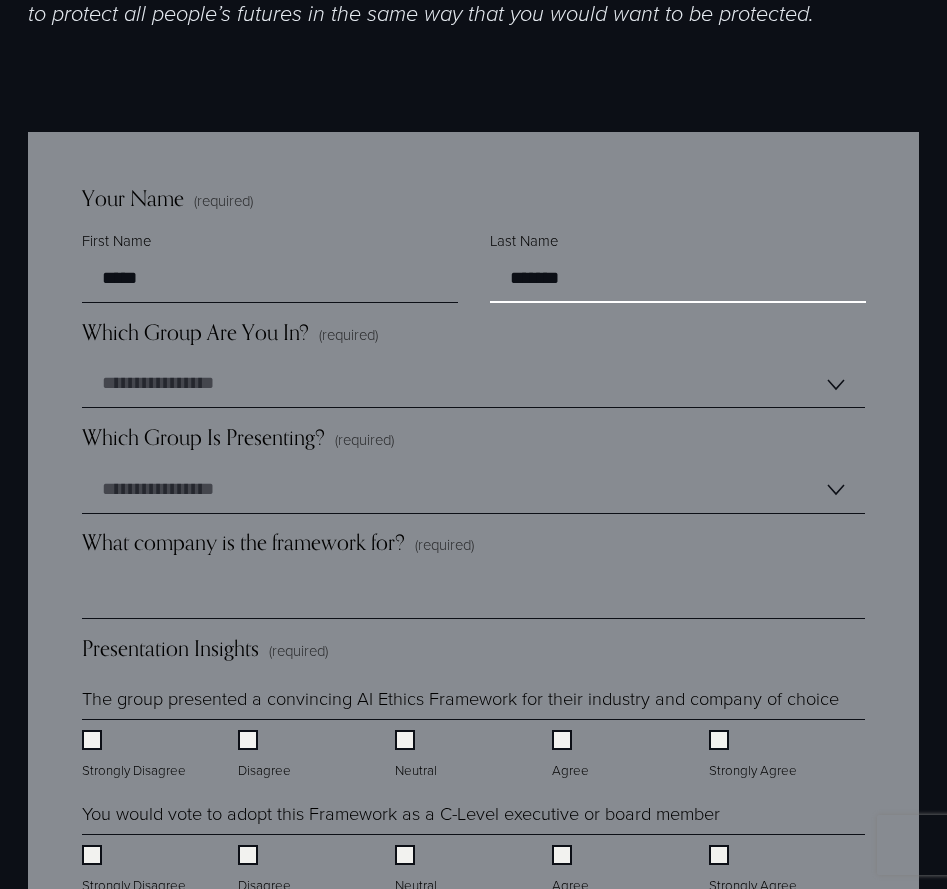 click on "*******" at bounding box center [678, 279] 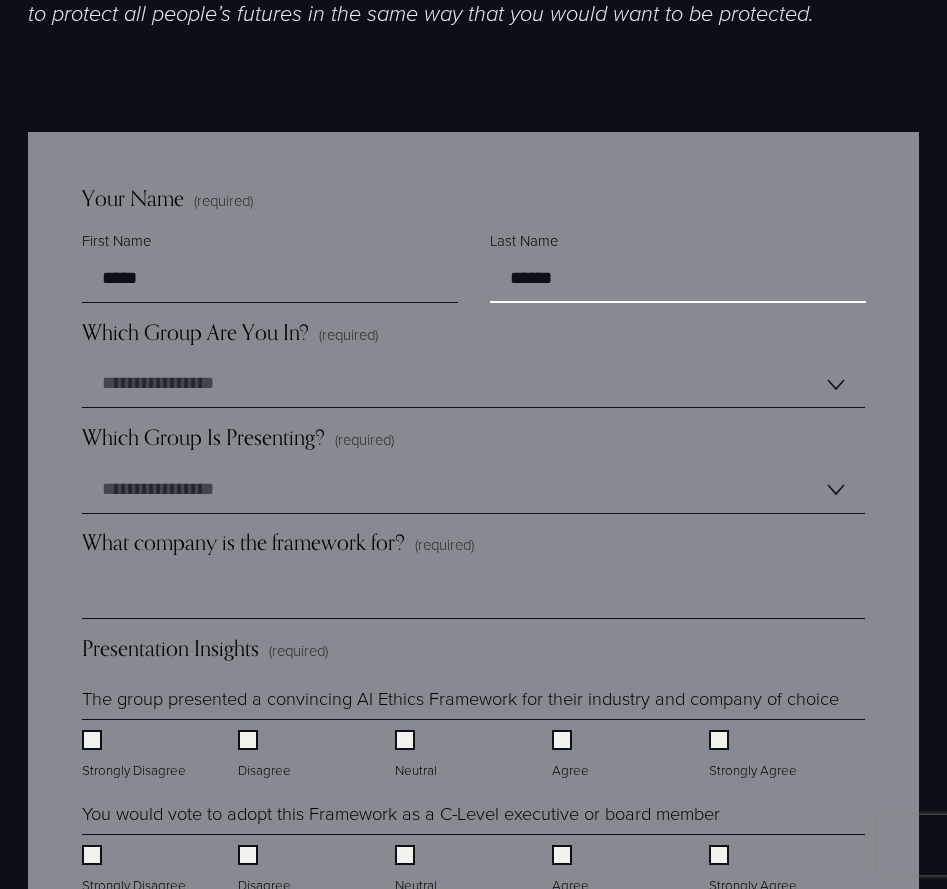 type on "******" 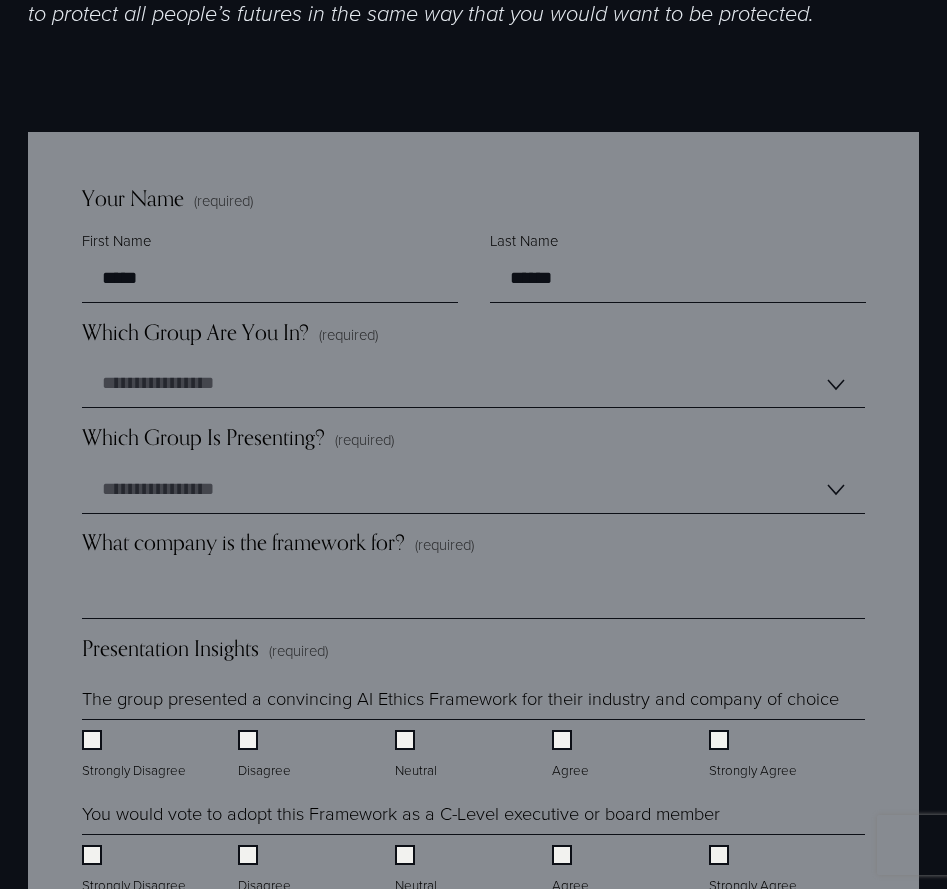 click on "Which Group Are You In? (required)" at bounding box center (230, 340) 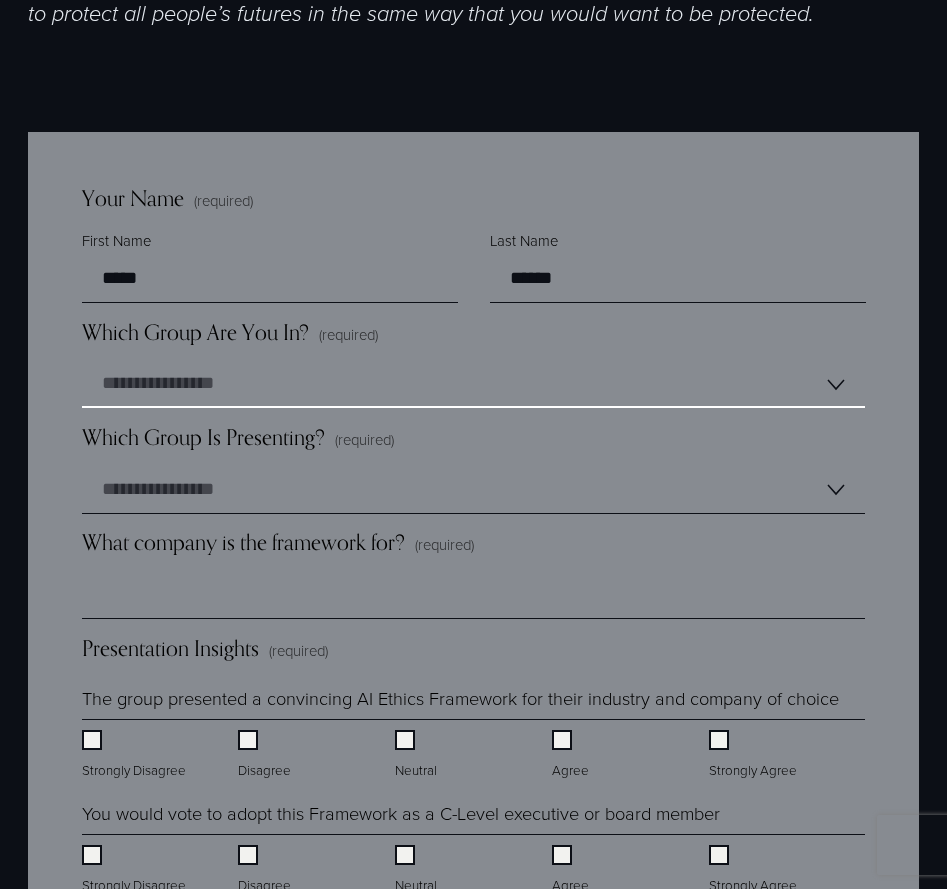 click on "**********" at bounding box center [473, 384] 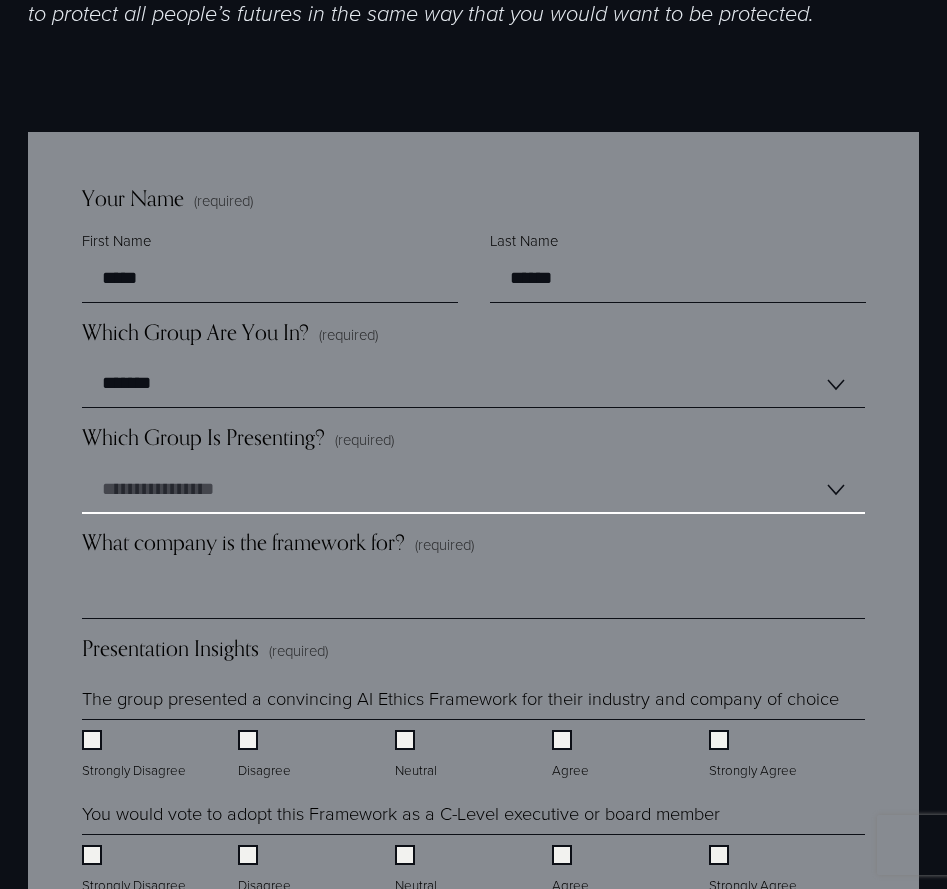 click on "**********" at bounding box center (473, 490) 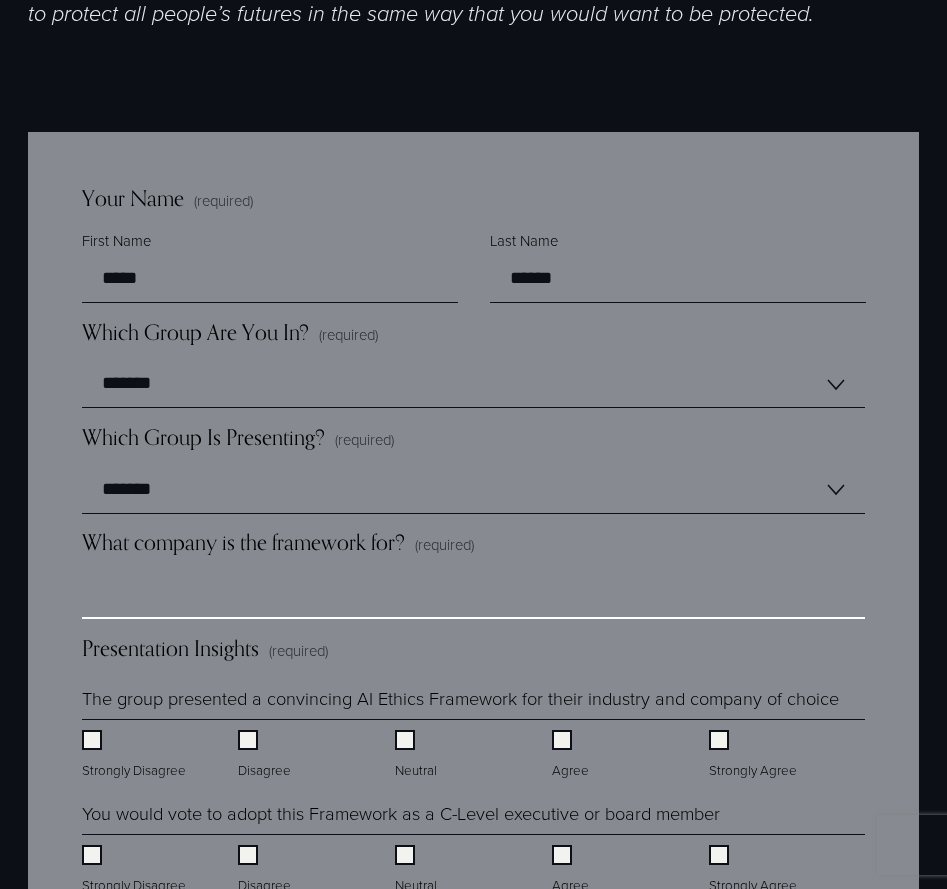 click on "What company is the framework for? (required)" at bounding box center (473, 595) 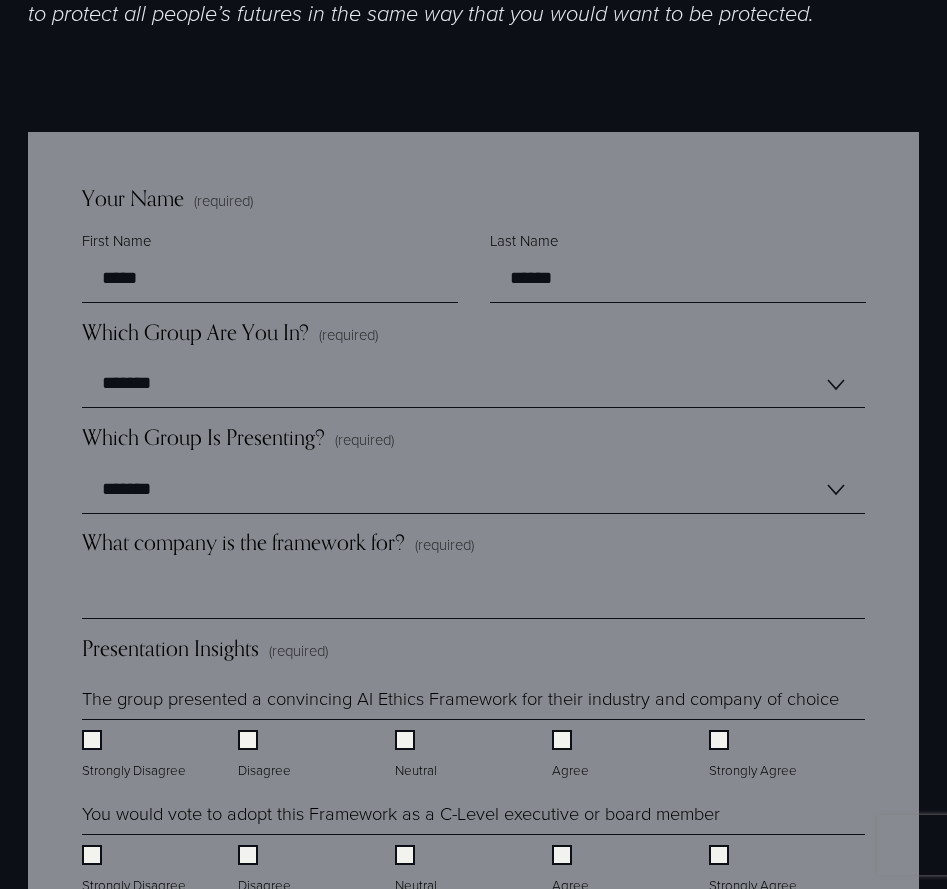 click on "Your Name (required) First Name ***** Last Name ******" at bounding box center [473, 251] 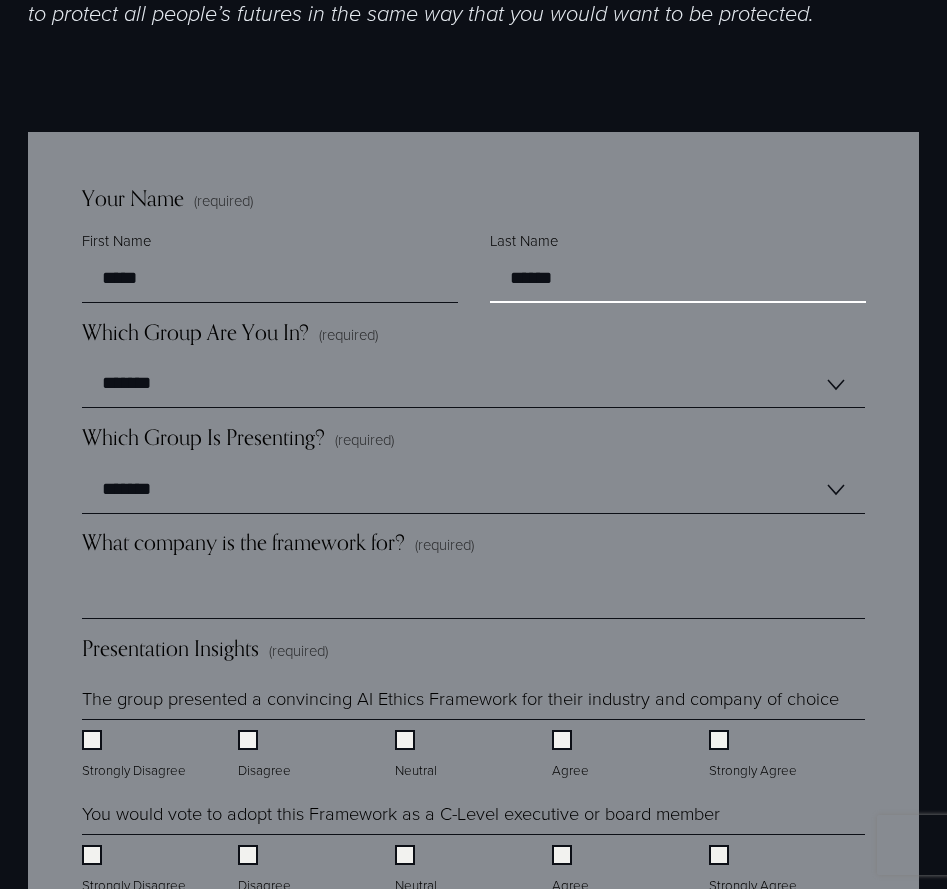 click on "******" at bounding box center (678, 279) 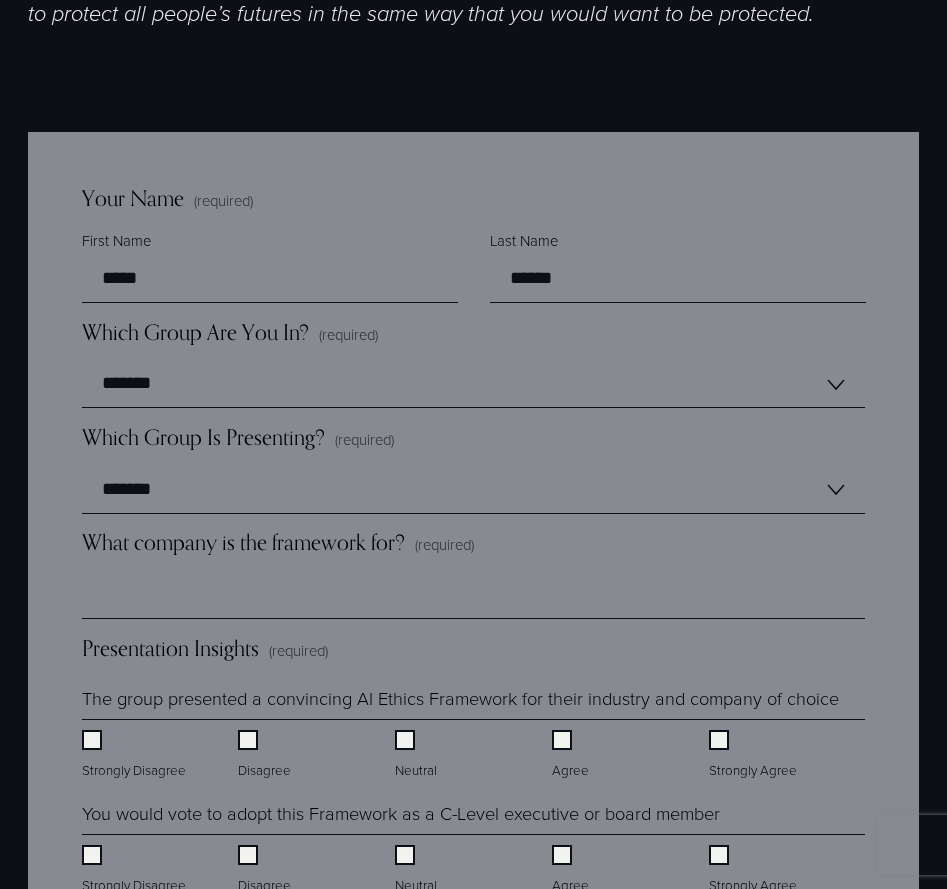 click on "Your Name (required) First Name ***** Last Name ******" at bounding box center [473, 251] 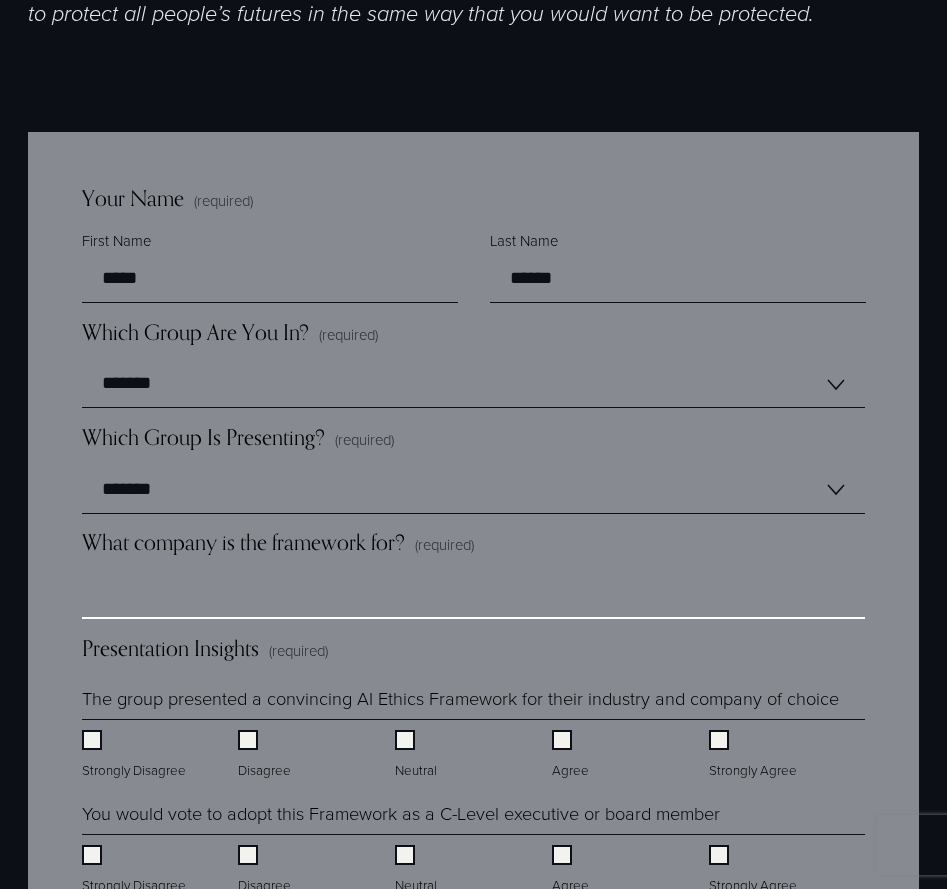 click on "What company is the framework for? (required)" at bounding box center [473, 595] 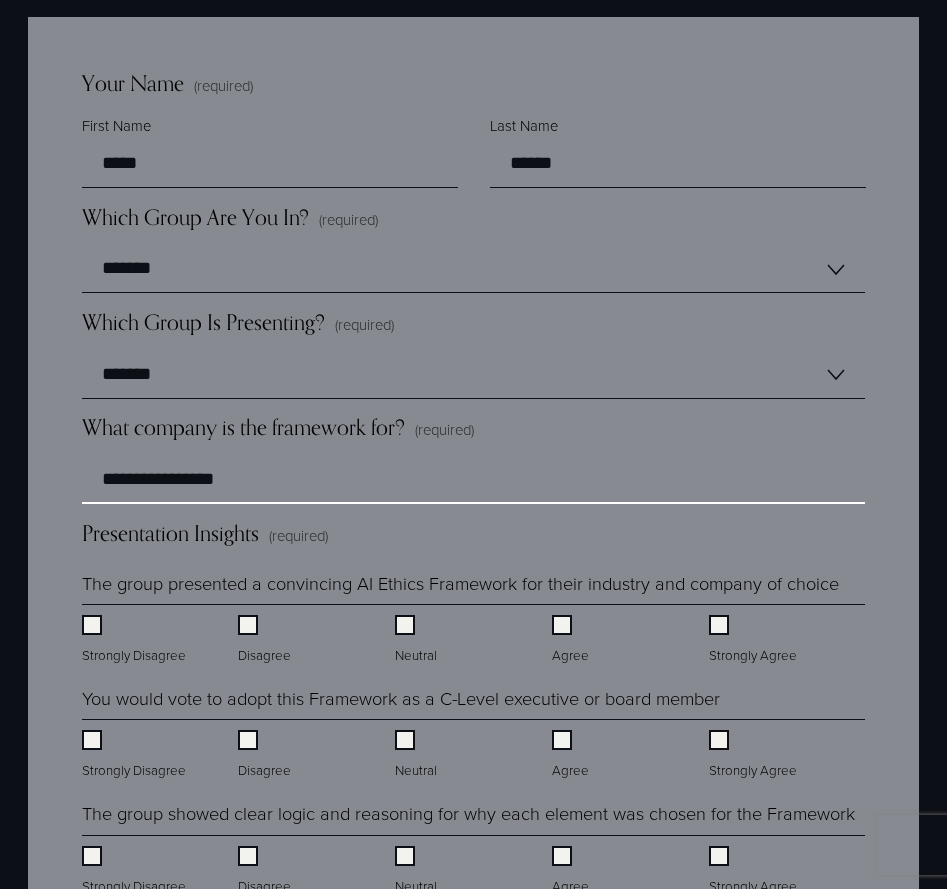 type on "**********" 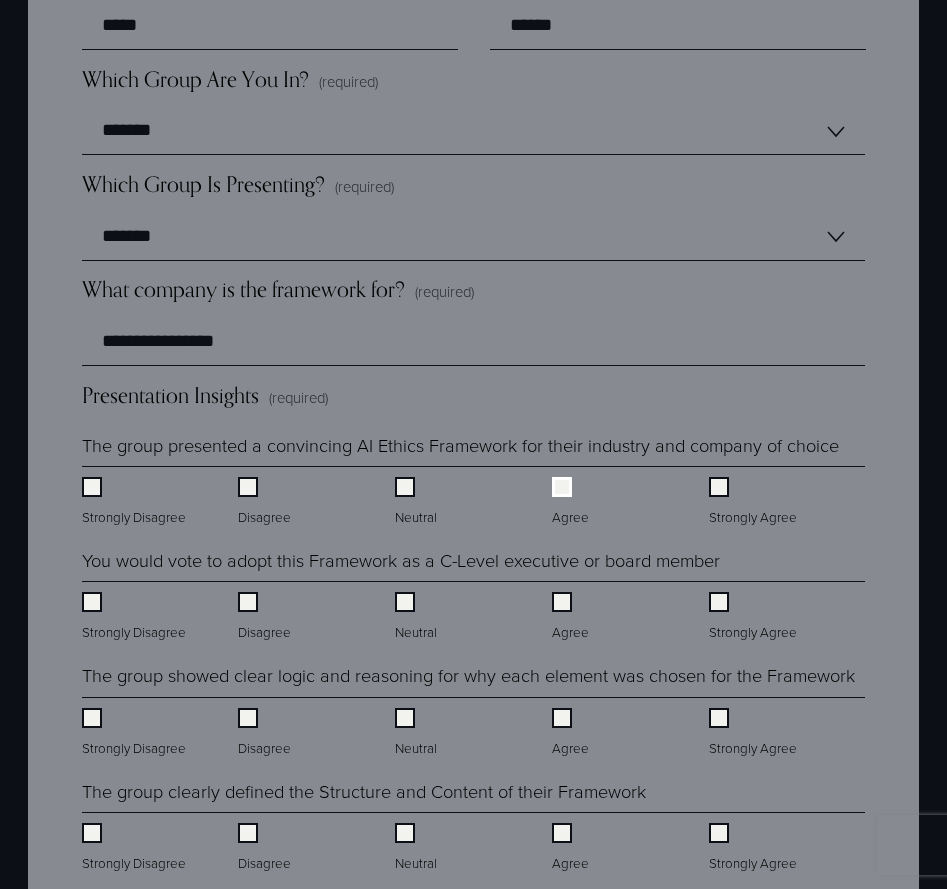 scroll, scrollTop: 1543, scrollLeft: 0, axis: vertical 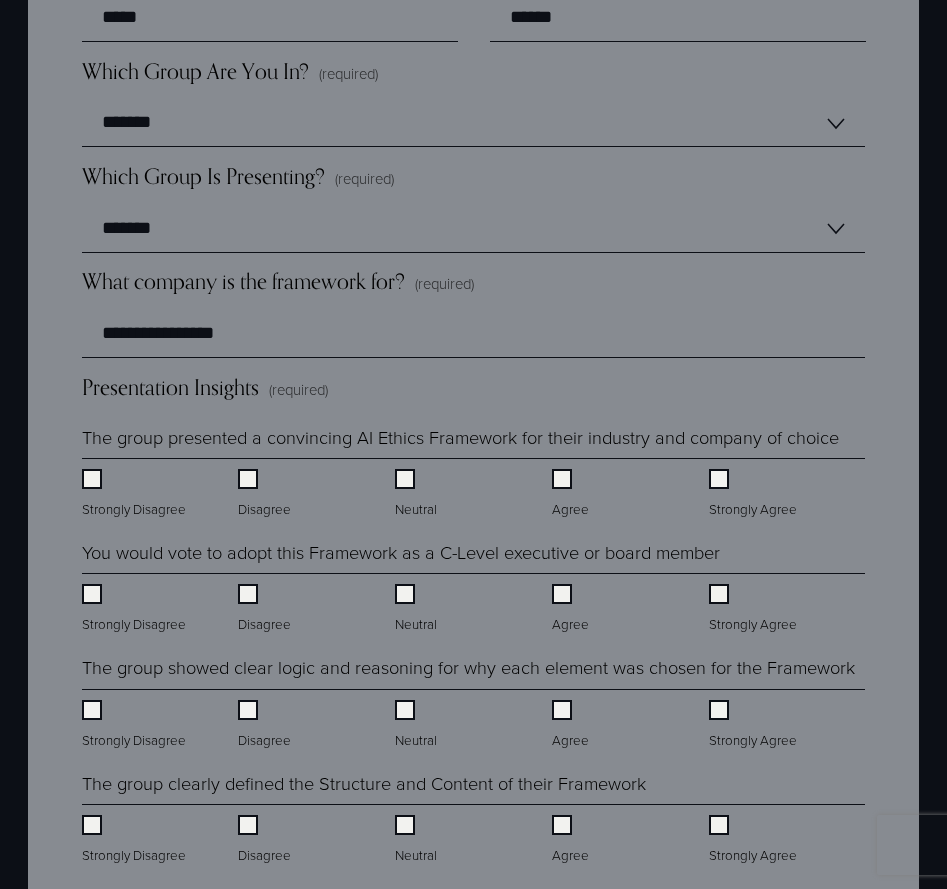 click on "You would vote to adopt this Framework as a C-Level executive or board member" at bounding box center (401, 553) 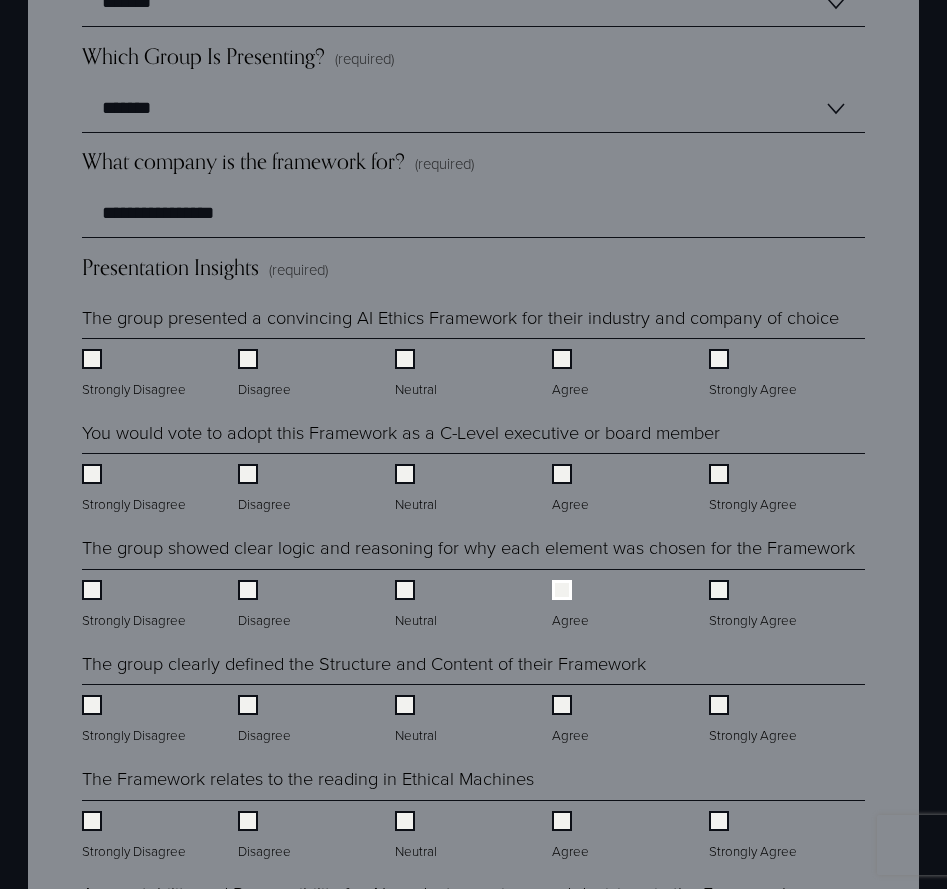 scroll, scrollTop: 1665, scrollLeft: 0, axis: vertical 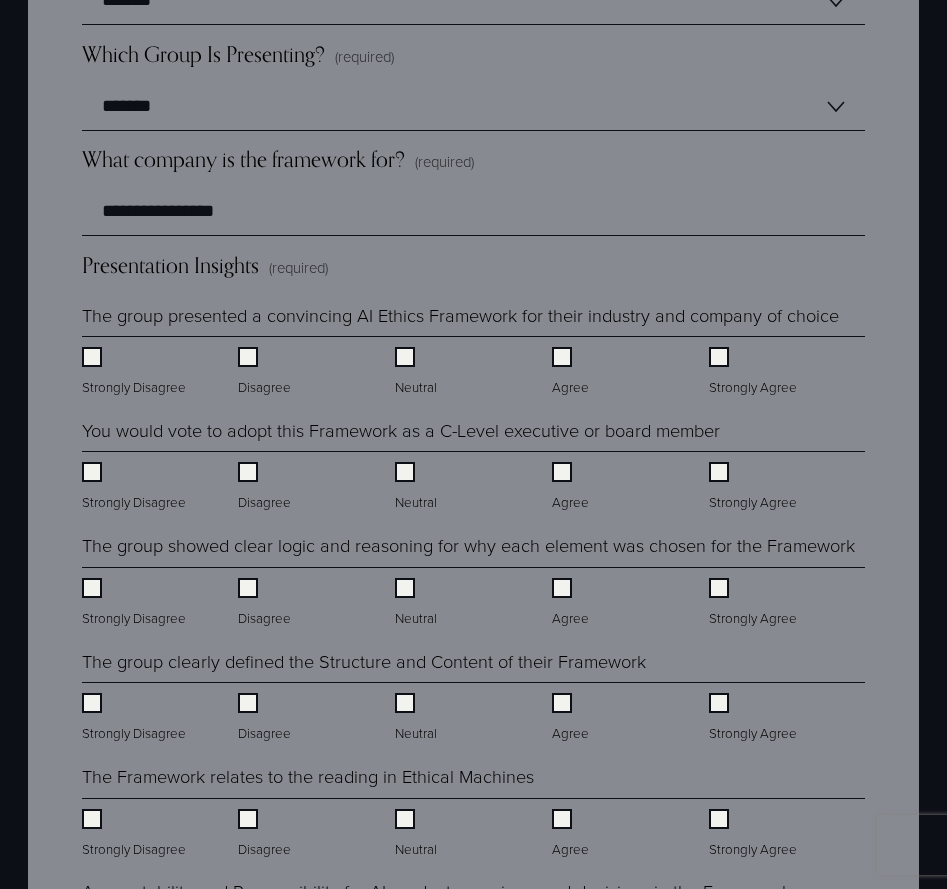 click on "Agree" at bounding box center [572, 718] 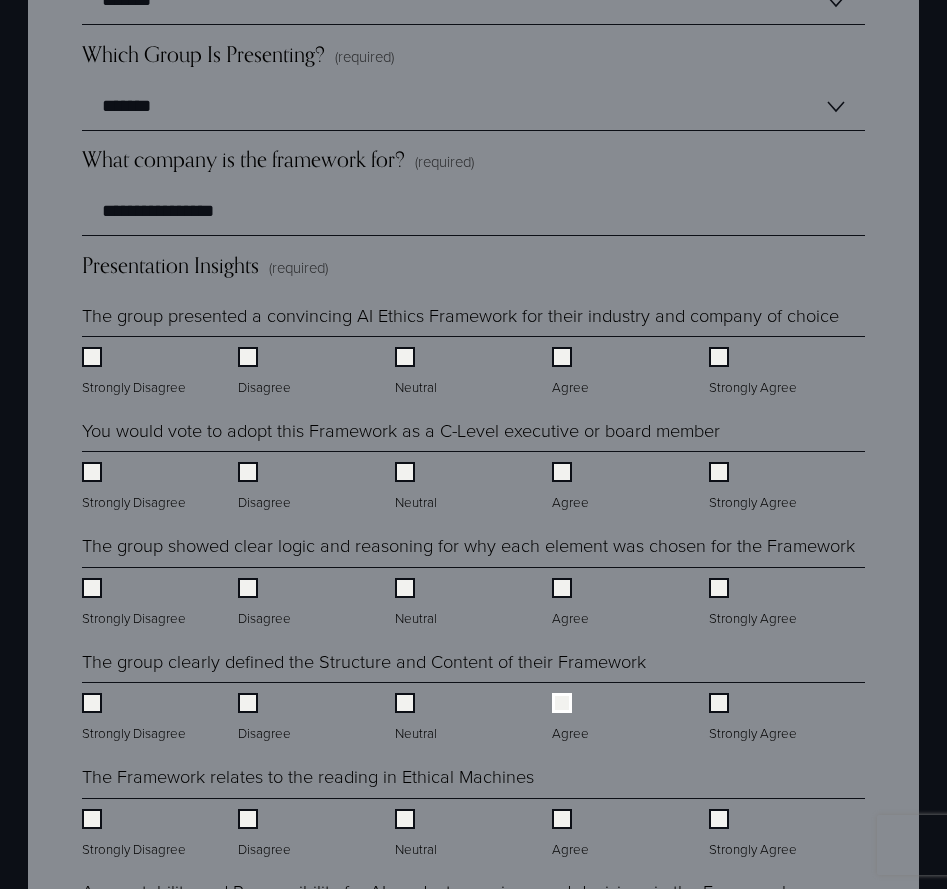 scroll, scrollTop: 1770, scrollLeft: 0, axis: vertical 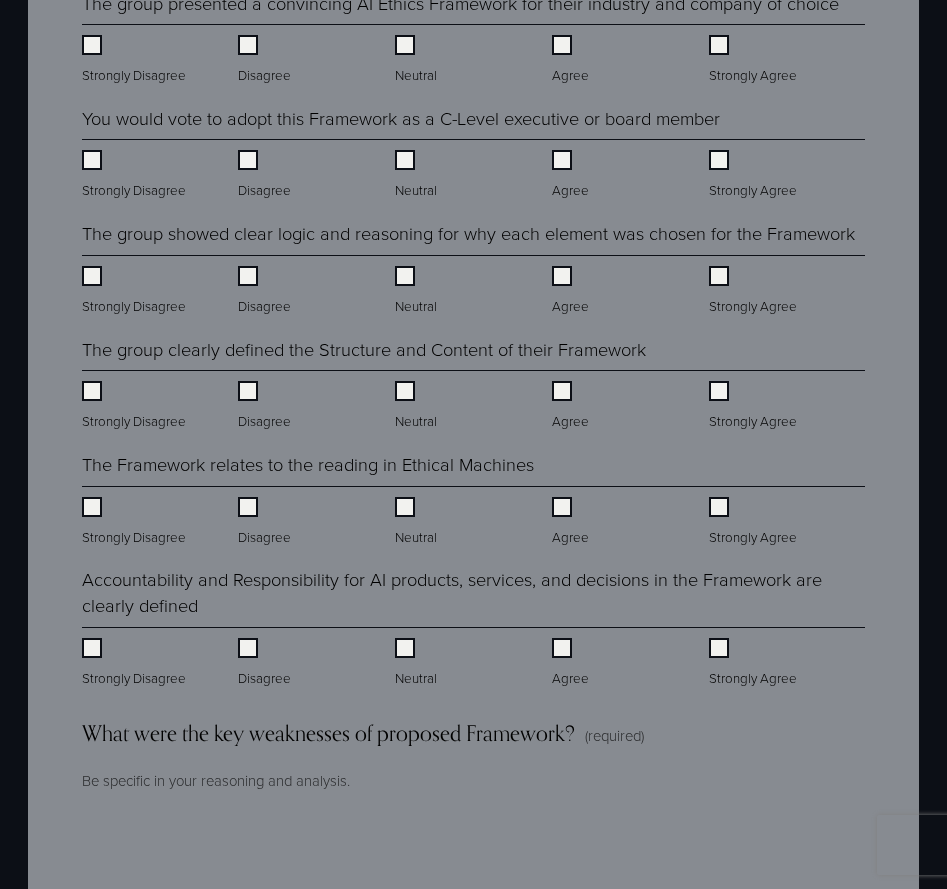 click on "Agree" at bounding box center [572, 663] 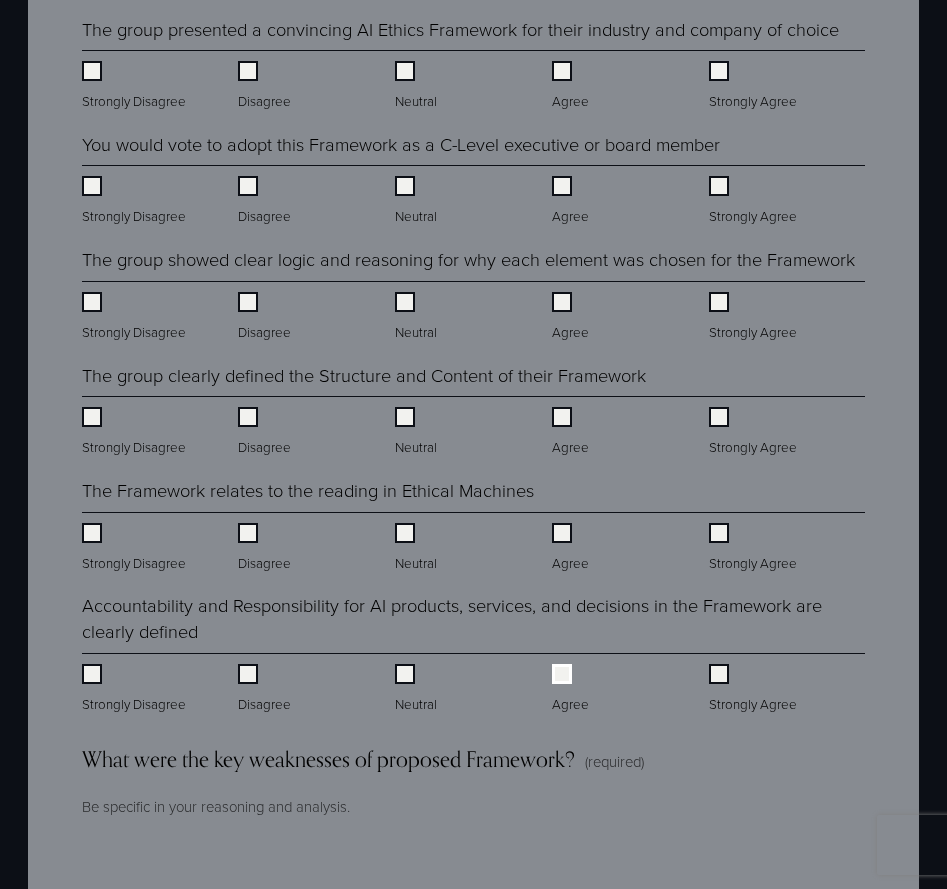 scroll, scrollTop: 1832, scrollLeft: 0, axis: vertical 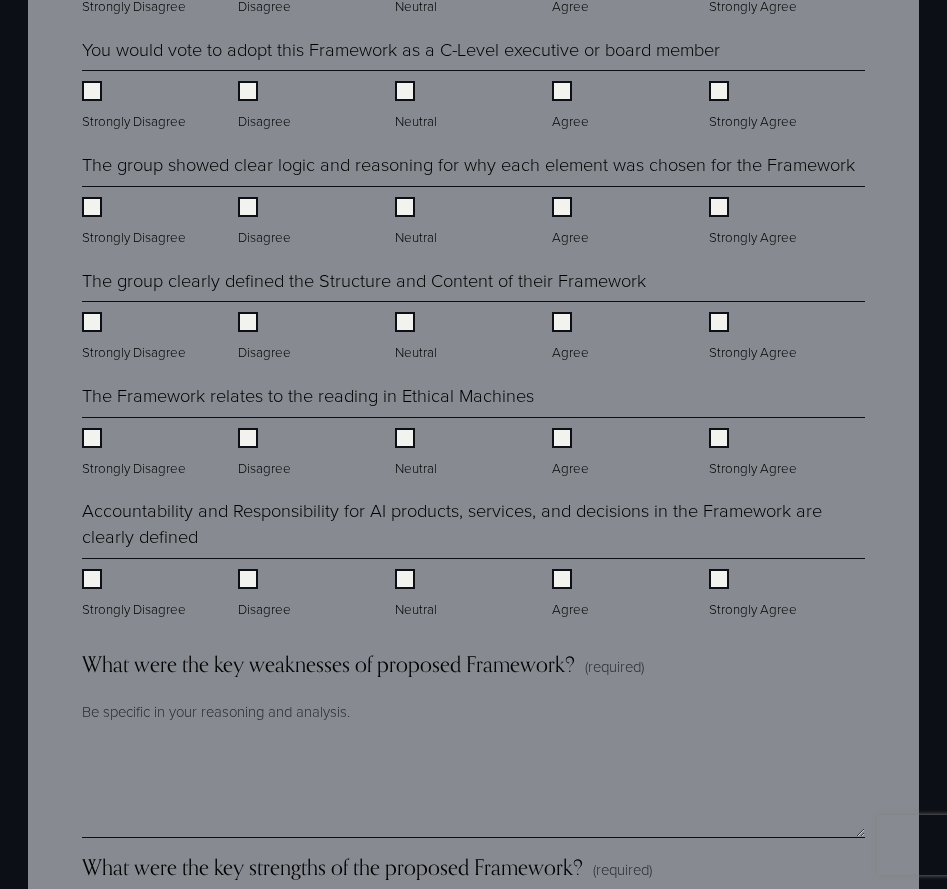 click on "What were the key weaknesses of proposed Framework?" at bounding box center (328, 664) 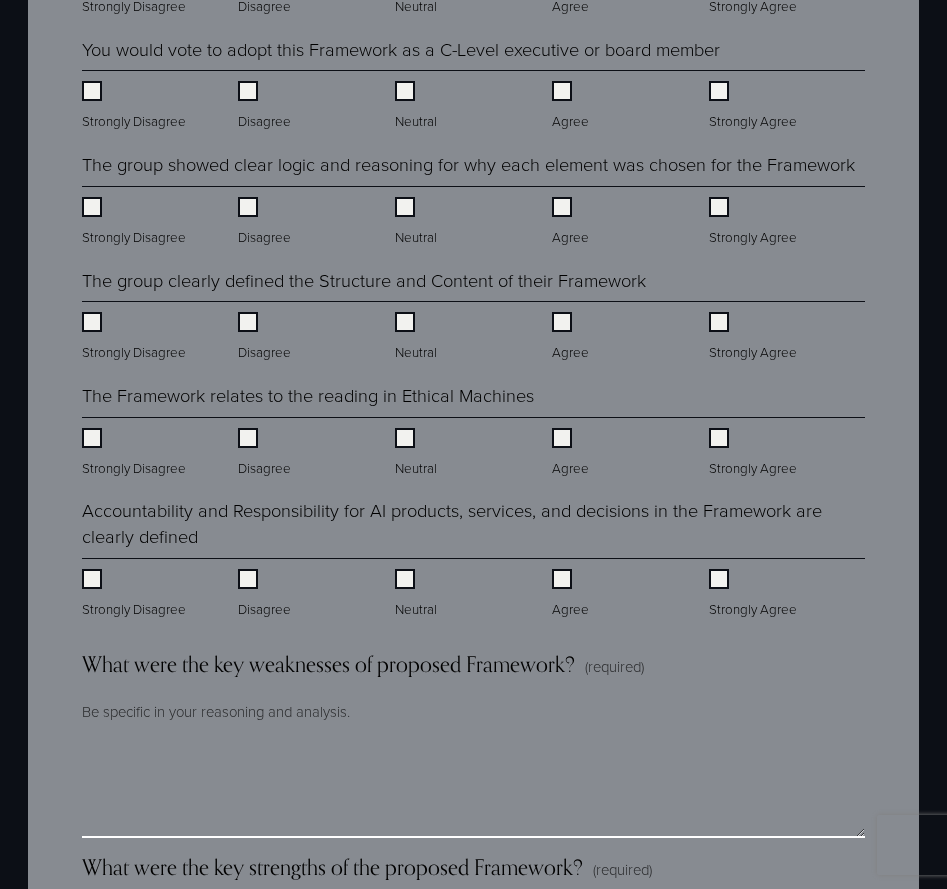 click on "What were the key weaknesses of proposed Framework? (required)" at bounding box center (473, 788) 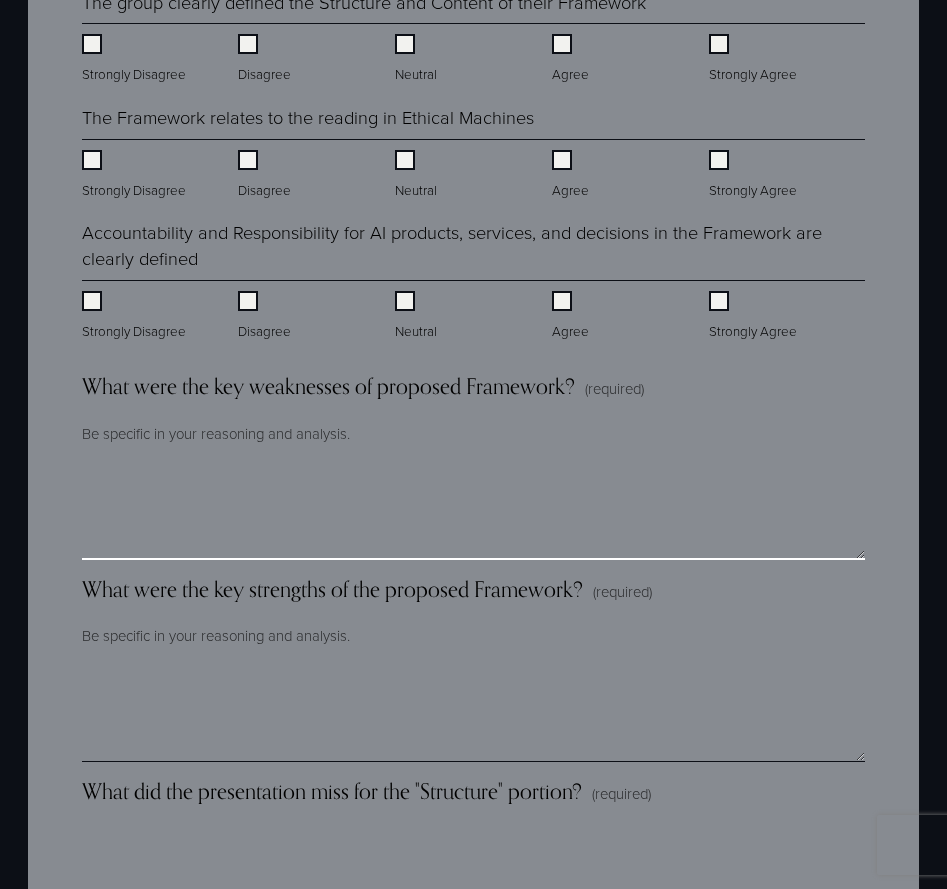 scroll, scrollTop: 2327, scrollLeft: 0, axis: vertical 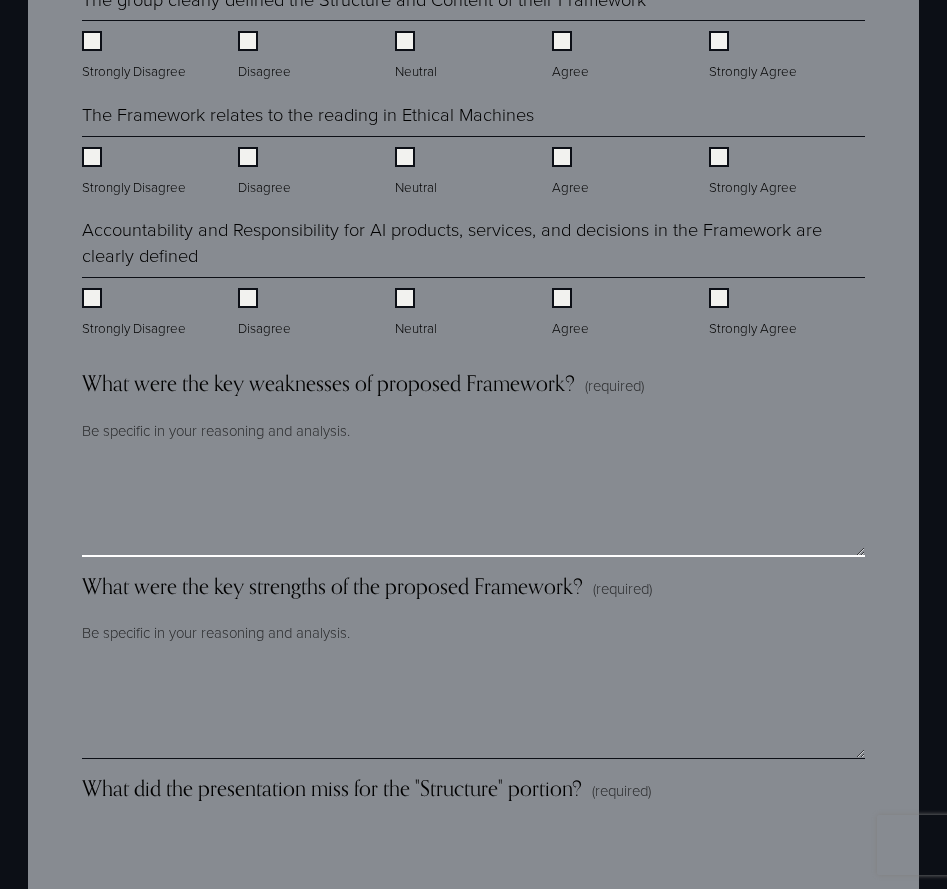 click on "What were the key weaknesses of proposed Framework? (required)" at bounding box center (473, 507) 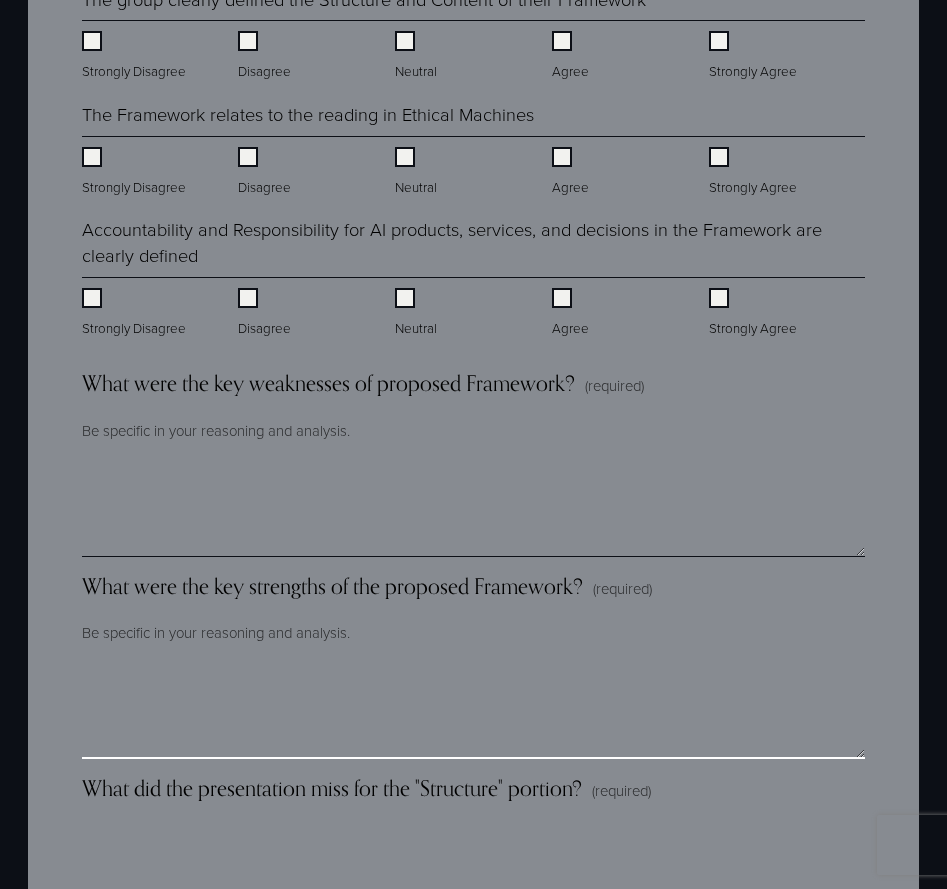click on "What were the key strengths of the proposed Framework? (required)" at bounding box center [473, 709] 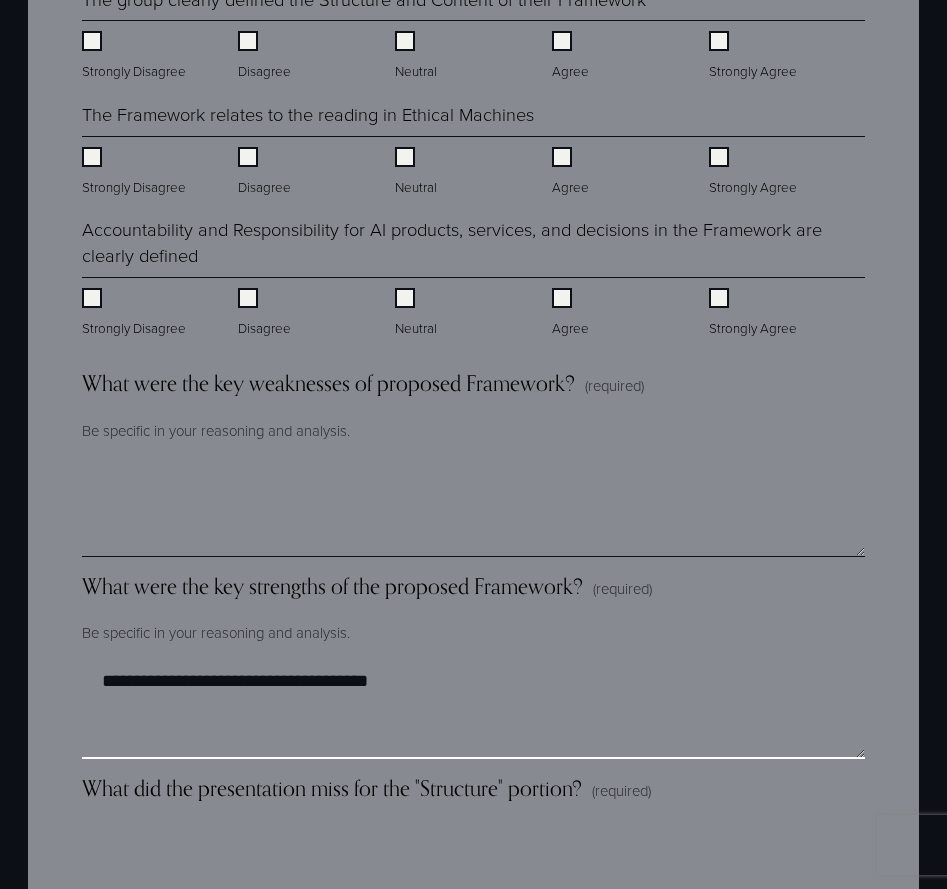 type on "**********" 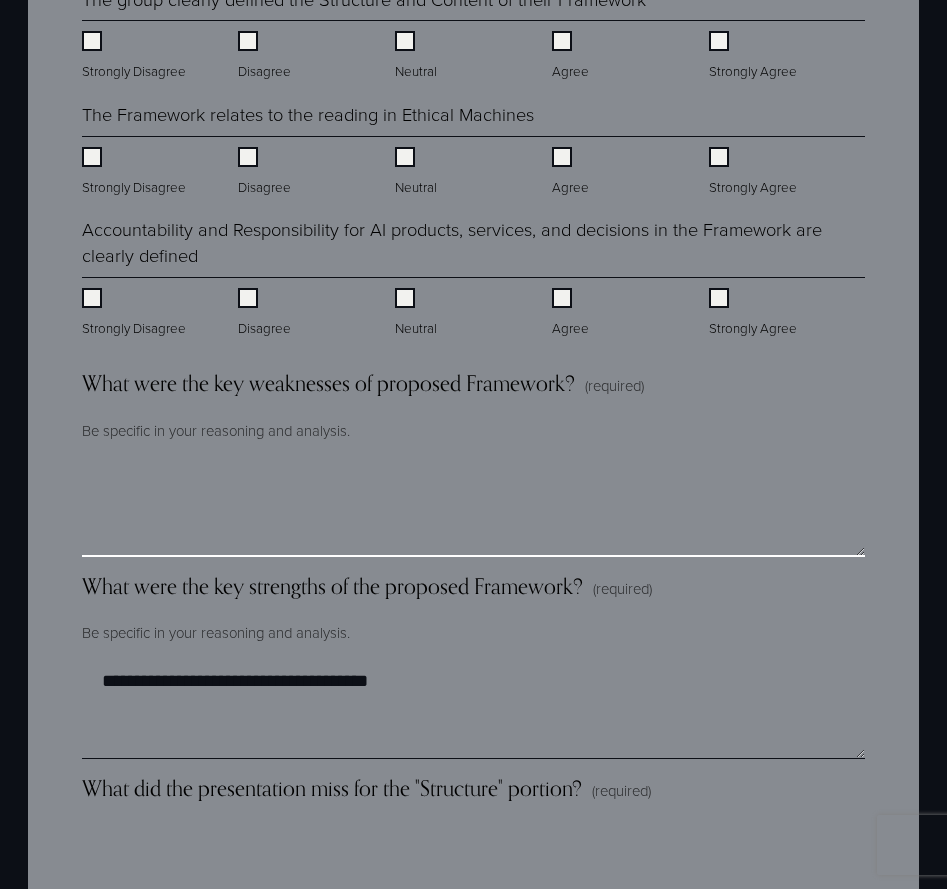 click on "What were the key weaknesses of proposed Framework? (required)" at bounding box center [473, 507] 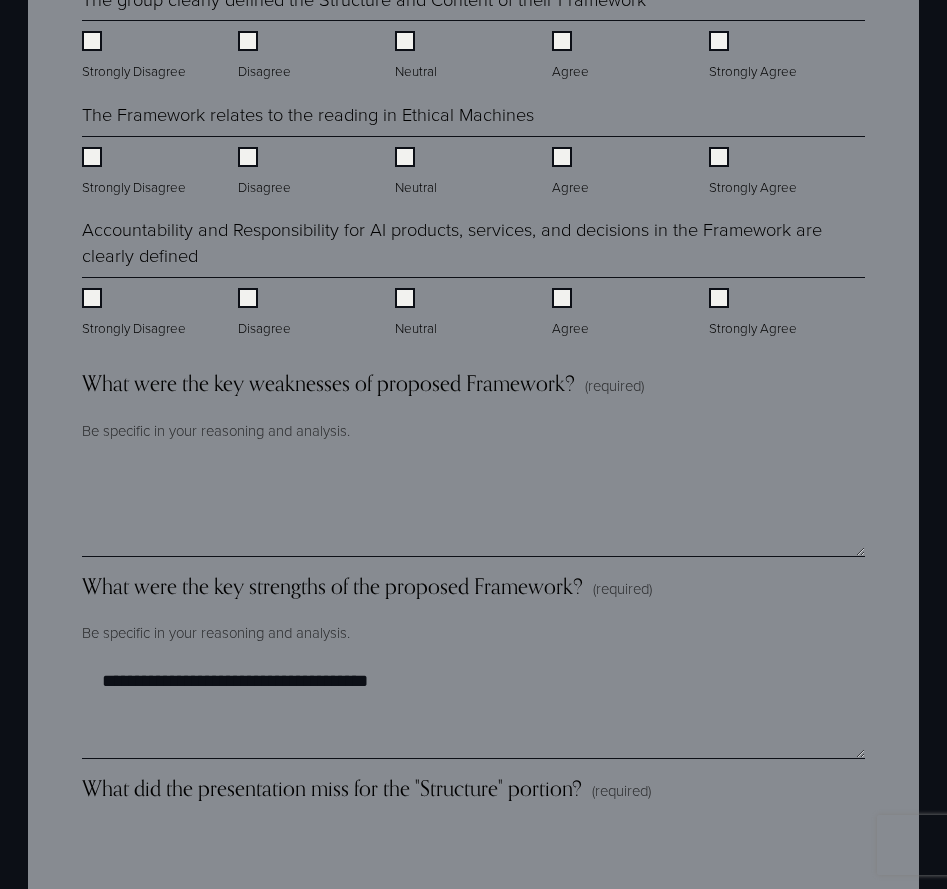 click on "Be specific in your reasoning and analysis." at bounding box center (473, 431) 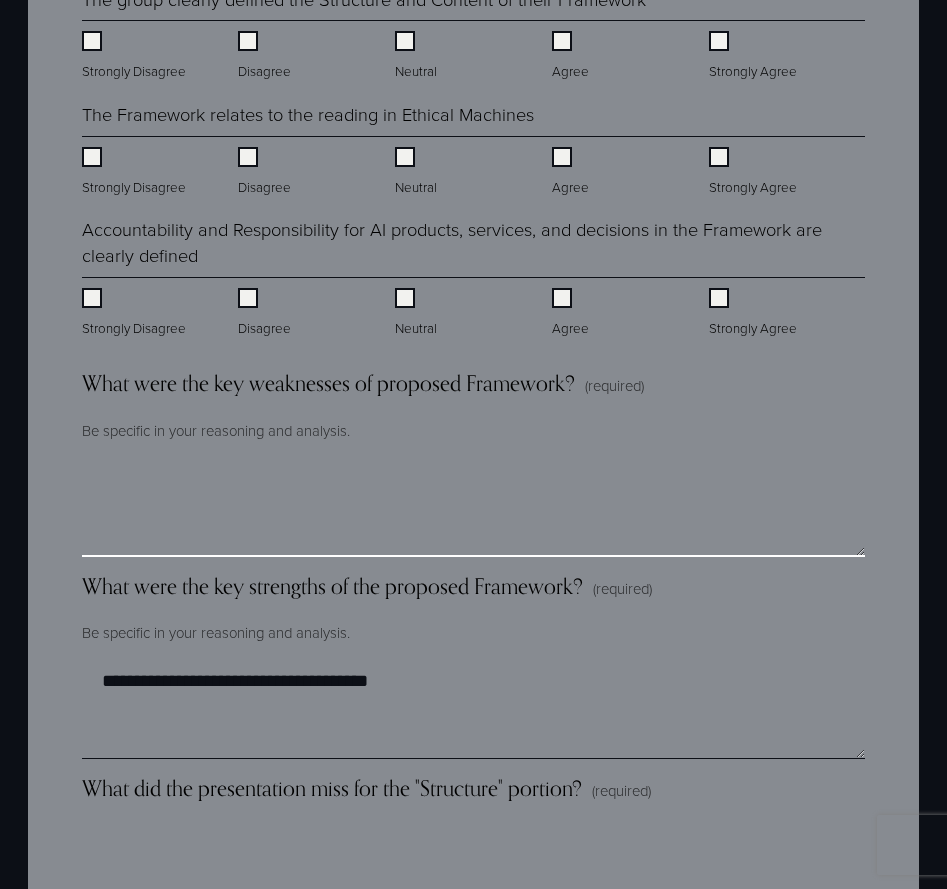 click on "What were the key weaknesses of proposed Framework? (required)" at bounding box center [473, 507] 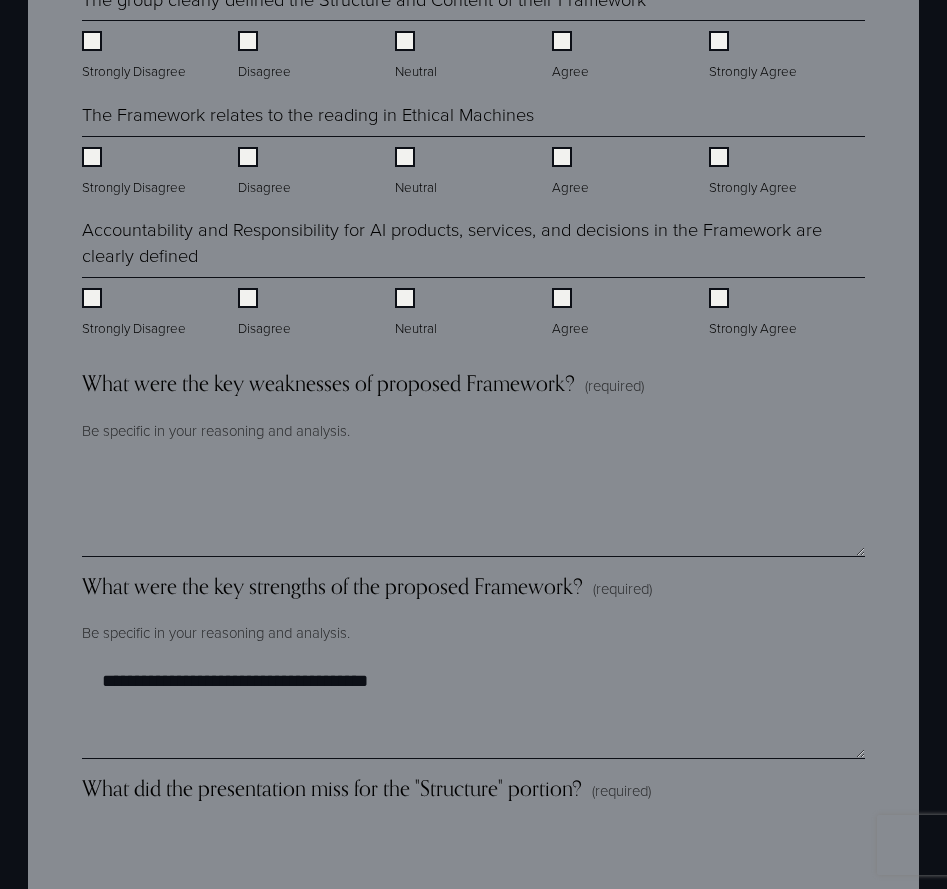 click on "What were the key weaknesses of proposed Framework? (required) Be specific in your reasoning and analysis." at bounding box center (473, 463) 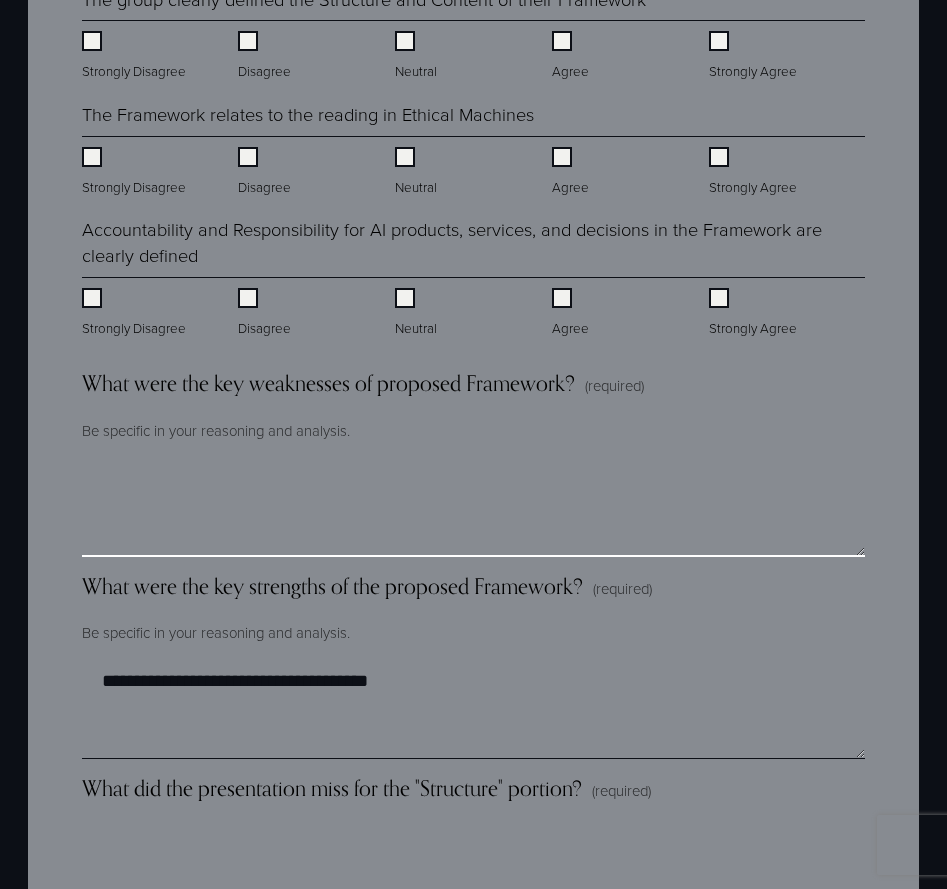 click on "What were the key weaknesses of proposed Framework? (required)" at bounding box center [473, 507] 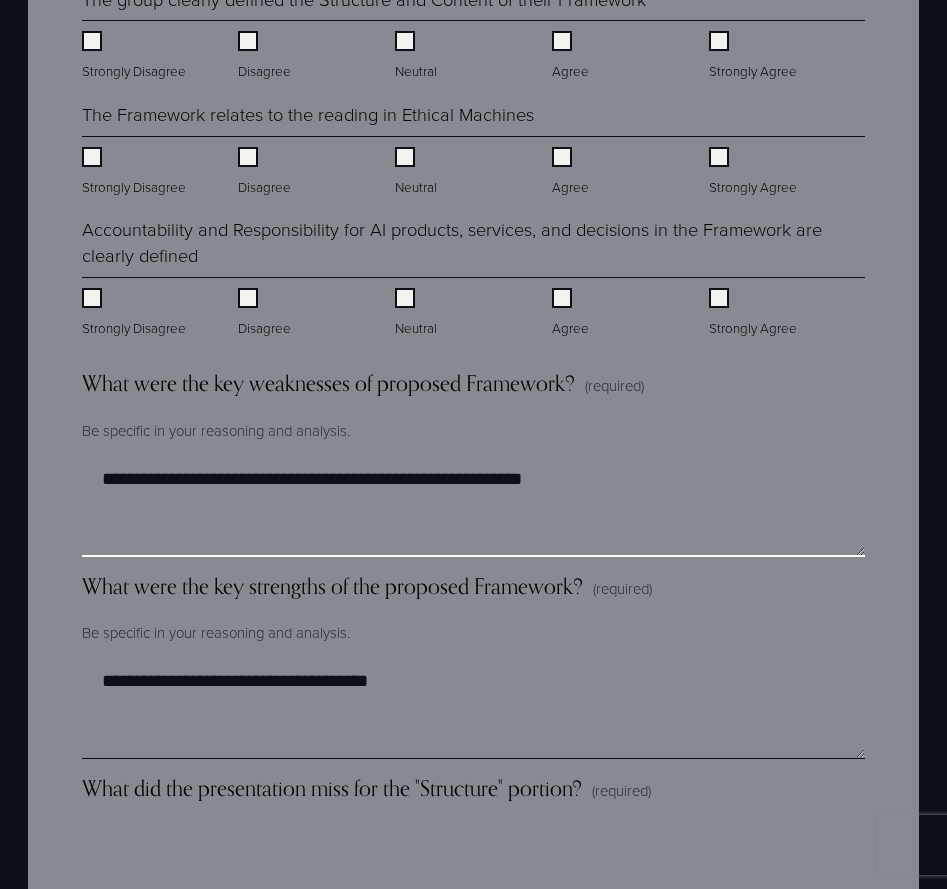 type on "**********" 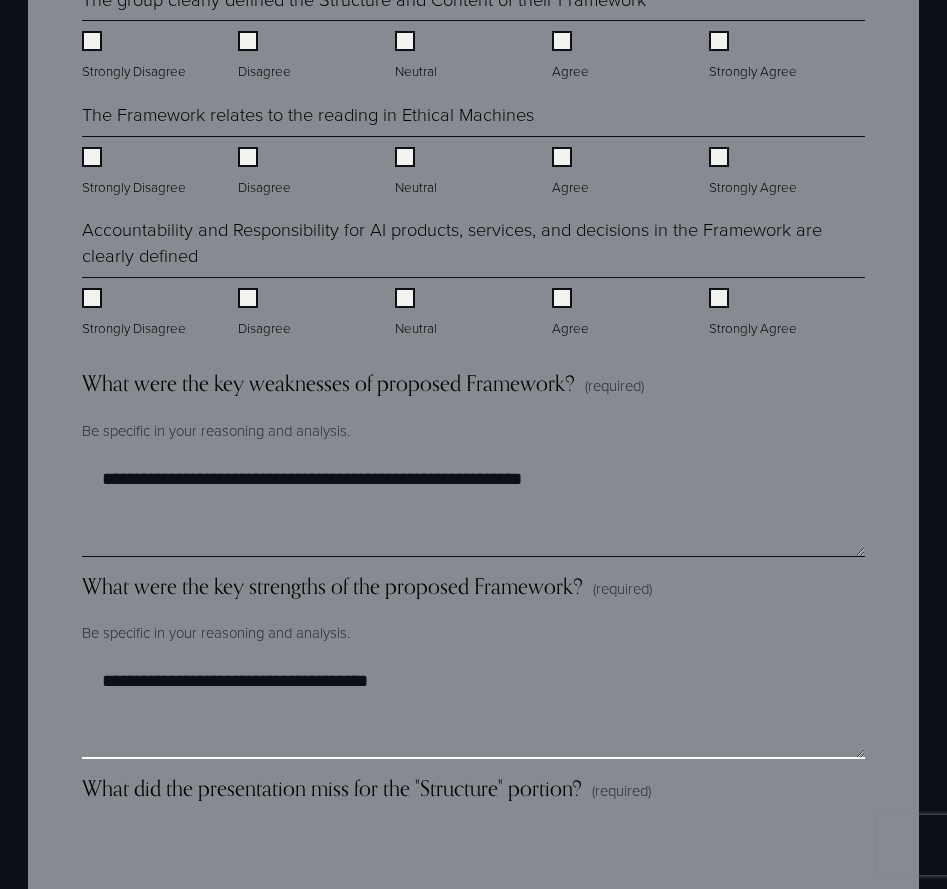click on "**********" at bounding box center (473, 709) 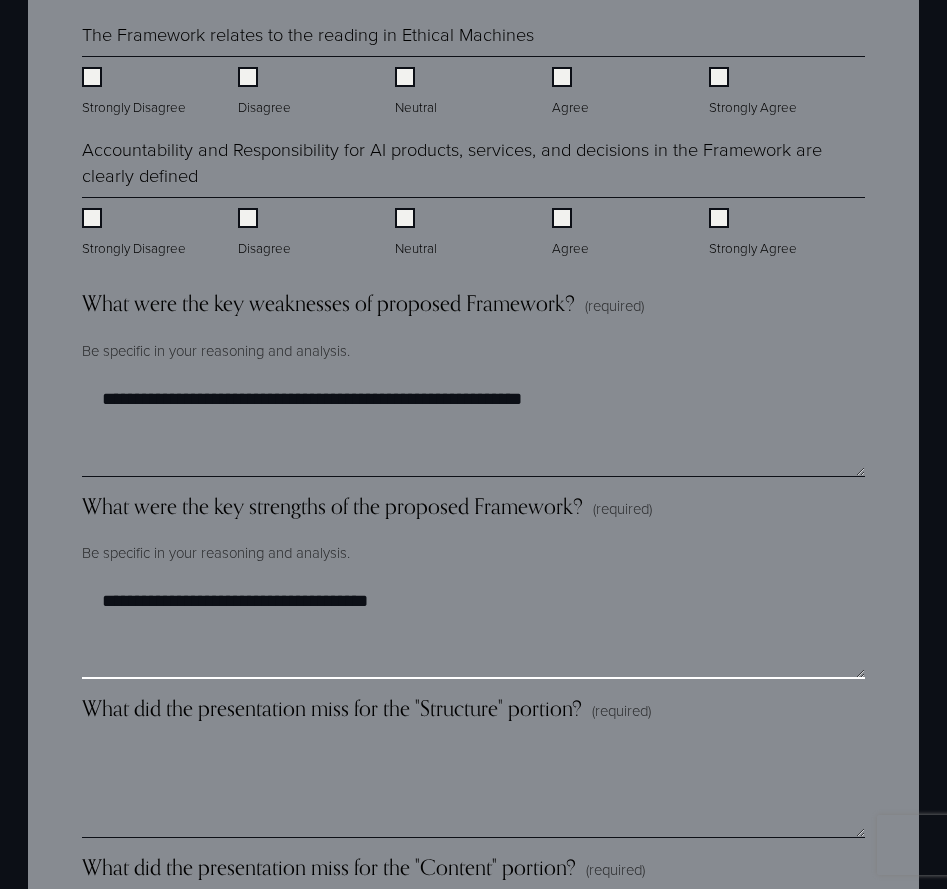 scroll, scrollTop: 2408, scrollLeft: 0, axis: vertical 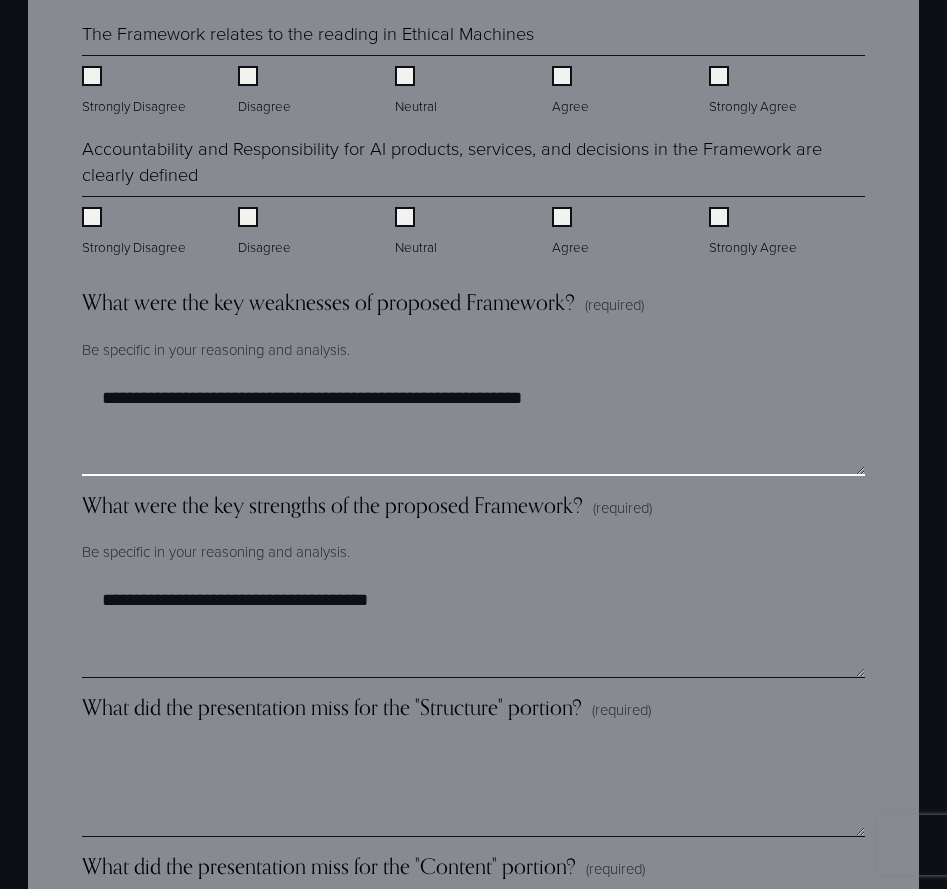 click on "**********" at bounding box center [473, 426] 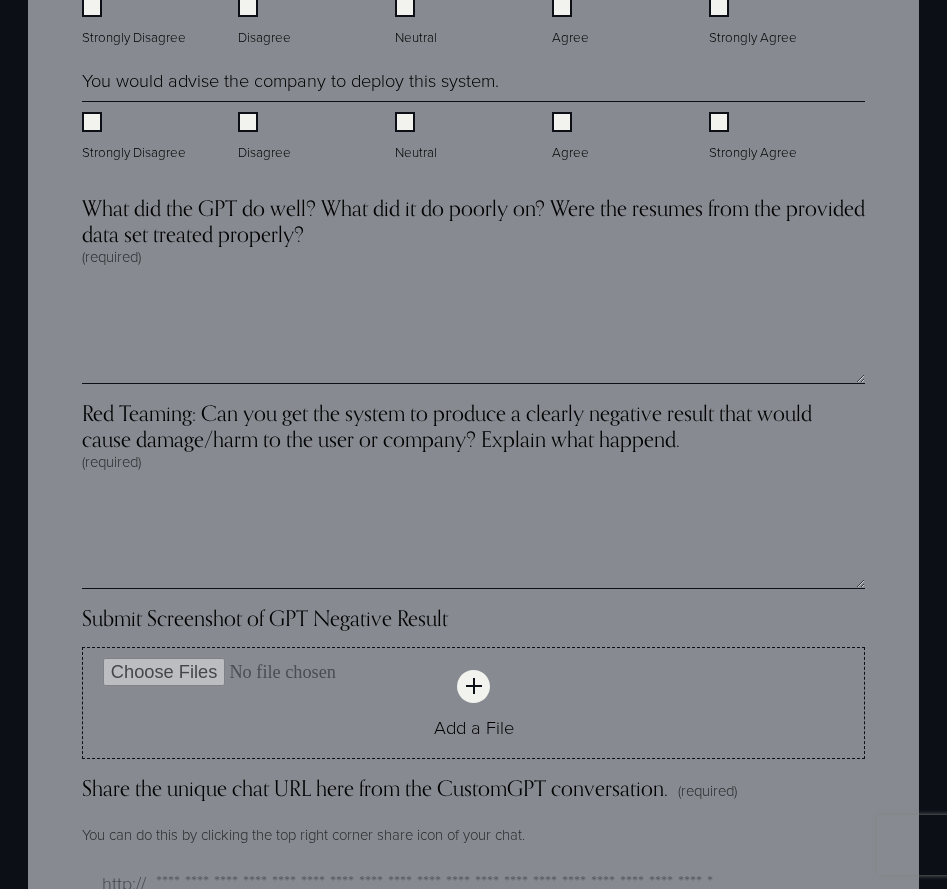 scroll, scrollTop: 4591, scrollLeft: 0, axis: vertical 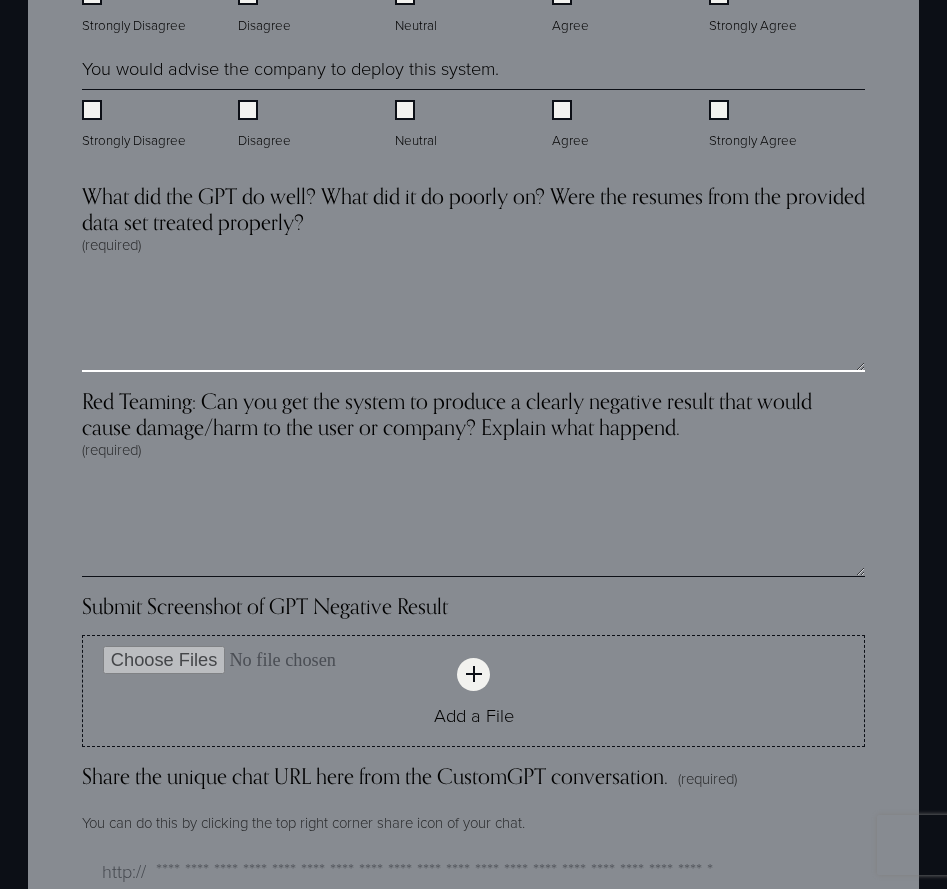 click on "What did the GPT do well? What did it do poorly on? Were the resumes from the provided data set treated properly? (required)" at bounding box center [473, 322] 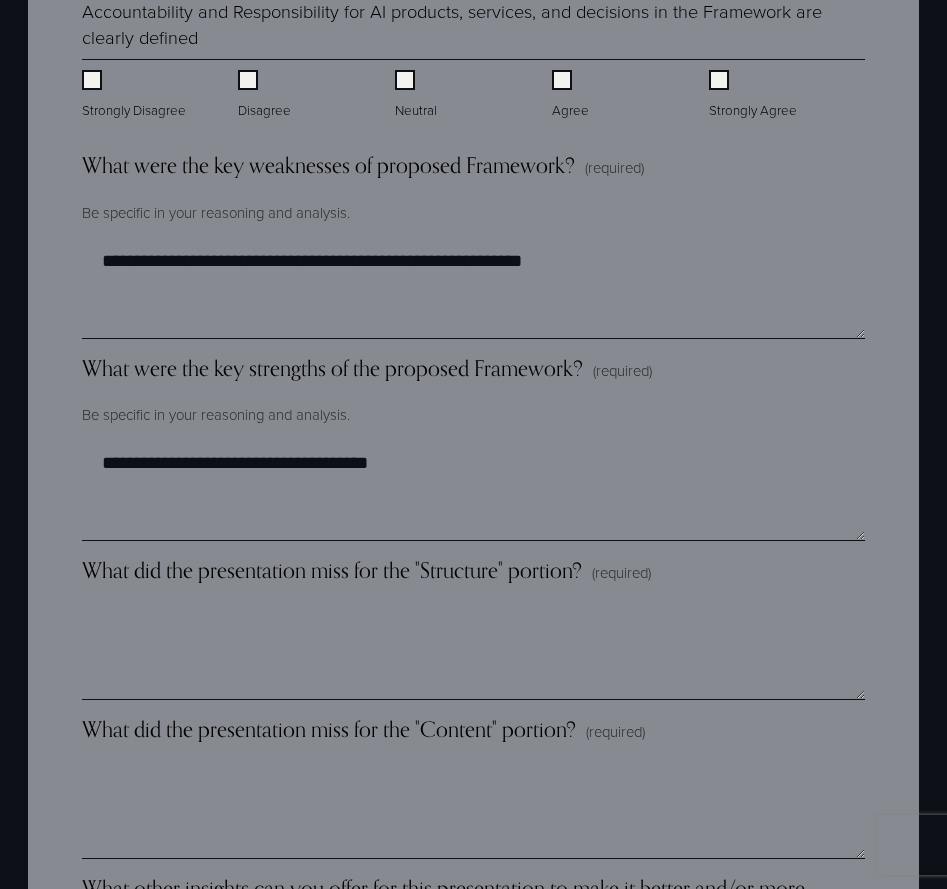 scroll, scrollTop: 2476, scrollLeft: 0, axis: vertical 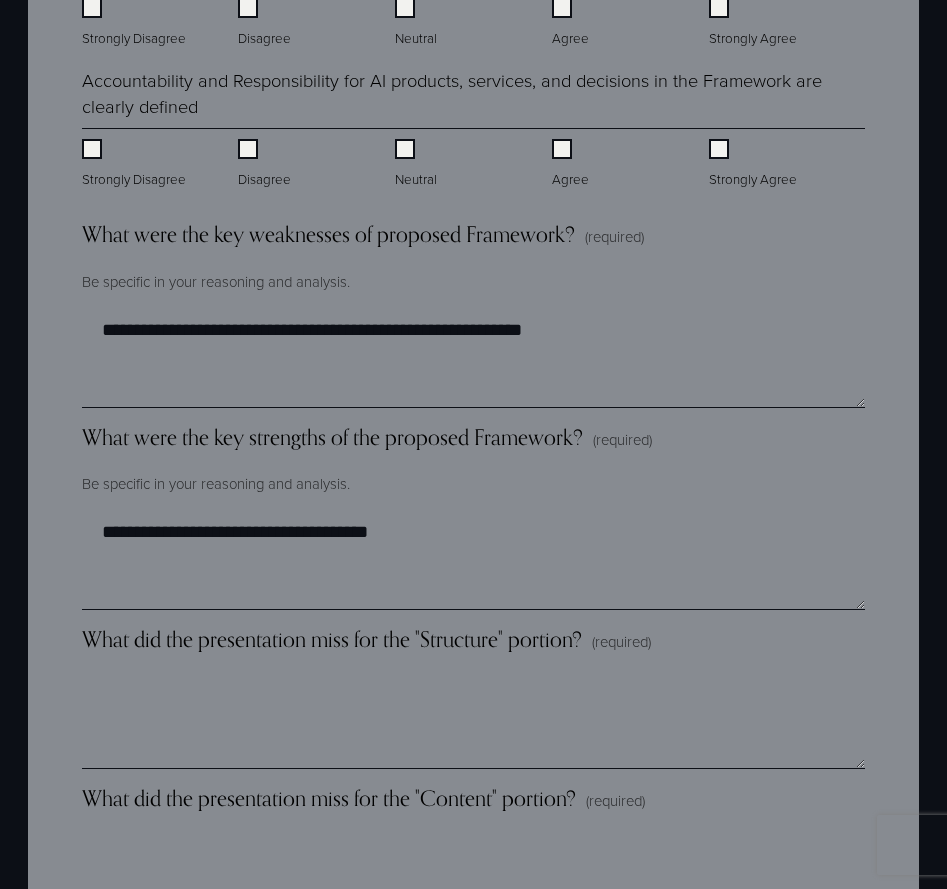type on "**********" 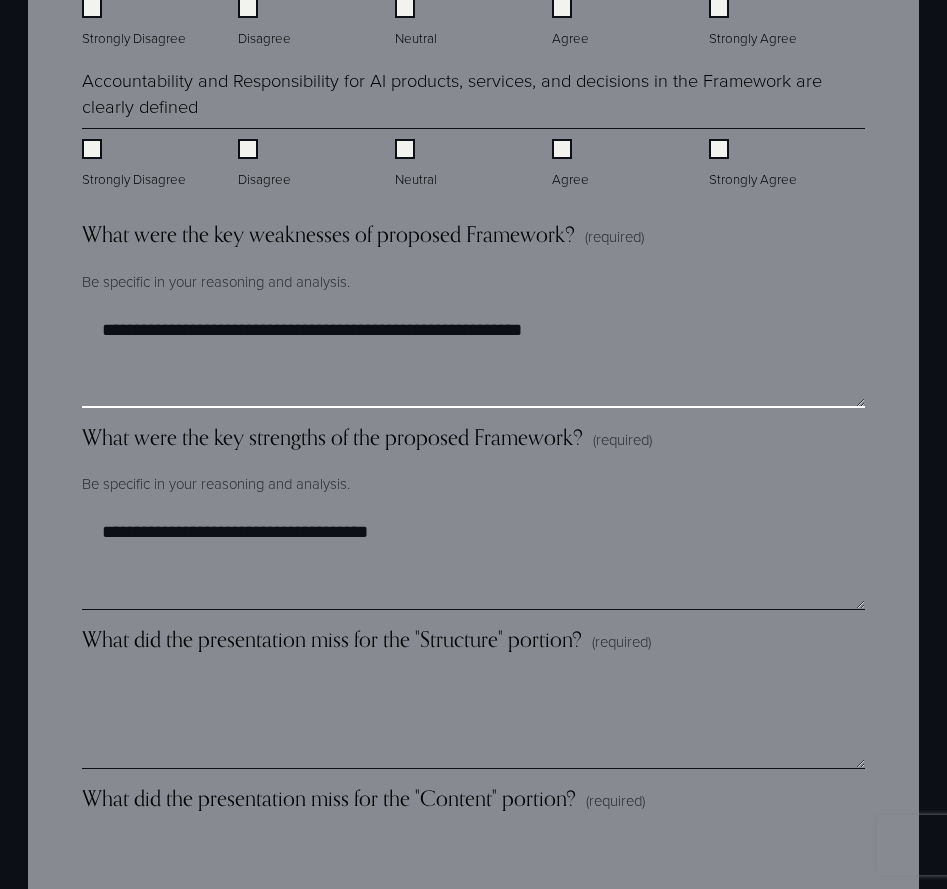 click on "**********" at bounding box center [473, 358] 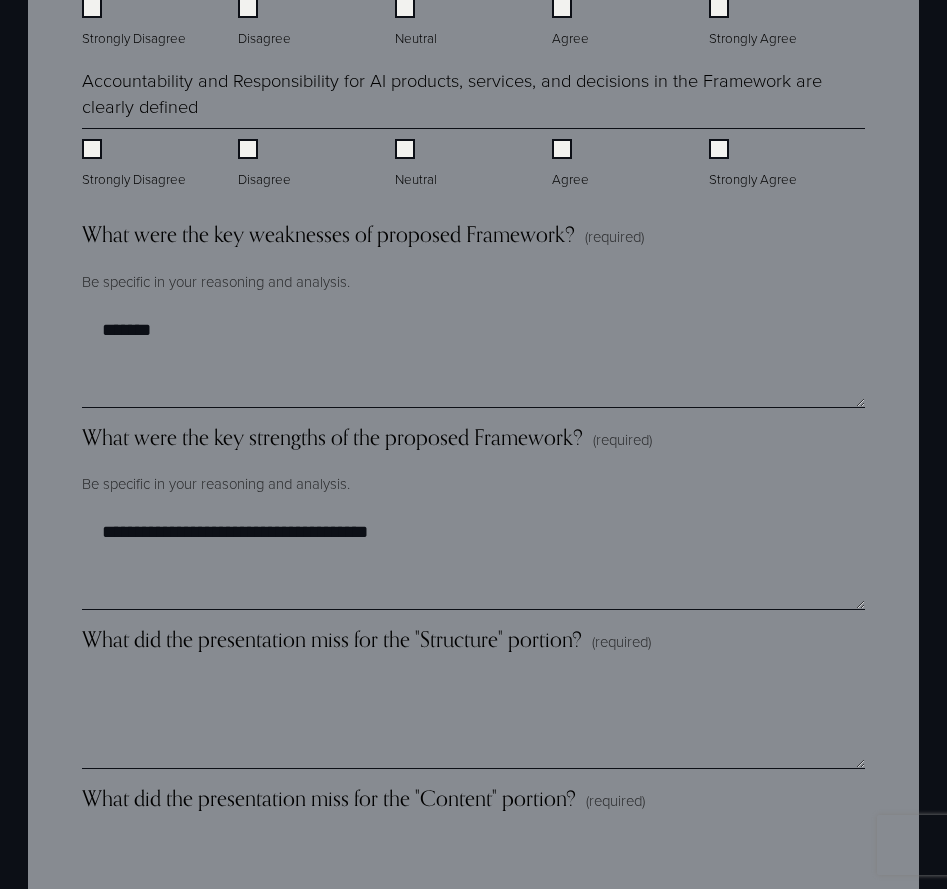 click on "What were the key weaknesses of proposed Framework? (required) Be specific in your reasoning and analysis. *******" at bounding box center (473, 314) 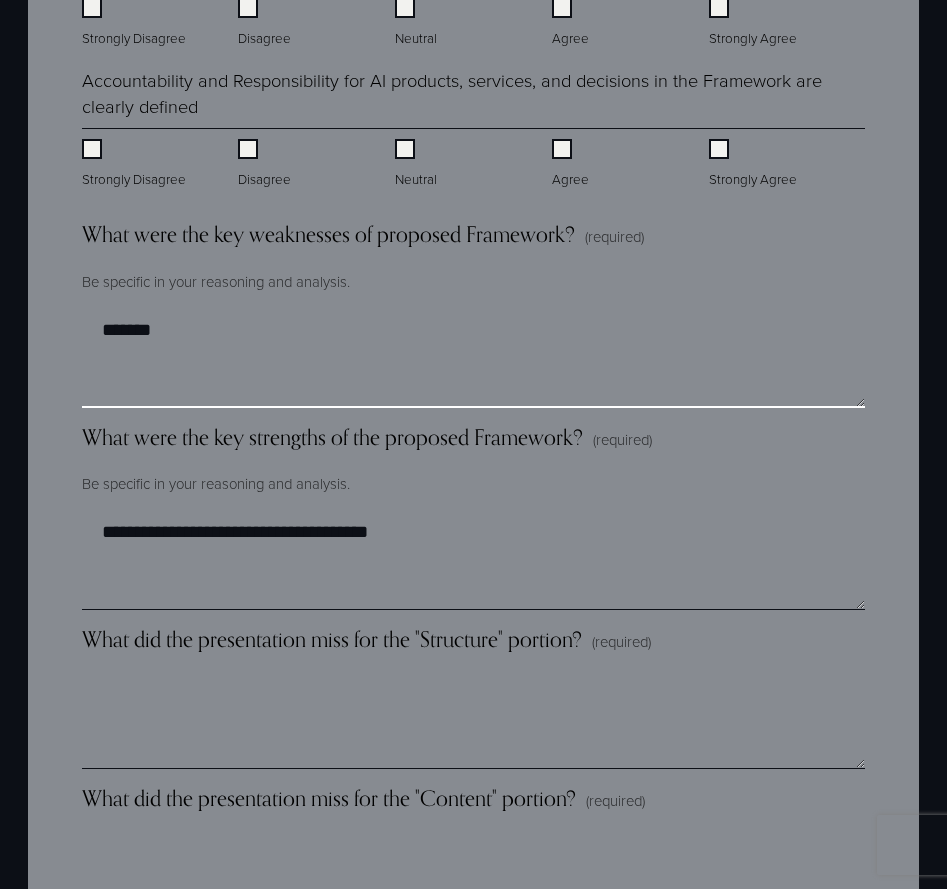 click on "*******" at bounding box center [473, 358] 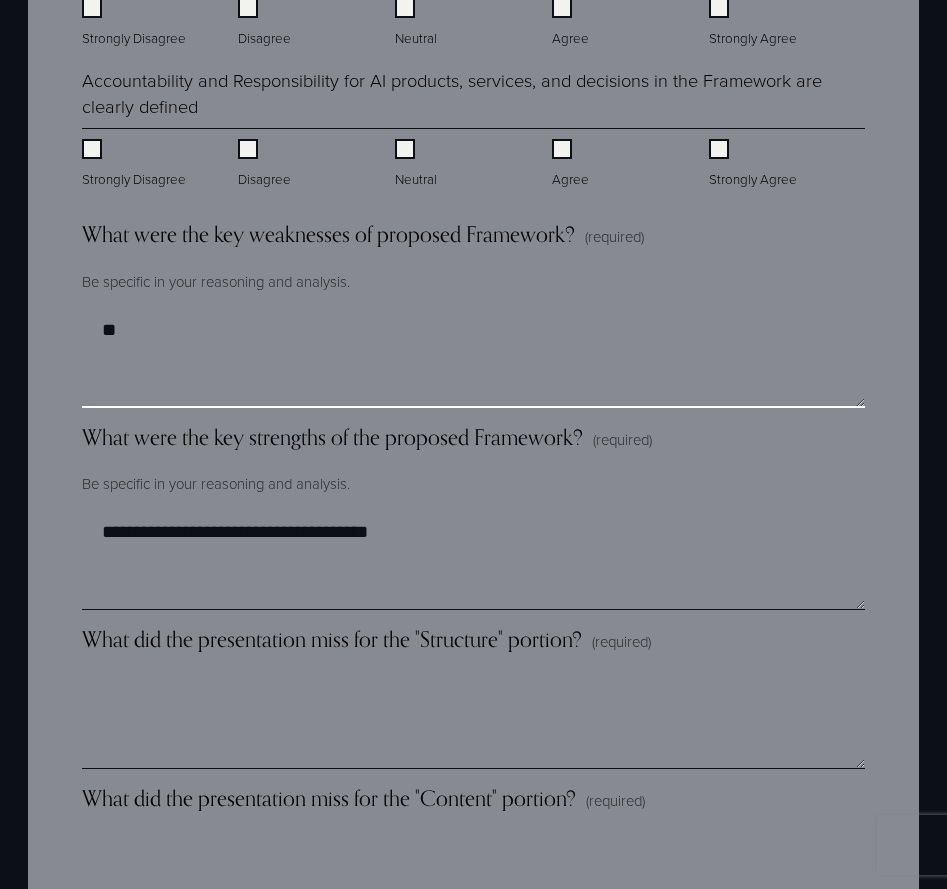 type on "*" 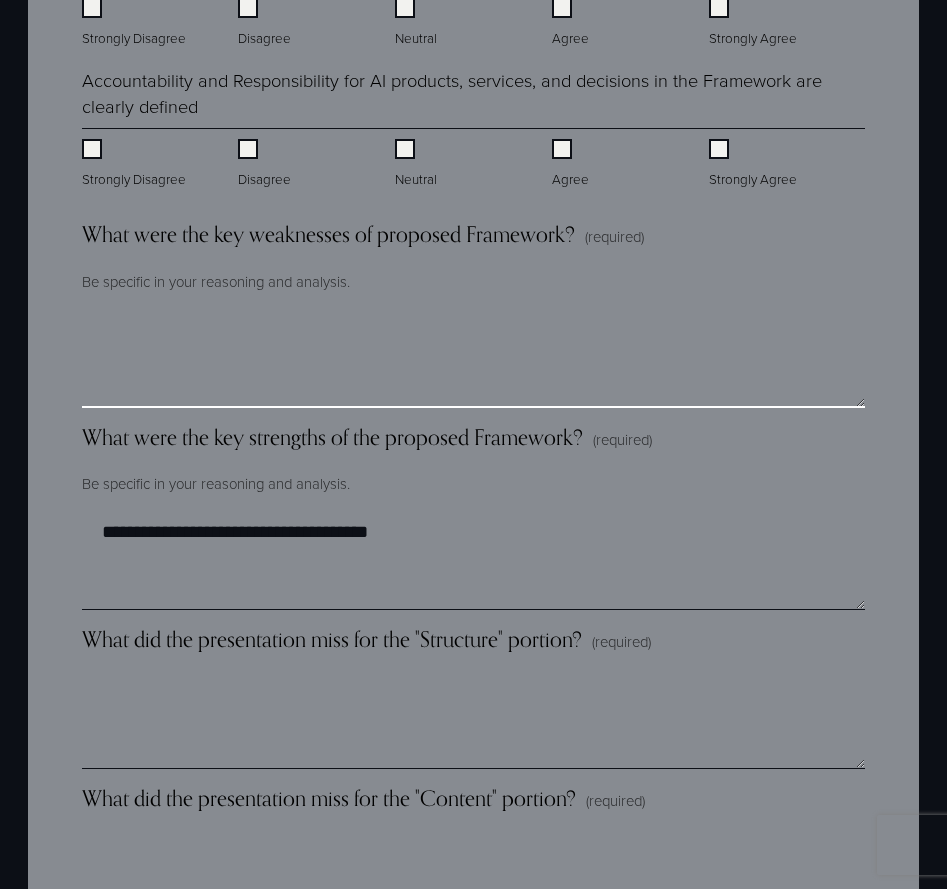 type 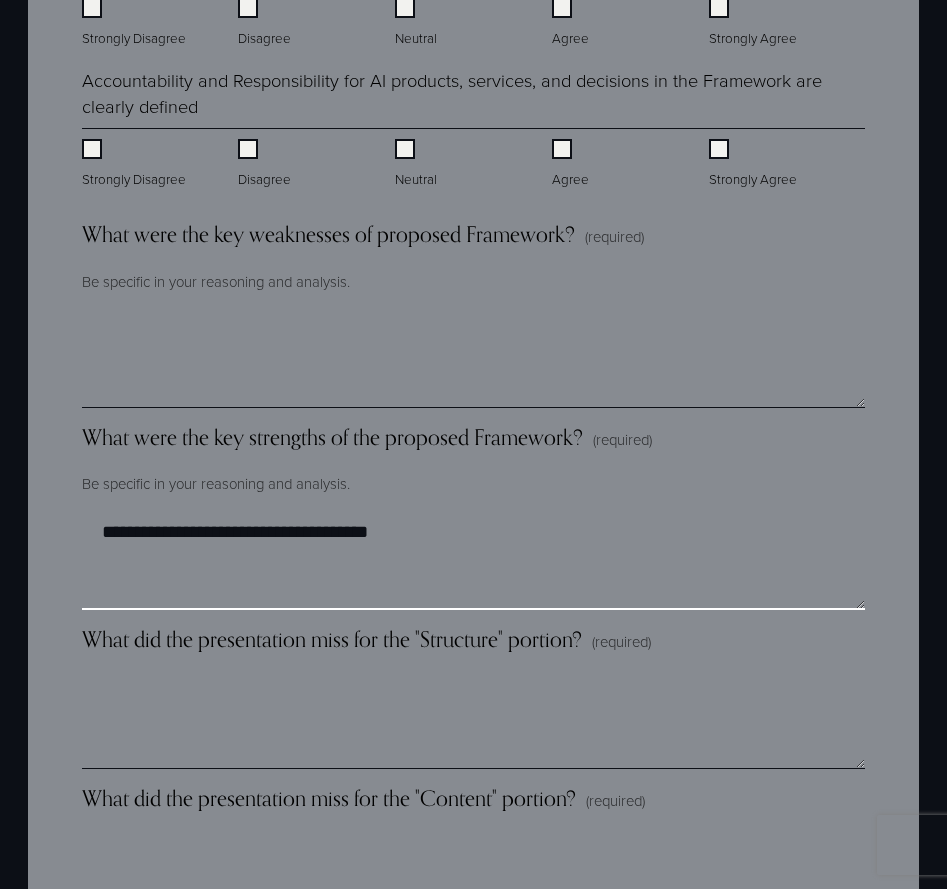 click on "**********" at bounding box center [473, 560] 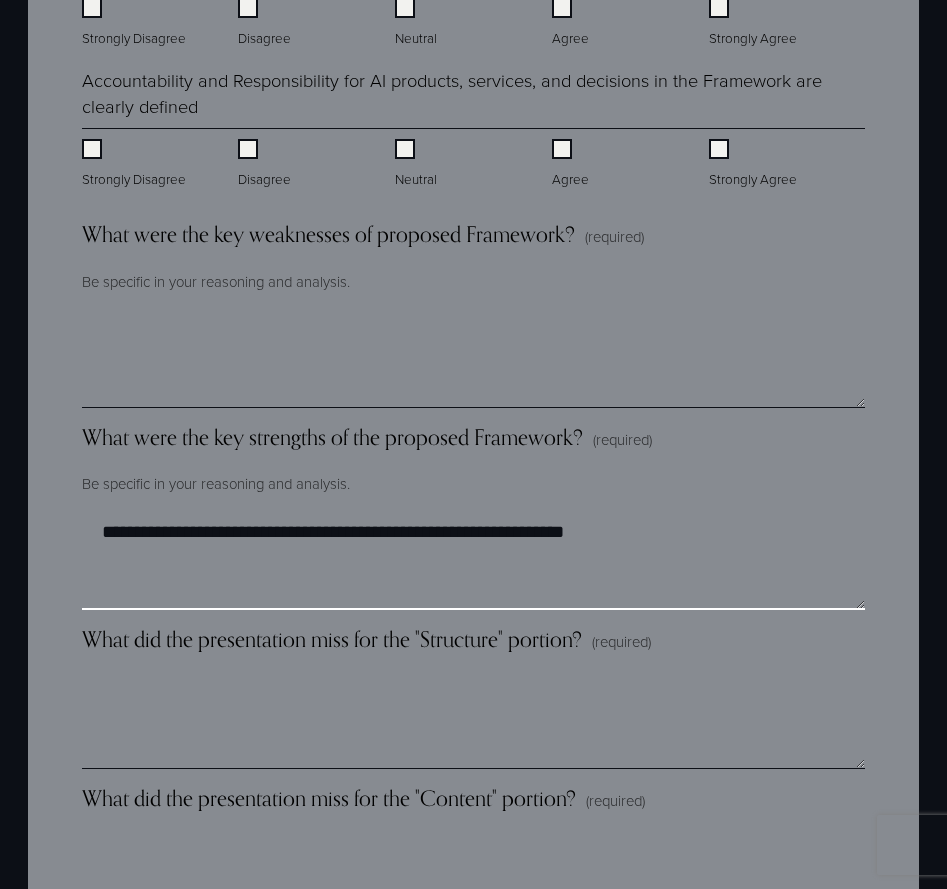 drag, startPoint x: 435, startPoint y: 538, endPoint x: 442, endPoint y: 549, distance: 13.038404 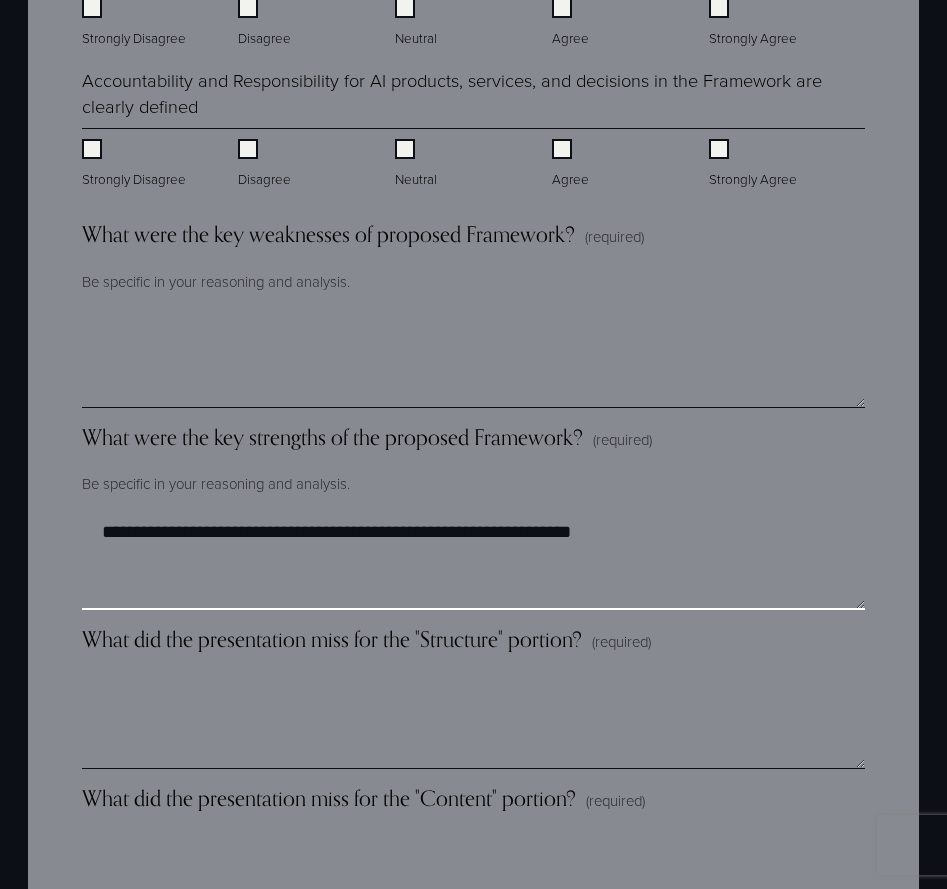 type on "**********" 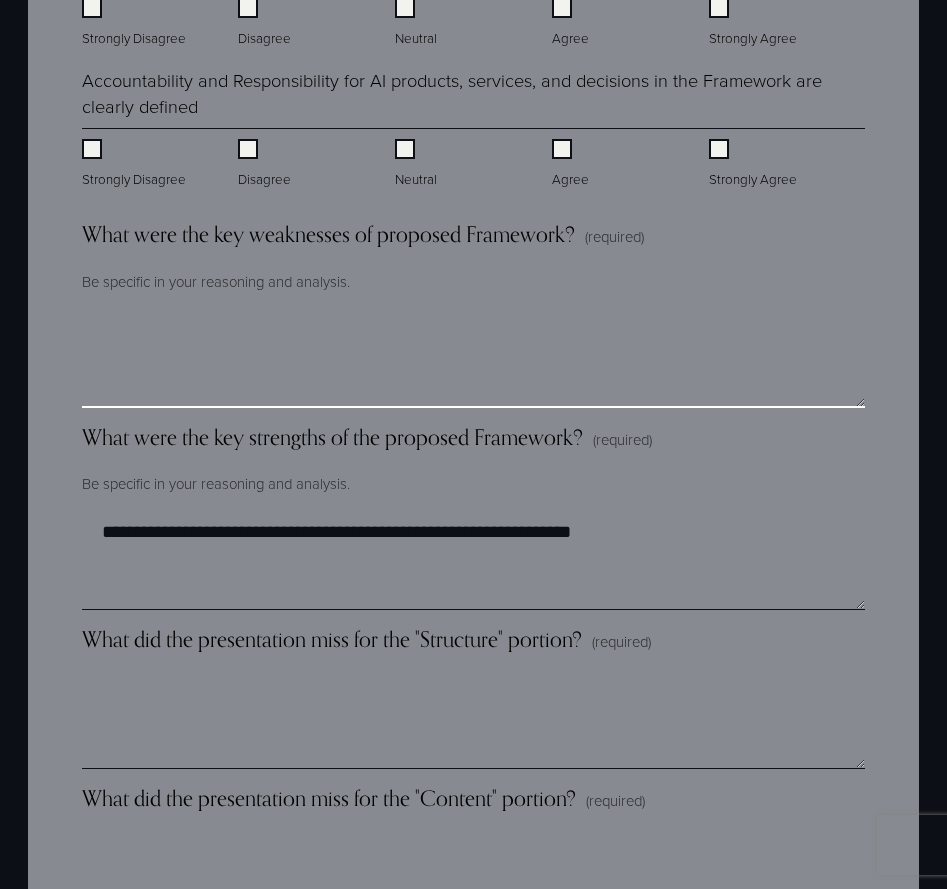 click on "What were the key weaknesses of proposed Framework? (required)" at bounding box center (473, 358) 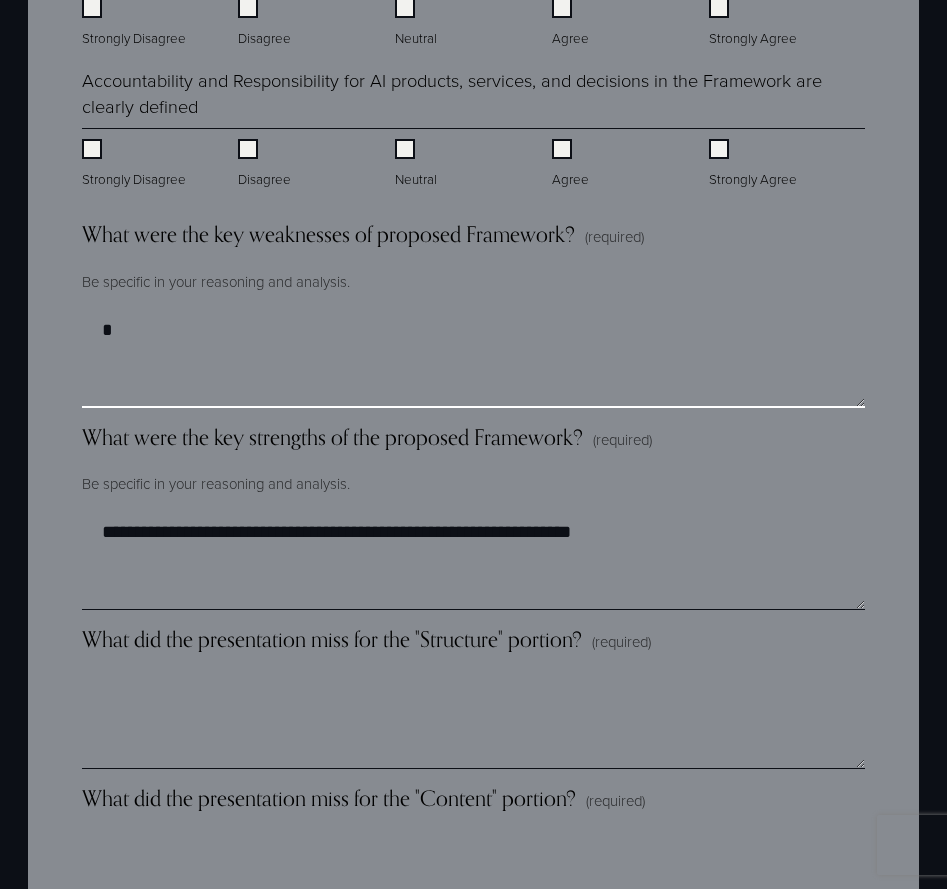 type 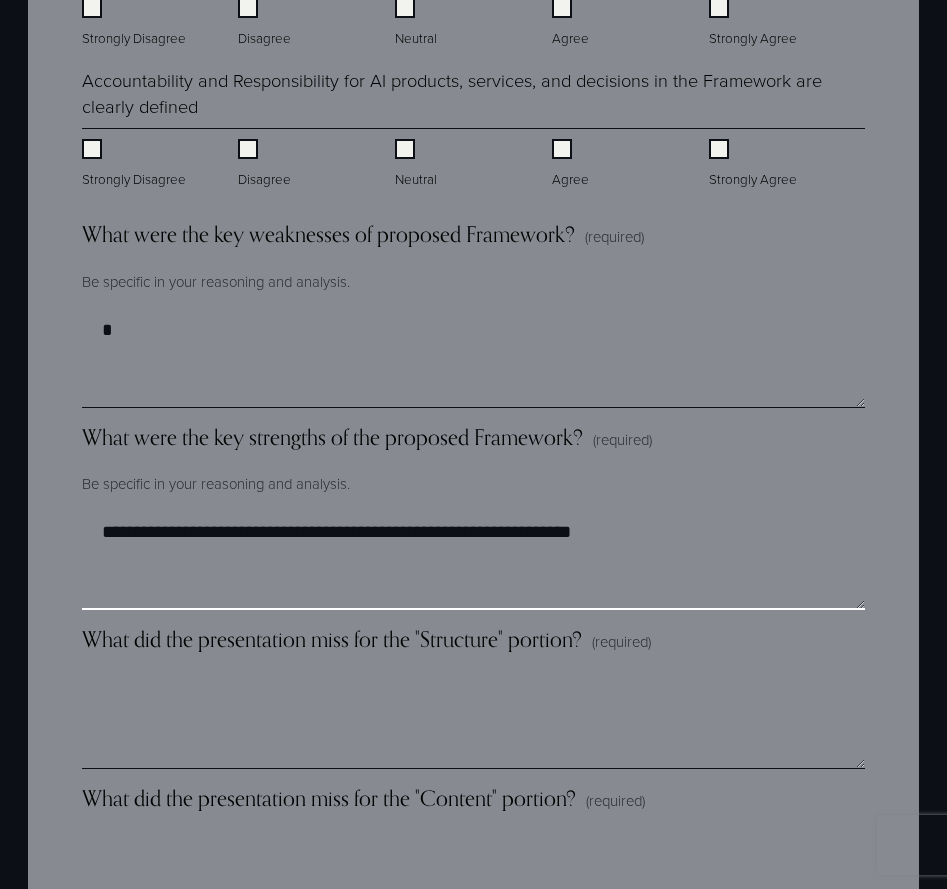 click on "**********" at bounding box center (473, 560) 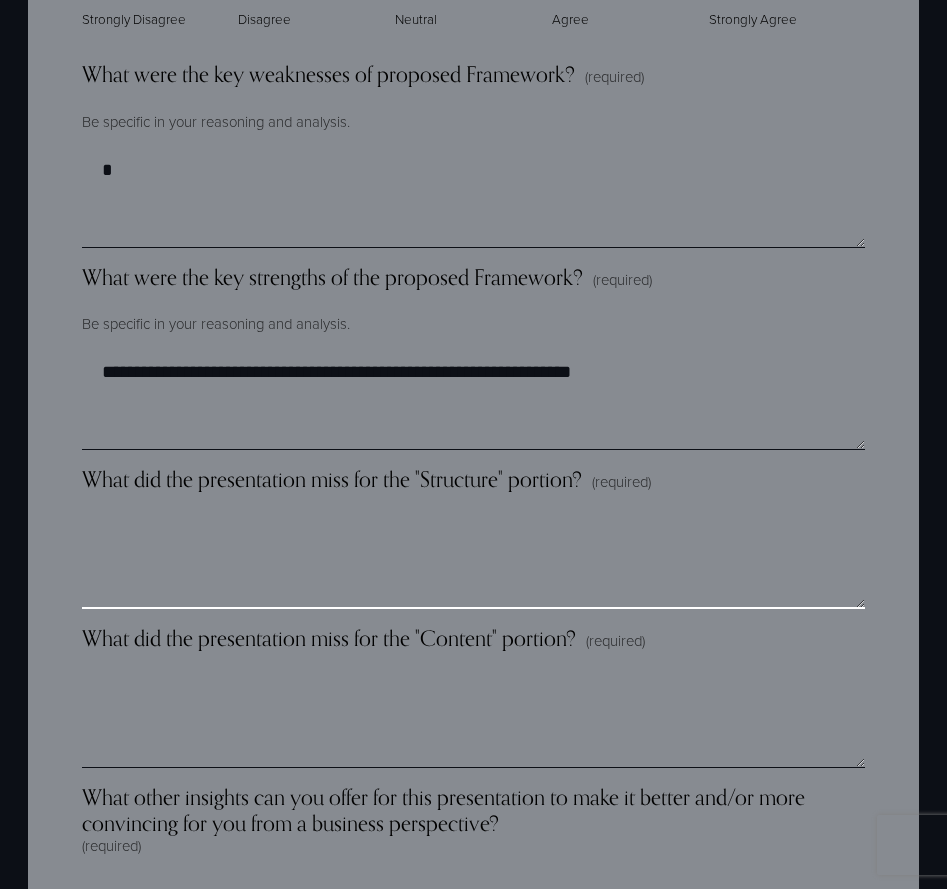 click on "What did the presentation miss for the "Structure" portion? (required)" at bounding box center (473, 559) 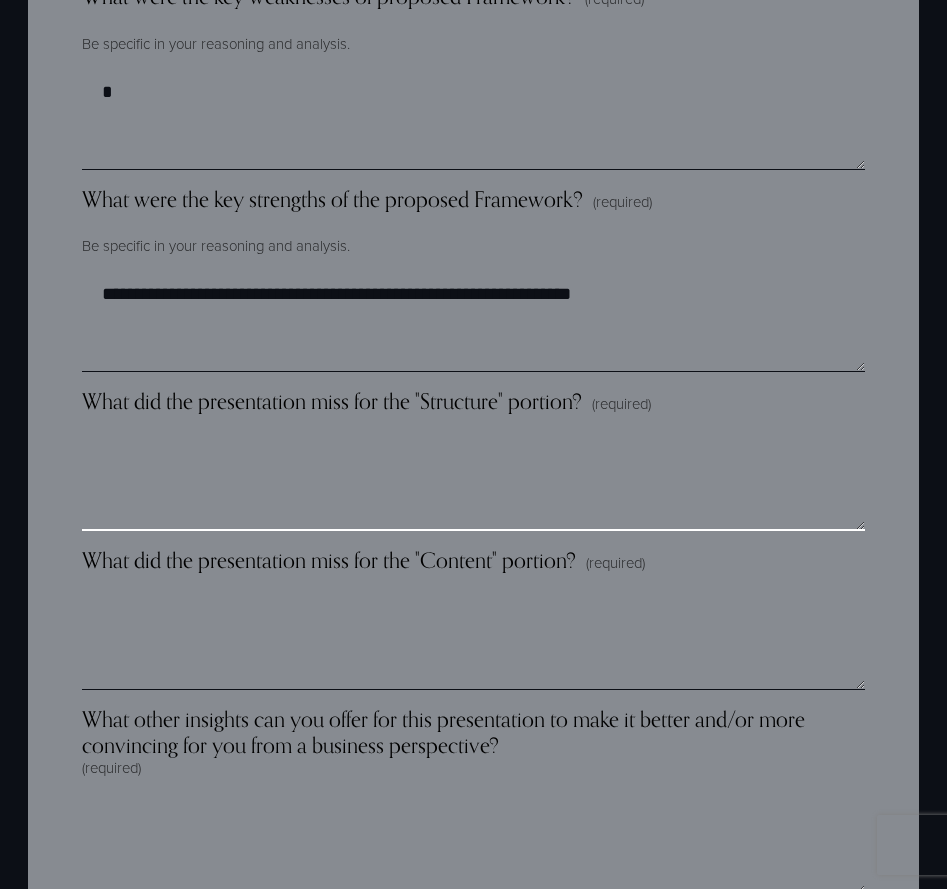 scroll, scrollTop: 2747, scrollLeft: 0, axis: vertical 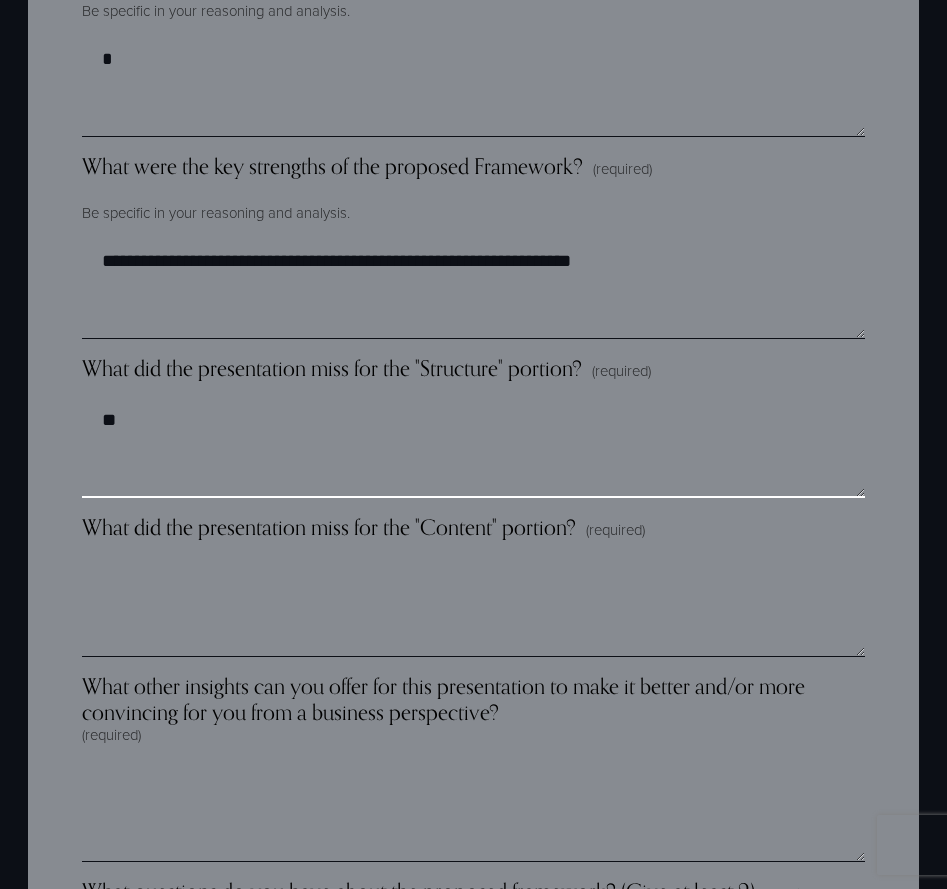 type on "*" 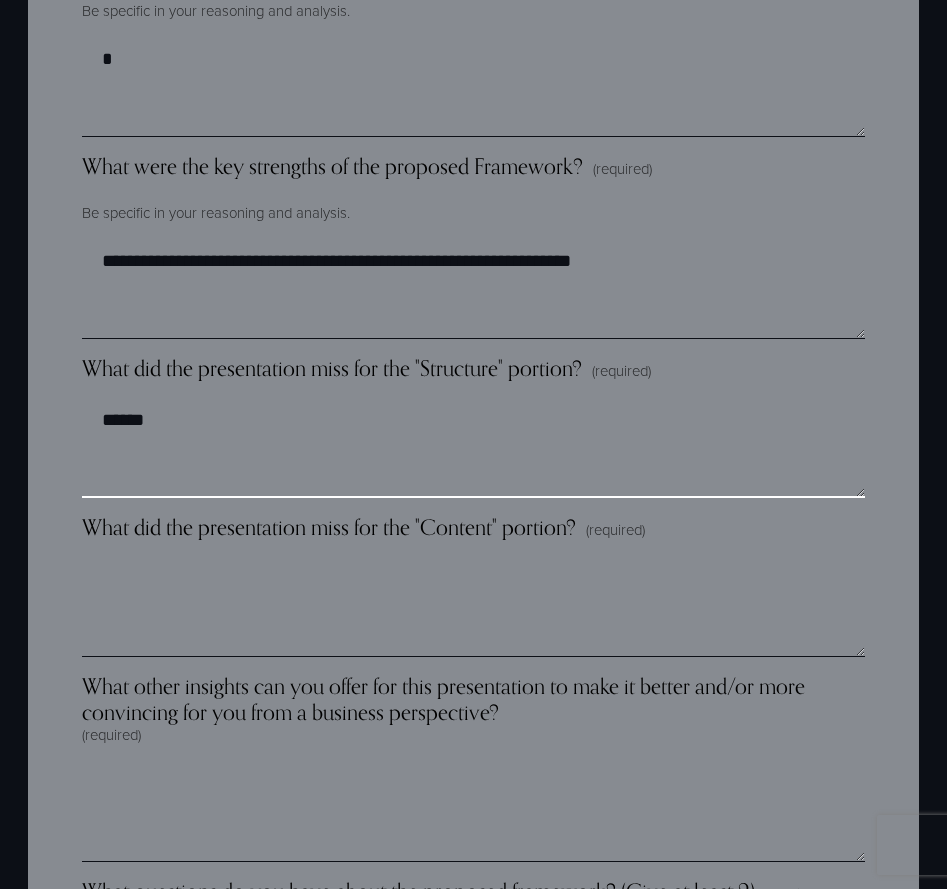 drag, startPoint x: 155, startPoint y: 419, endPoint x: 83, endPoint y: 407, distance: 72.99315 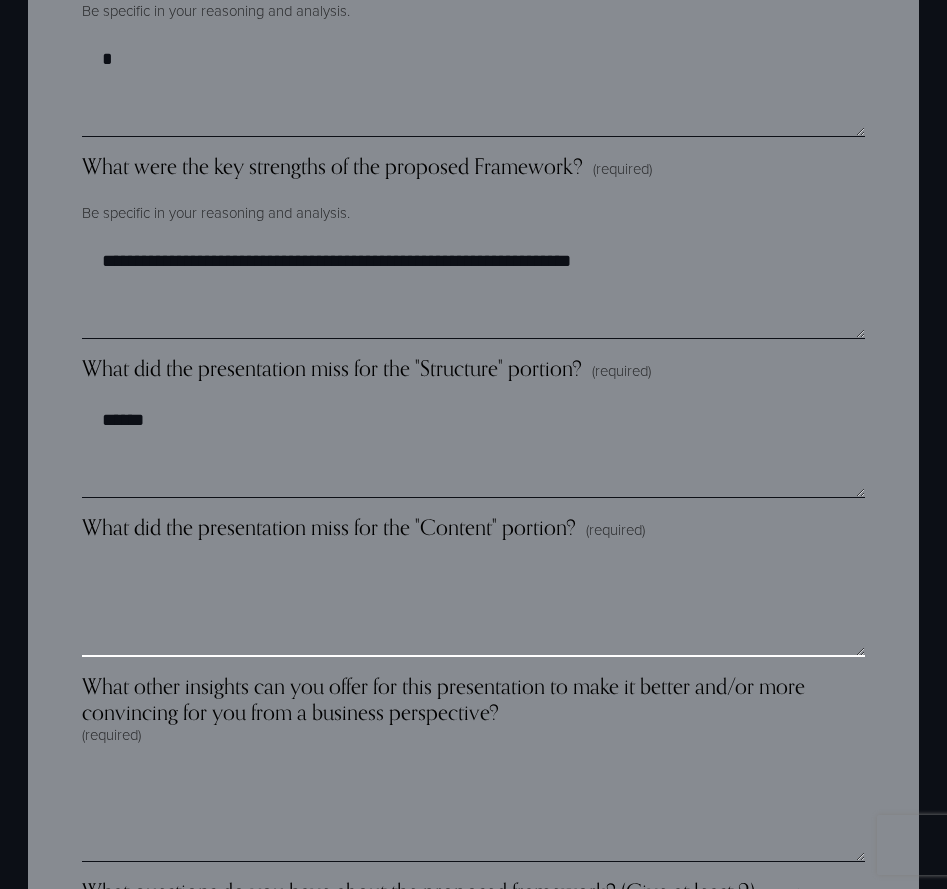 click on "What did the presentation miss for the "Content" portion? (required)" at bounding box center [473, 607] 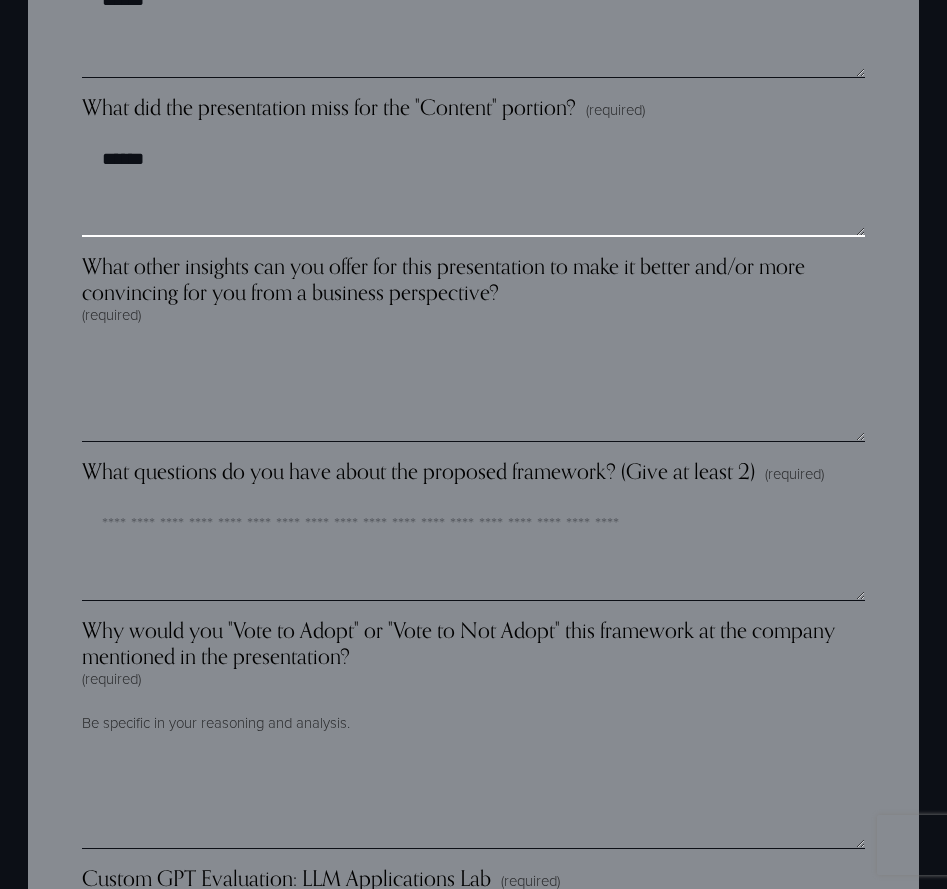 scroll, scrollTop: 3168, scrollLeft: 0, axis: vertical 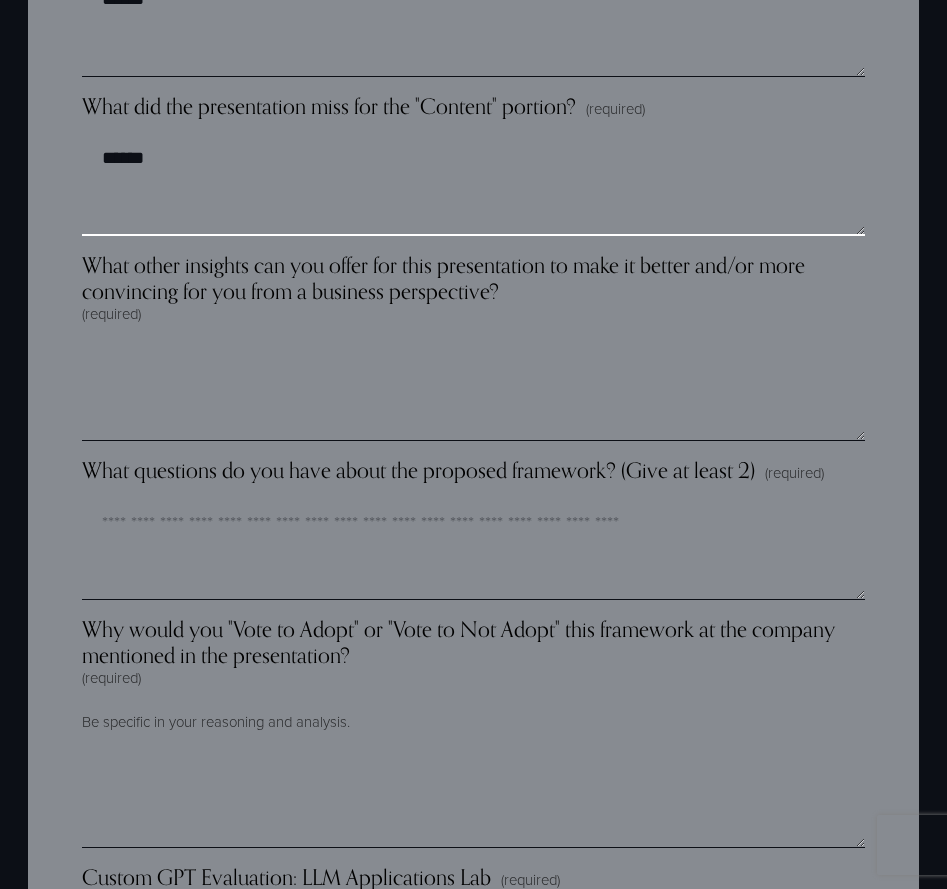 type on "******" 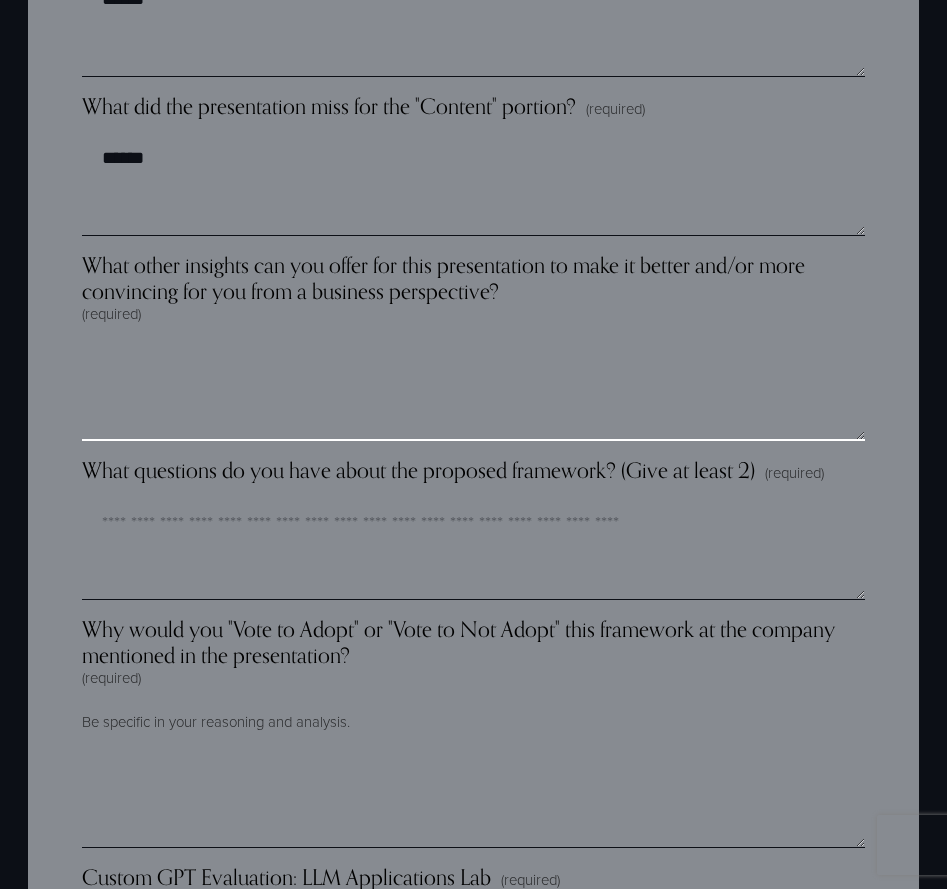 click on "What other insights can you offer for this presentation to make it better and/or more convincing for you from a business perspective? (required)" at bounding box center (473, 391) 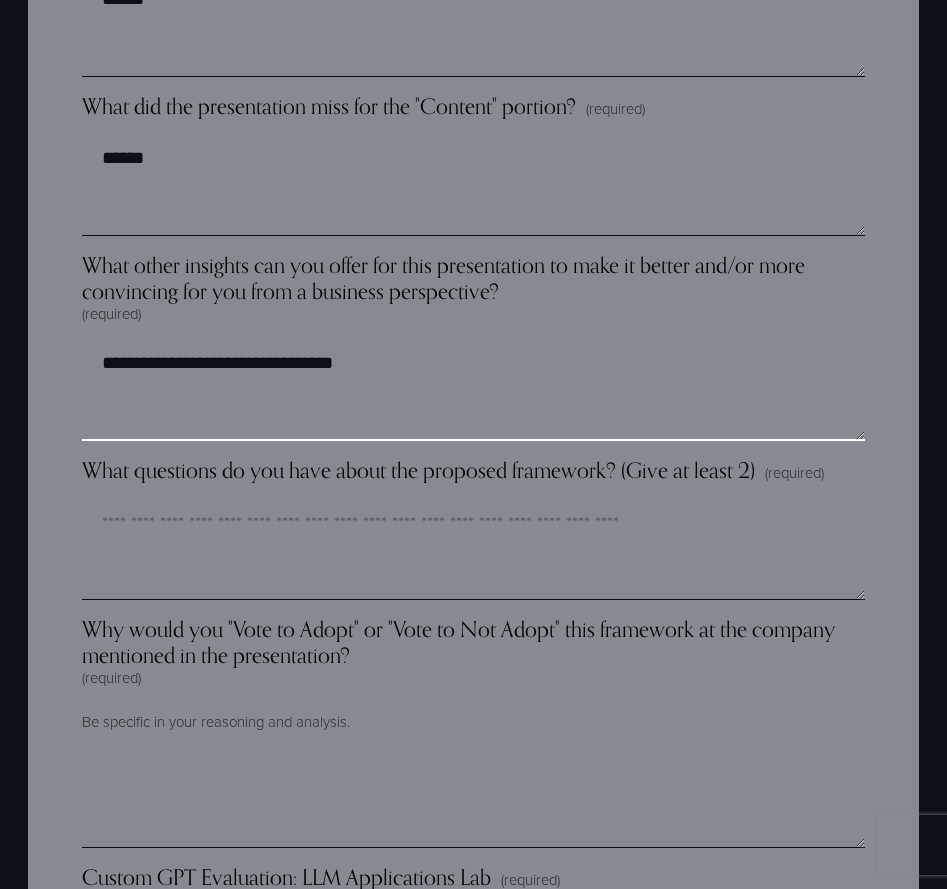 click on "**********" at bounding box center [473, 391] 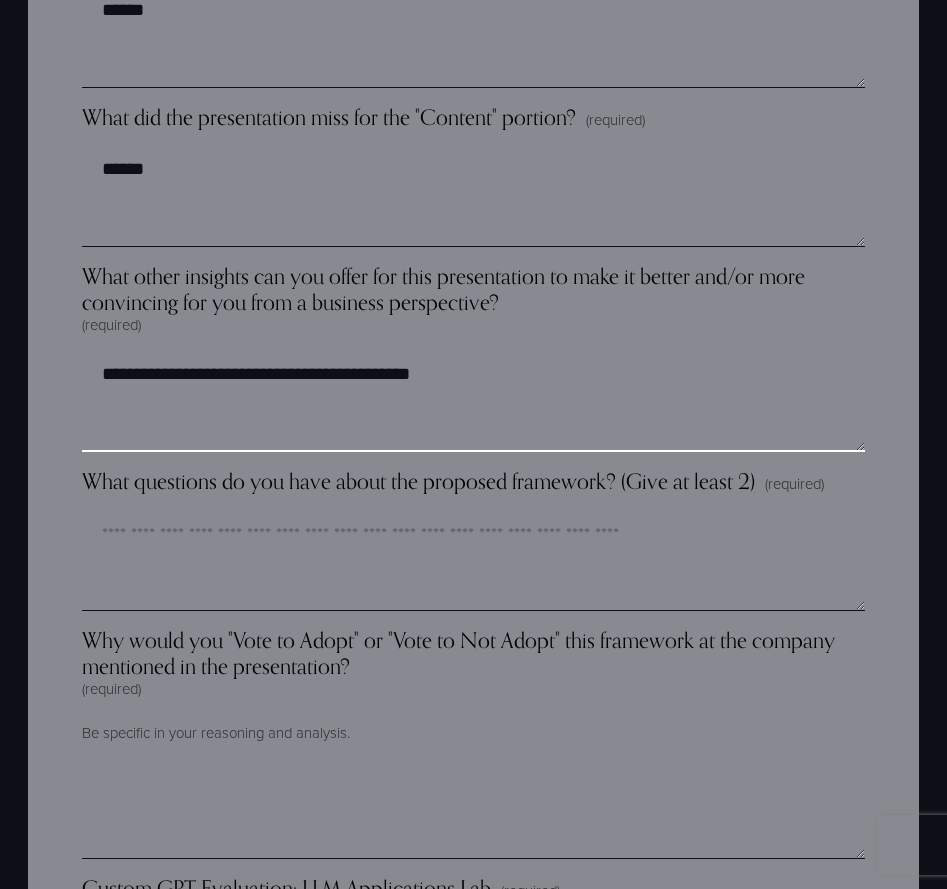 scroll, scrollTop: 3155, scrollLeft: 0, axis: vertical 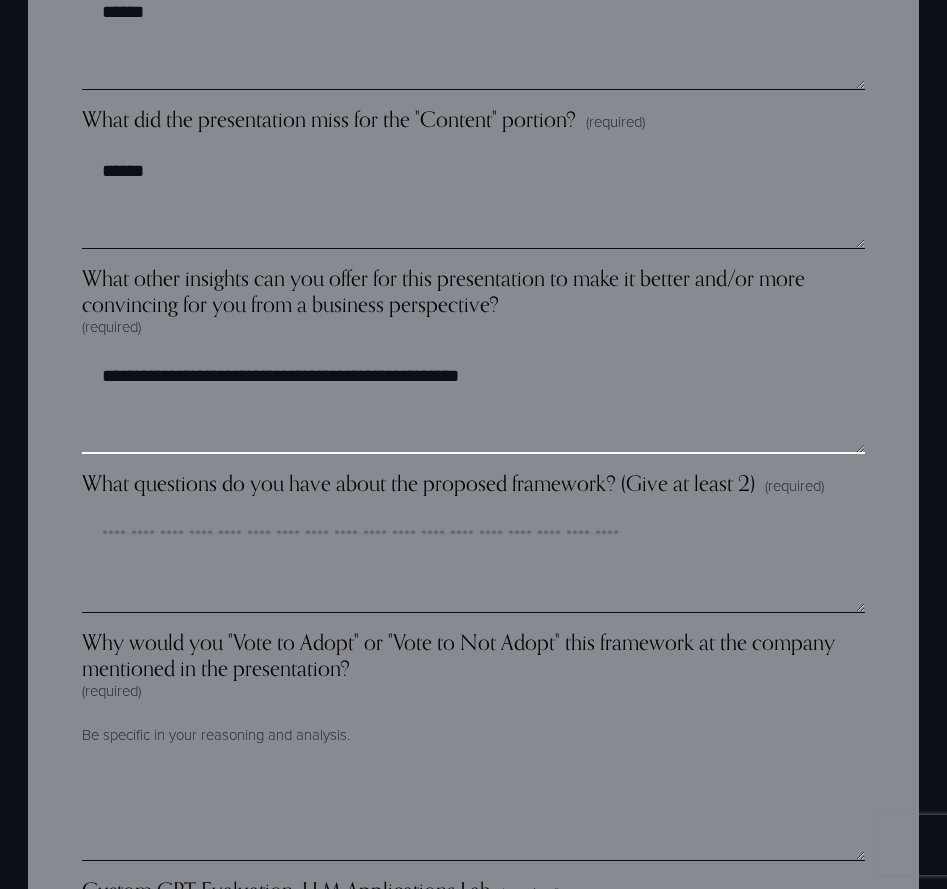 click on "**********" at bounding box center [473, 404] 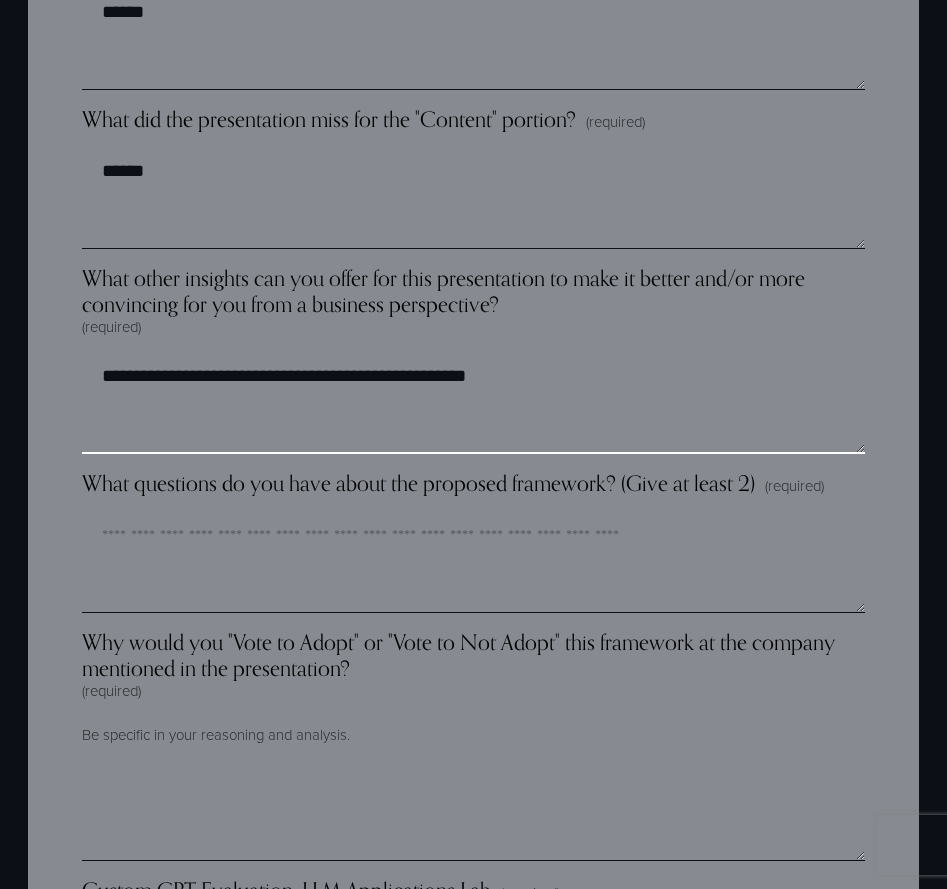 type on "**********" 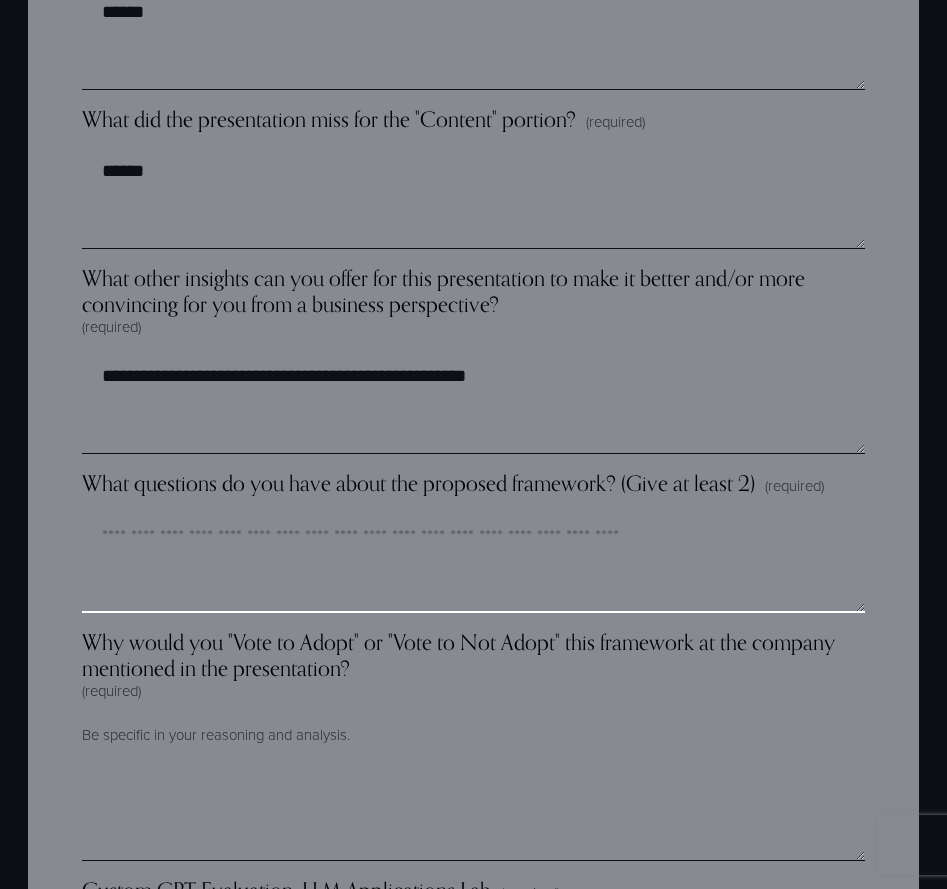 click on "What questions do you have about the proposed framework? (Give at least 2)  (required)" at bounding box center (473, 563) 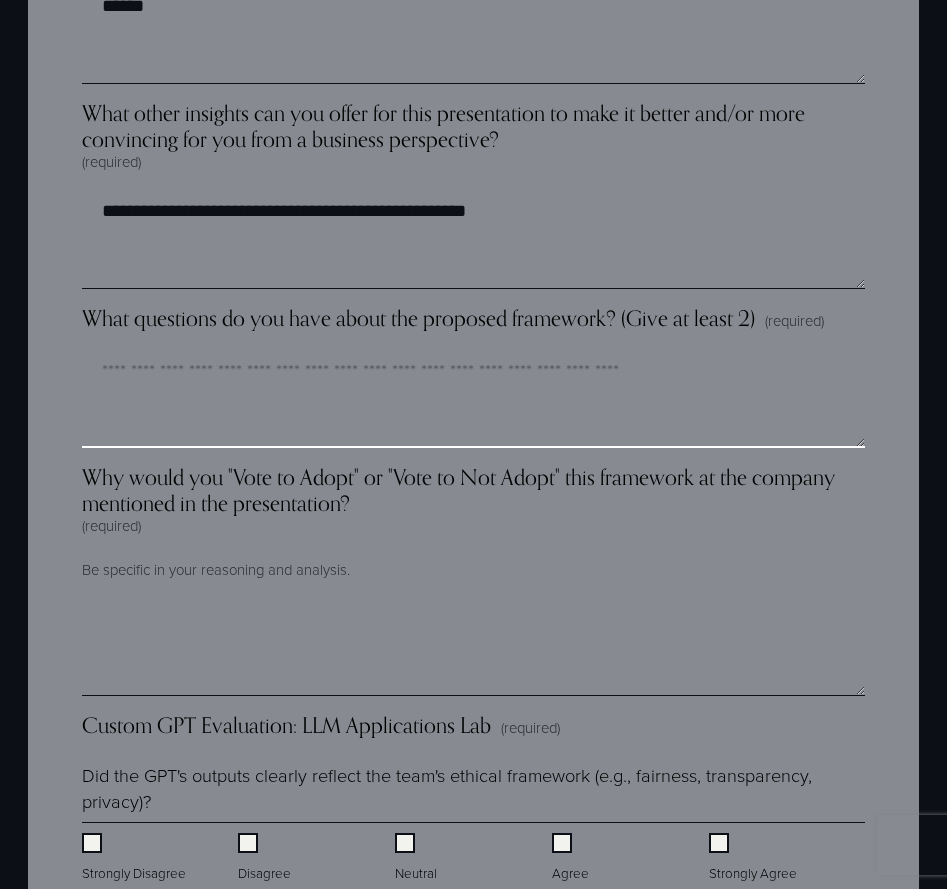 scroll, scrollTop: 3318, scrollLeft: 0, axis: vertical 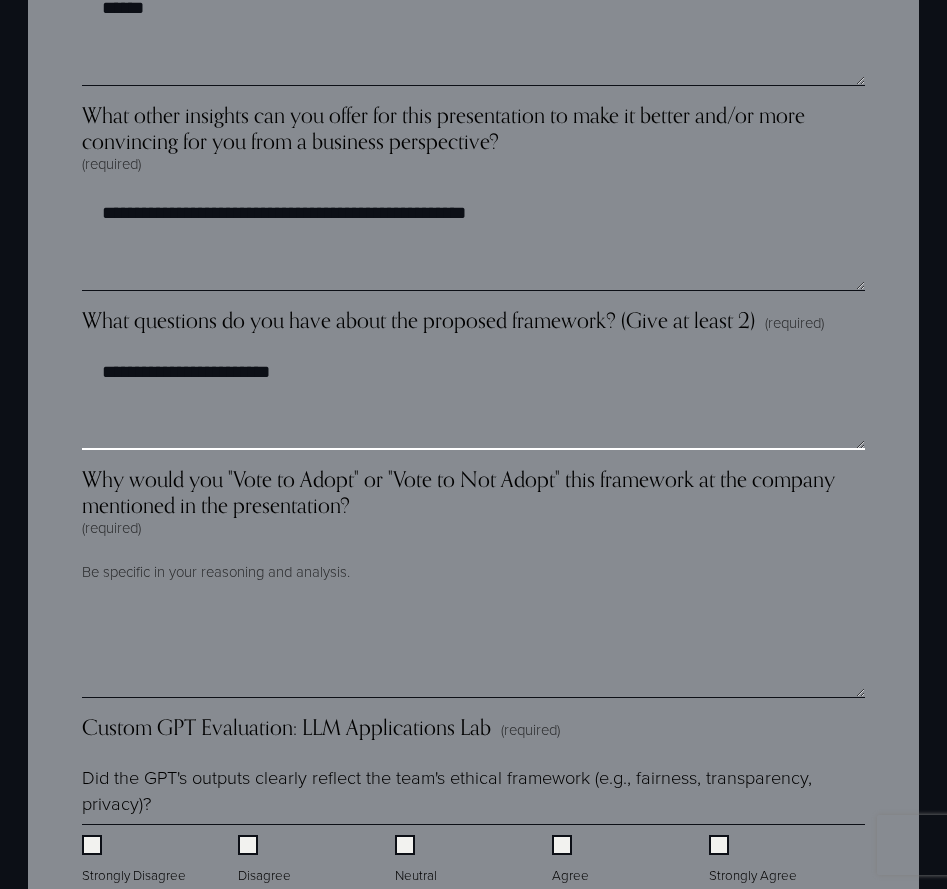 type on "**********" 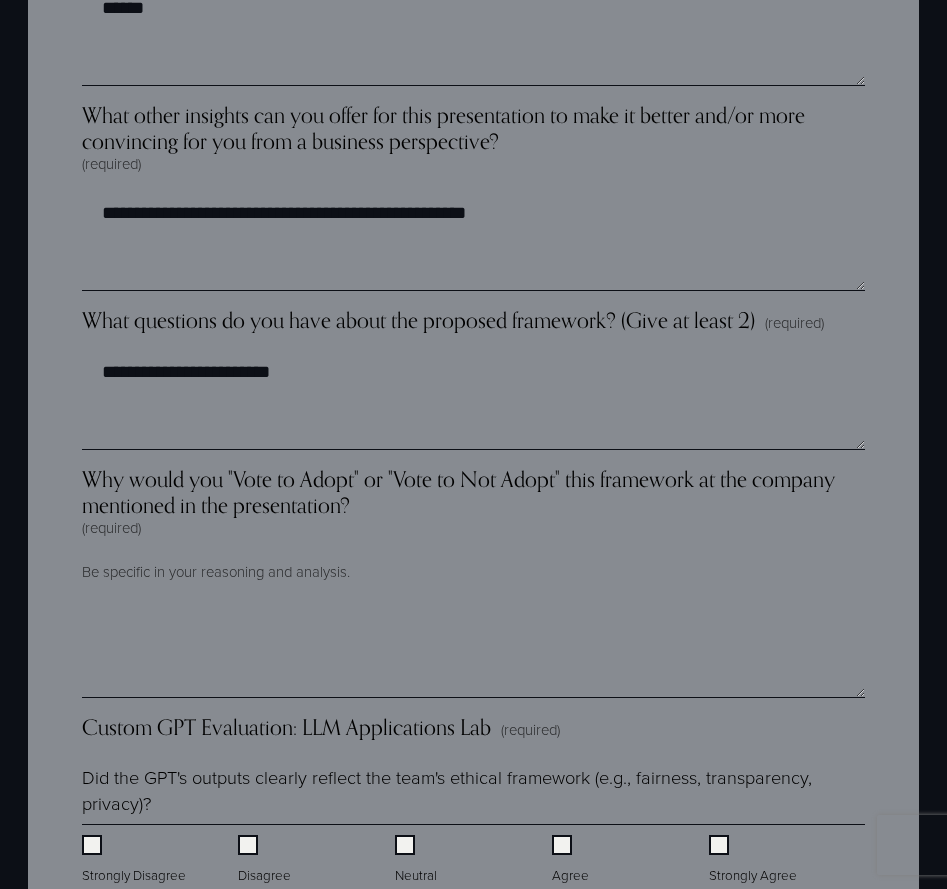 click on "Be specific in your reasoning and analysis." at bounding box center (473, 572) 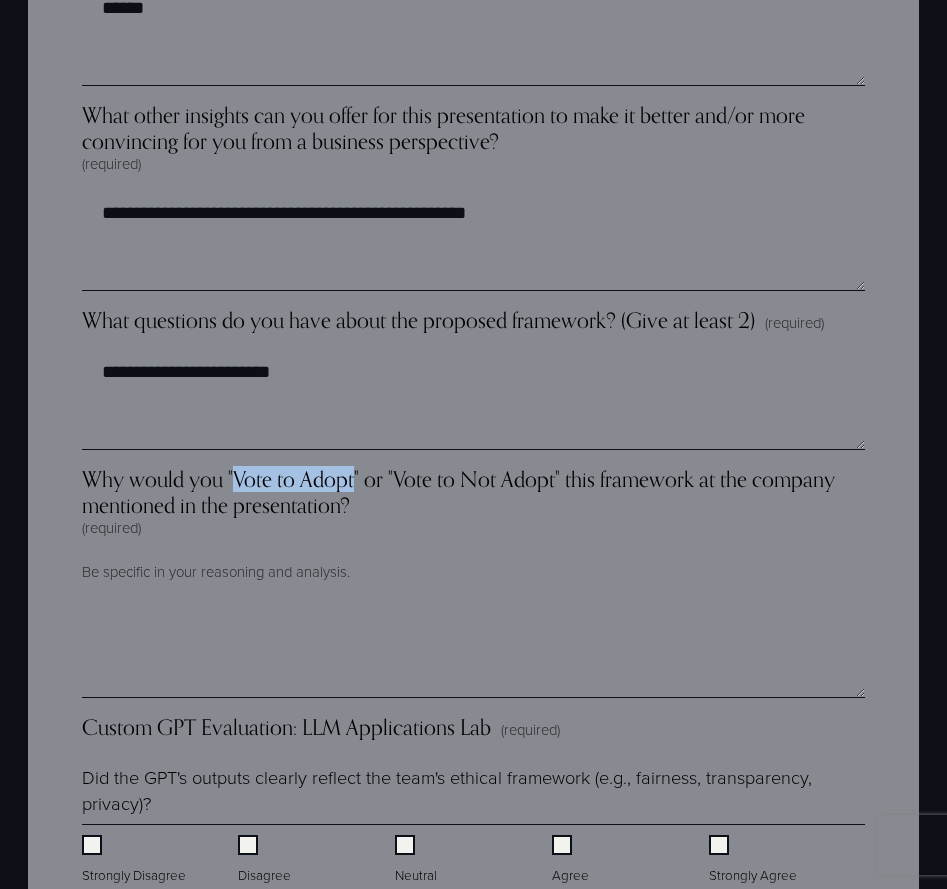 drag, startPoint x: 359, startPoint y: 480, endPoint x: 234, endPoint y: 486, distance: 125.14392 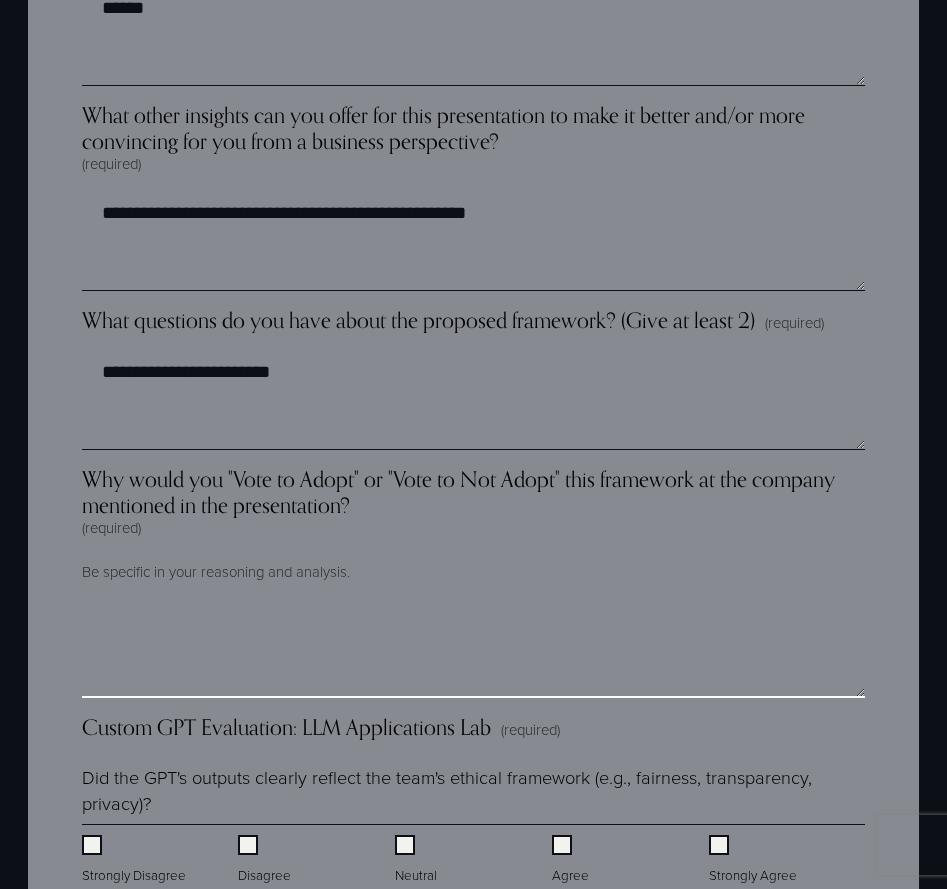 click on "Why would you "Vote to Adopt" or "Vote to Not Adopt" this framework at the company mentioned in the presentation? (required)" at bounding box center [473, 648] 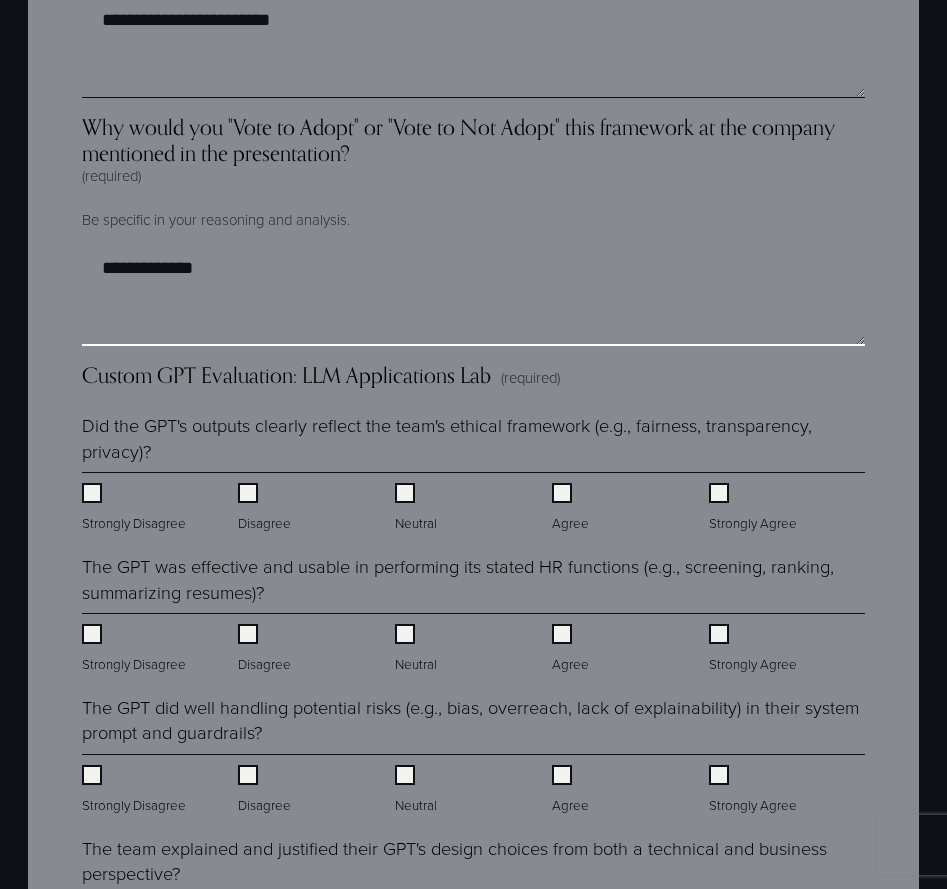scroll, scrollTop: 3754, scrollLeft: 0, axis: vertical 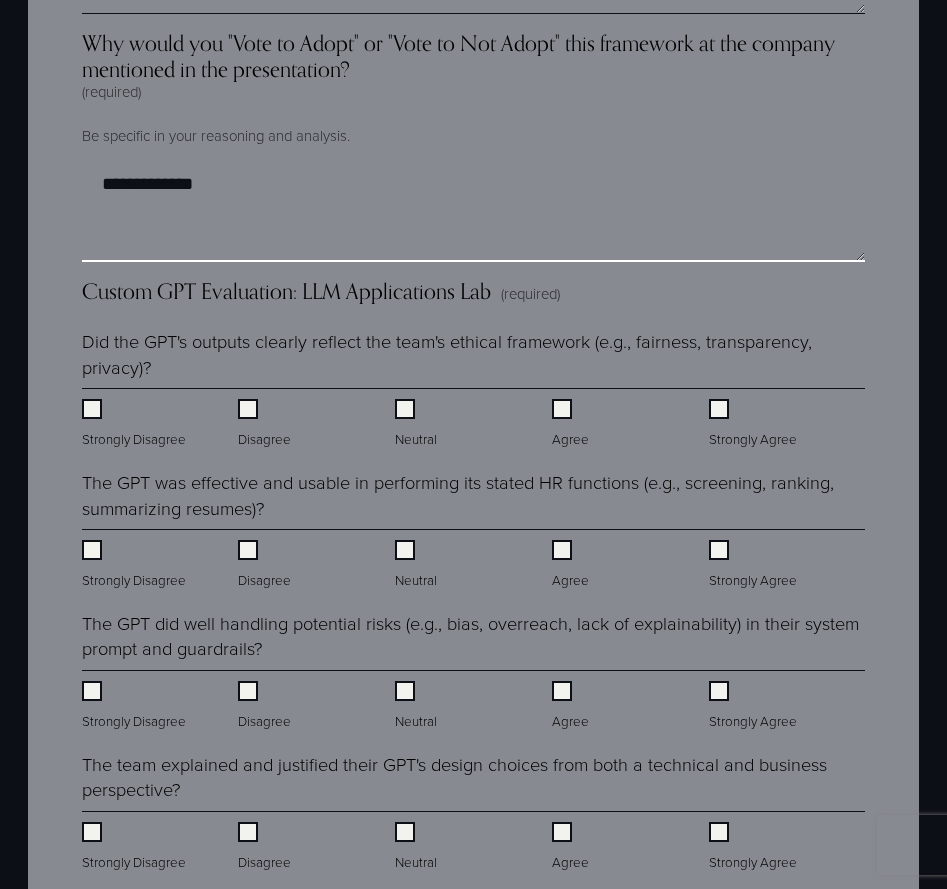 type on "**********" 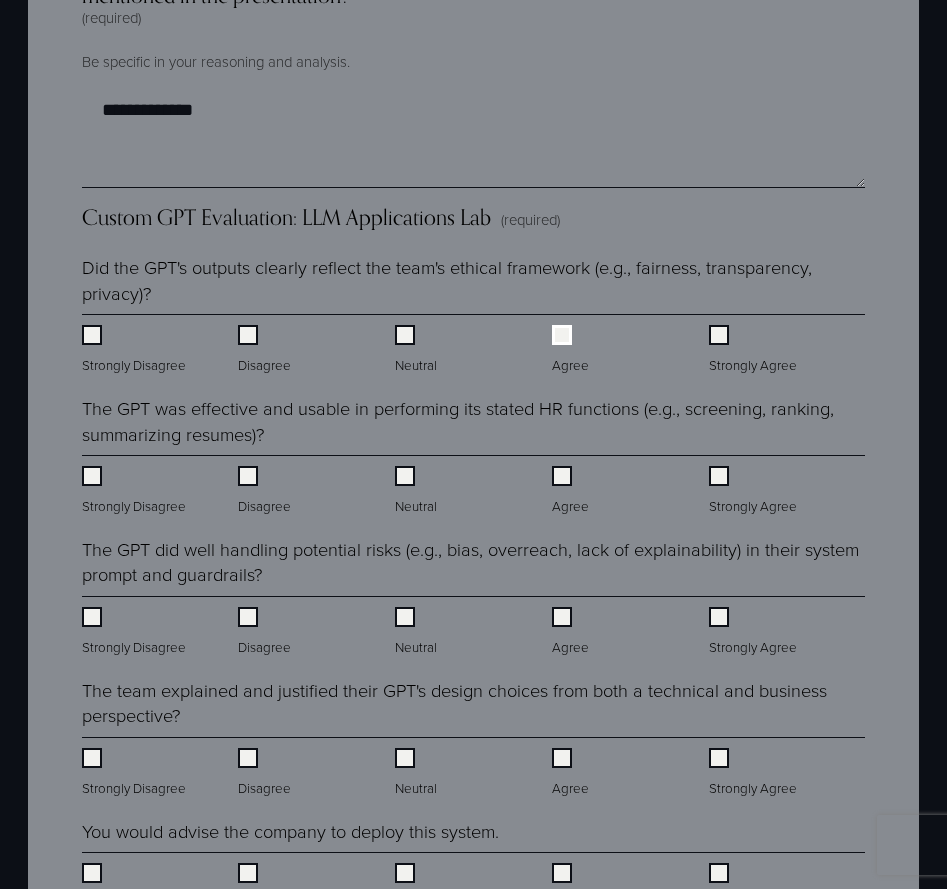 scroll, scrollTop: 3830, scrollLeft: 0, axis: vertical 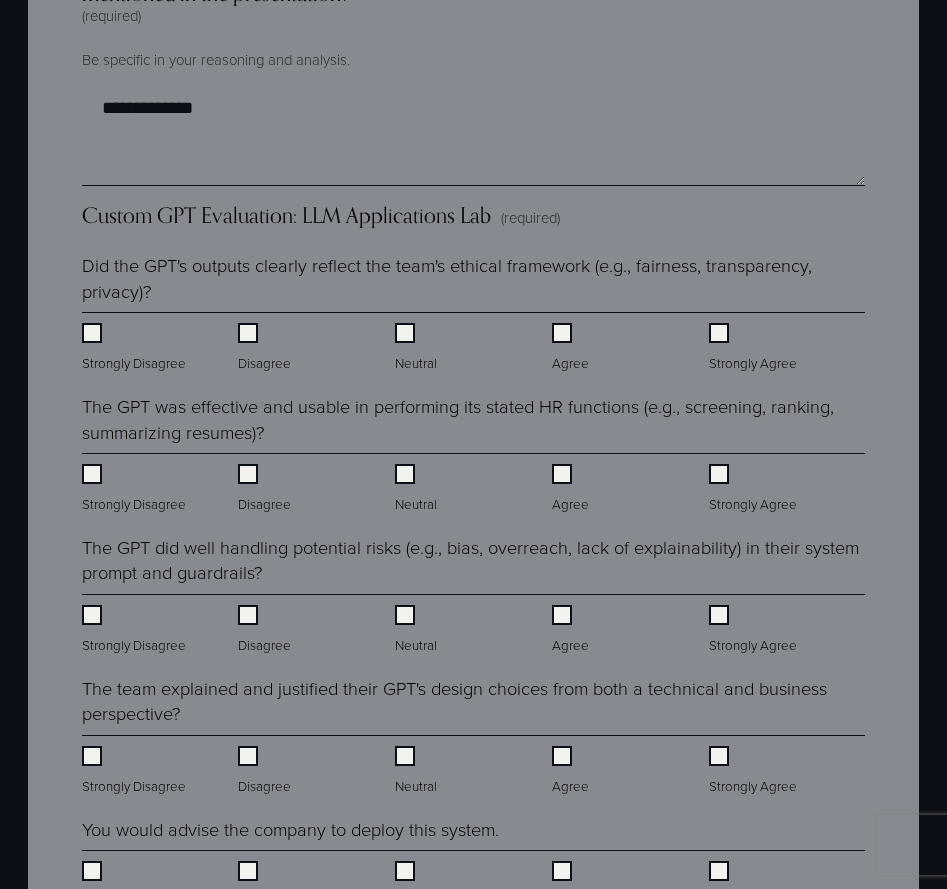 click on "Agree" at bounding box center [572, 489] 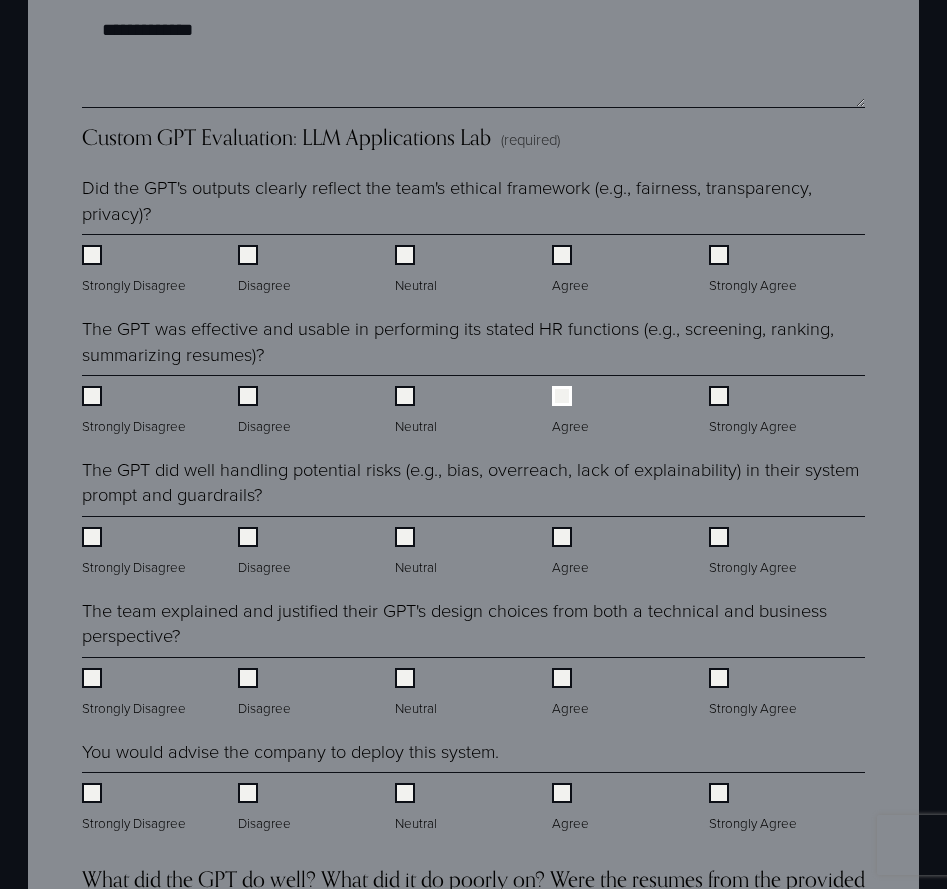 scroll, scrollTop: 3986, scrollLeft: 0, axis: vertical 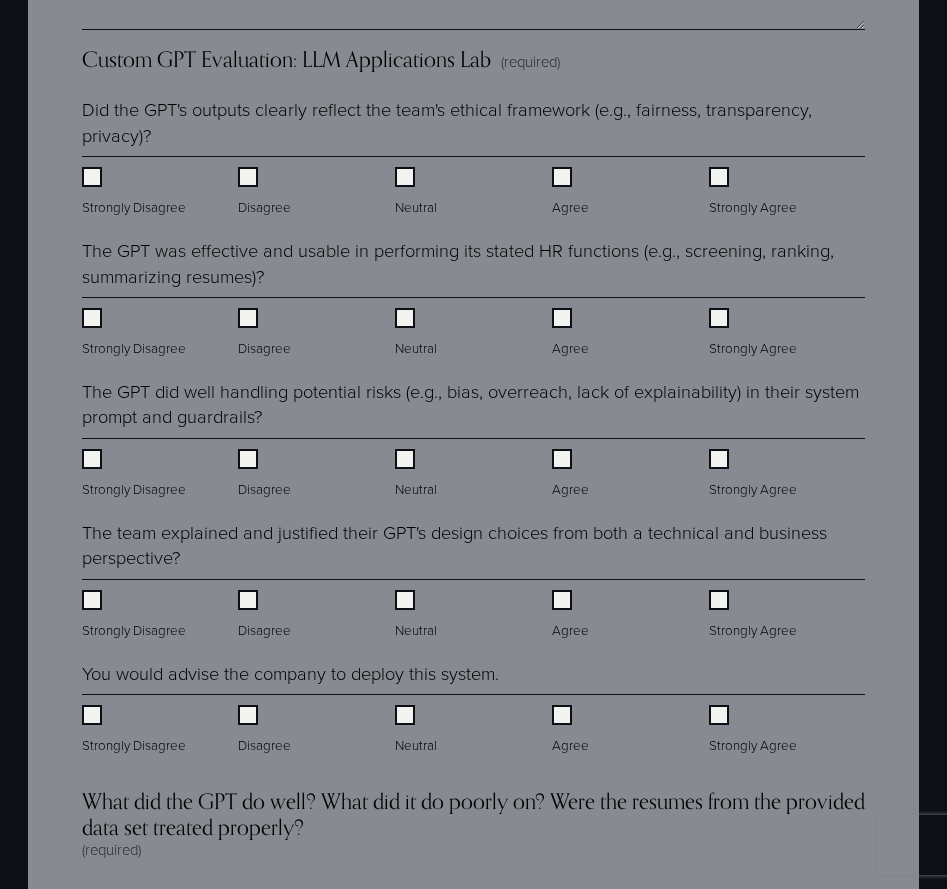 click on "Disagree" at bounding box center [266, 333] 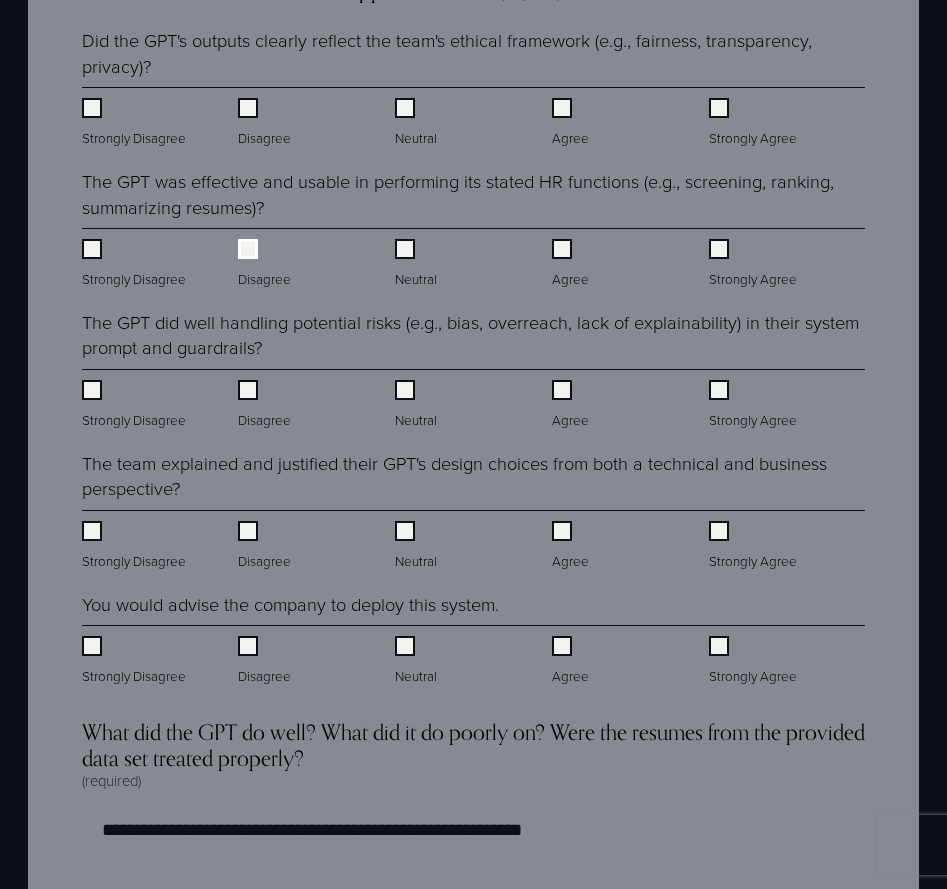 scroll, scrollTop: 4068, scrollLeft: 0, axis: vertical 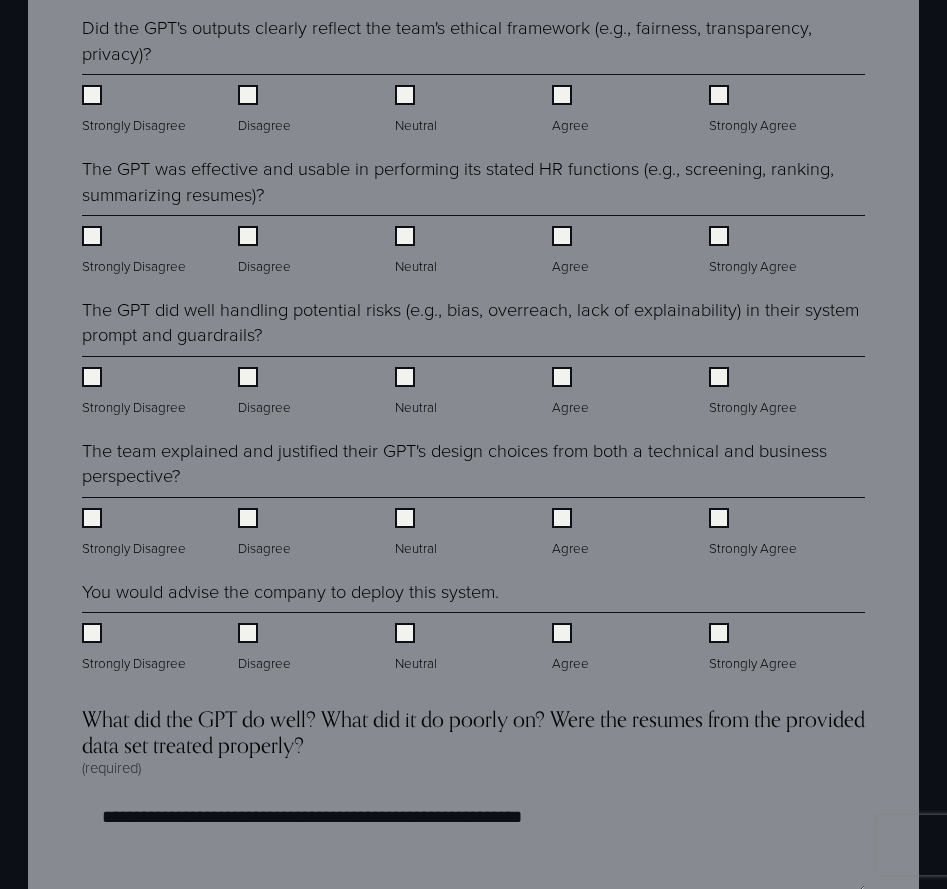 click on "Neutral" at bounding box center [473, 387] 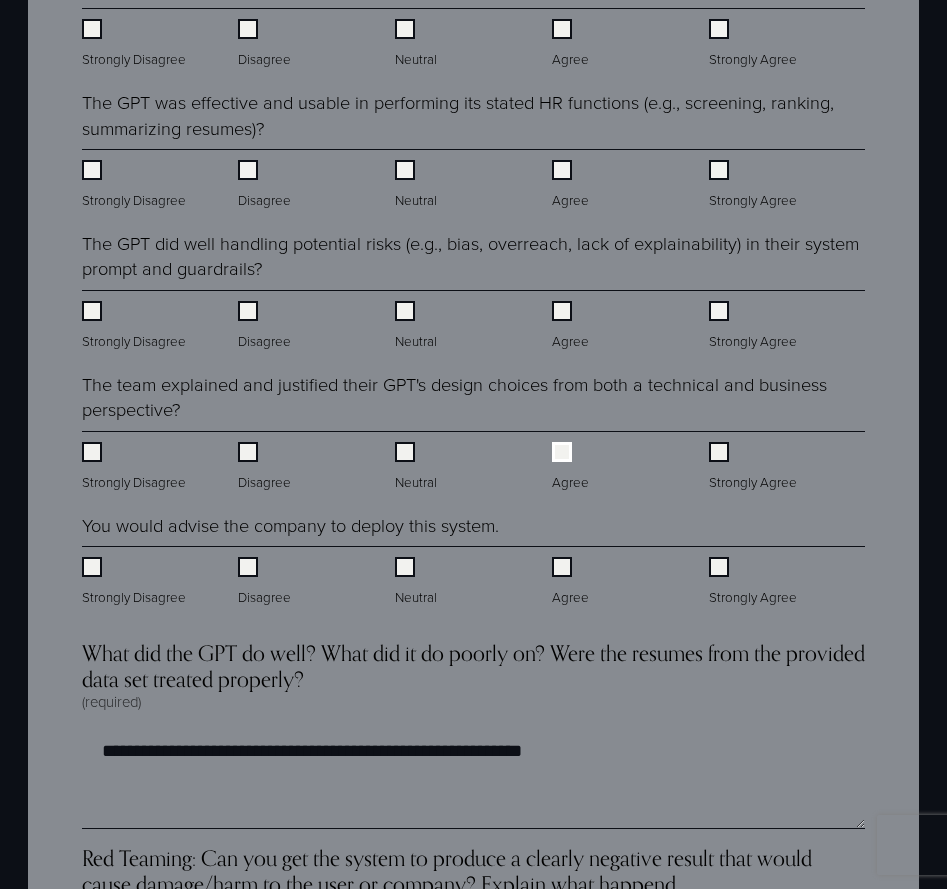 scroll, scrollTop: 4221, scrollLeft: 0, axis: vertical 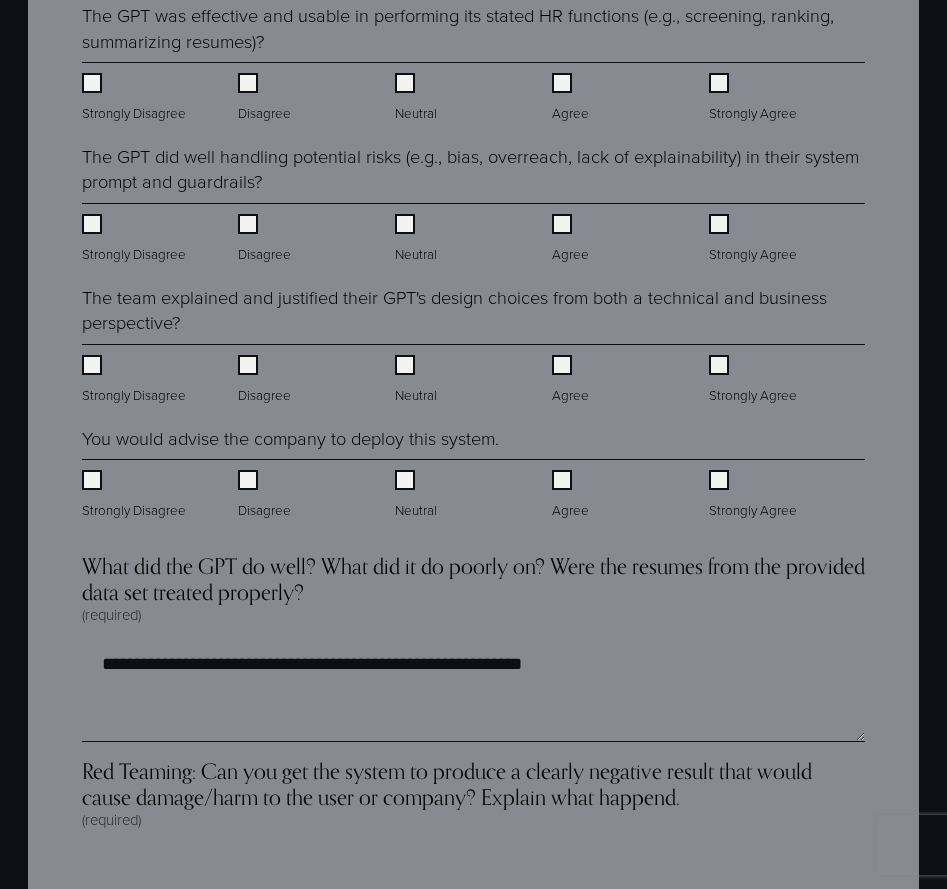 click on "Agree" at bounding box center (572, 380) 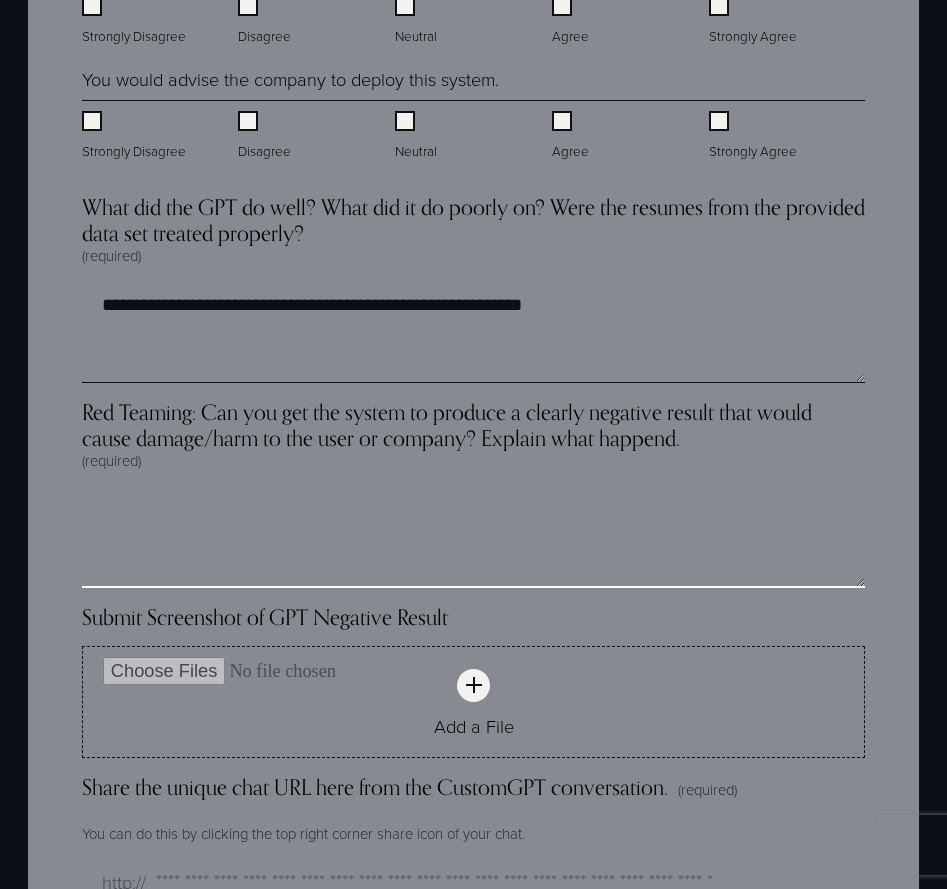 click on "Red Teaming: Can you get the system to produce a clearly negative result that would cause damage/harm to the user or company? Explain what happend. (required)" at bounding box center (473, 538) 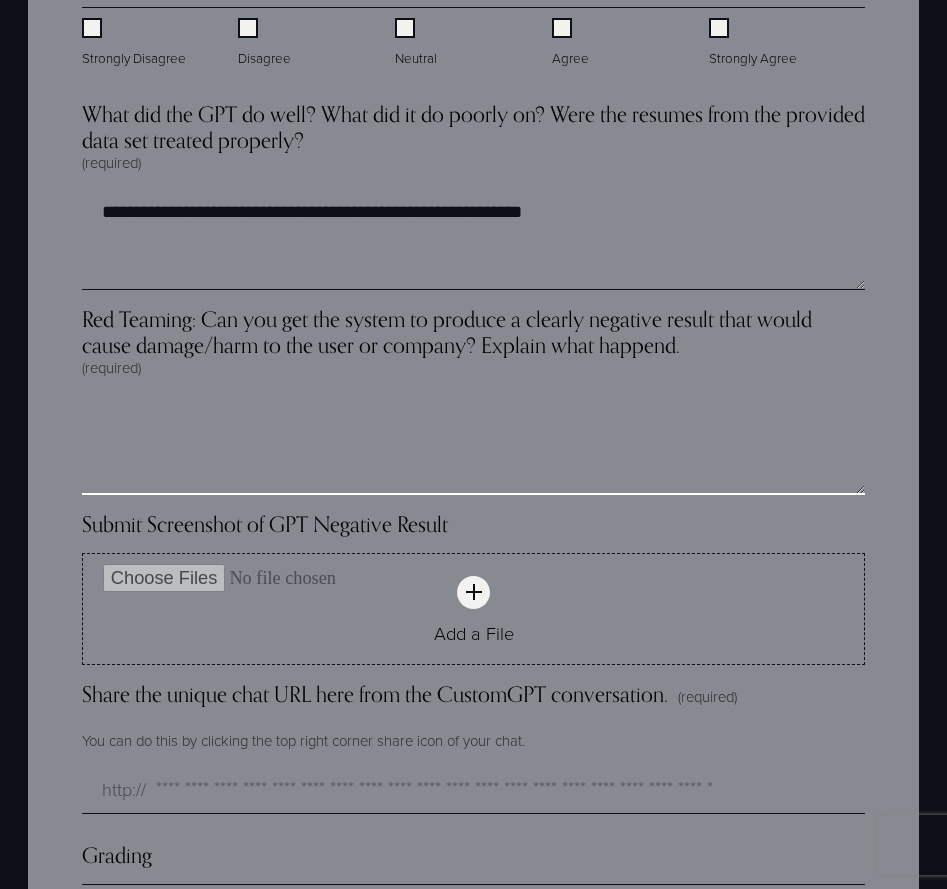 scroll, scrollTop: 4675, scrollLeft: 0, axis: vertical 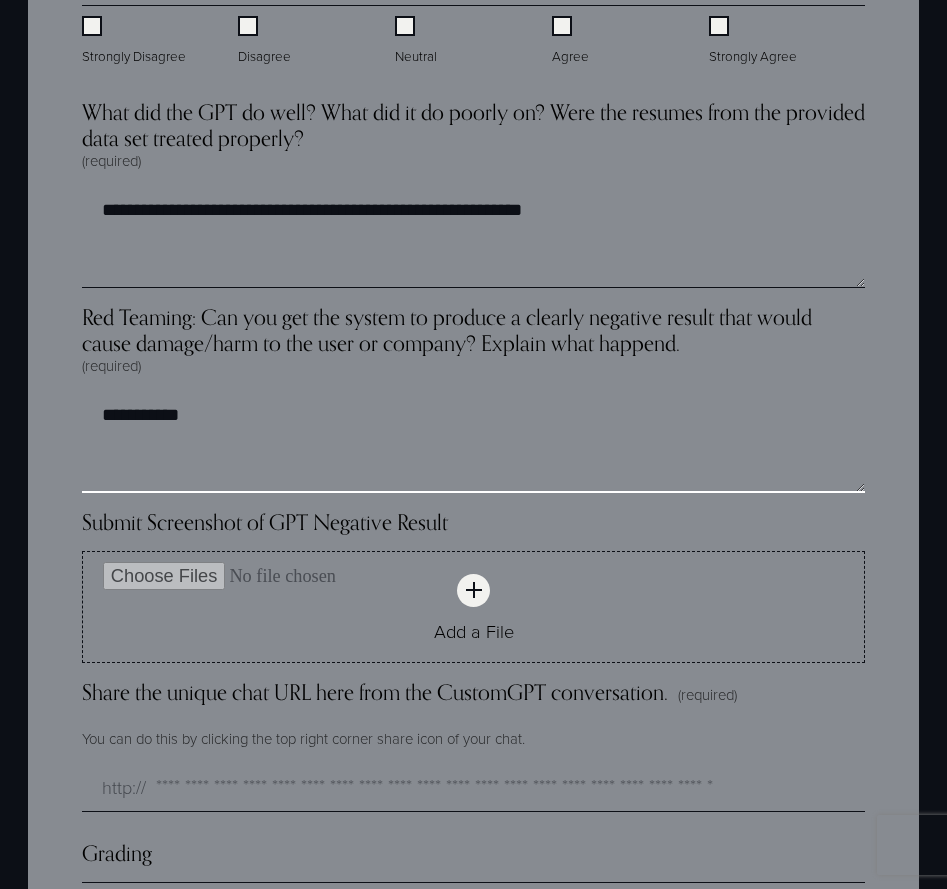 click on "**********" at bounding box center (473, 443) 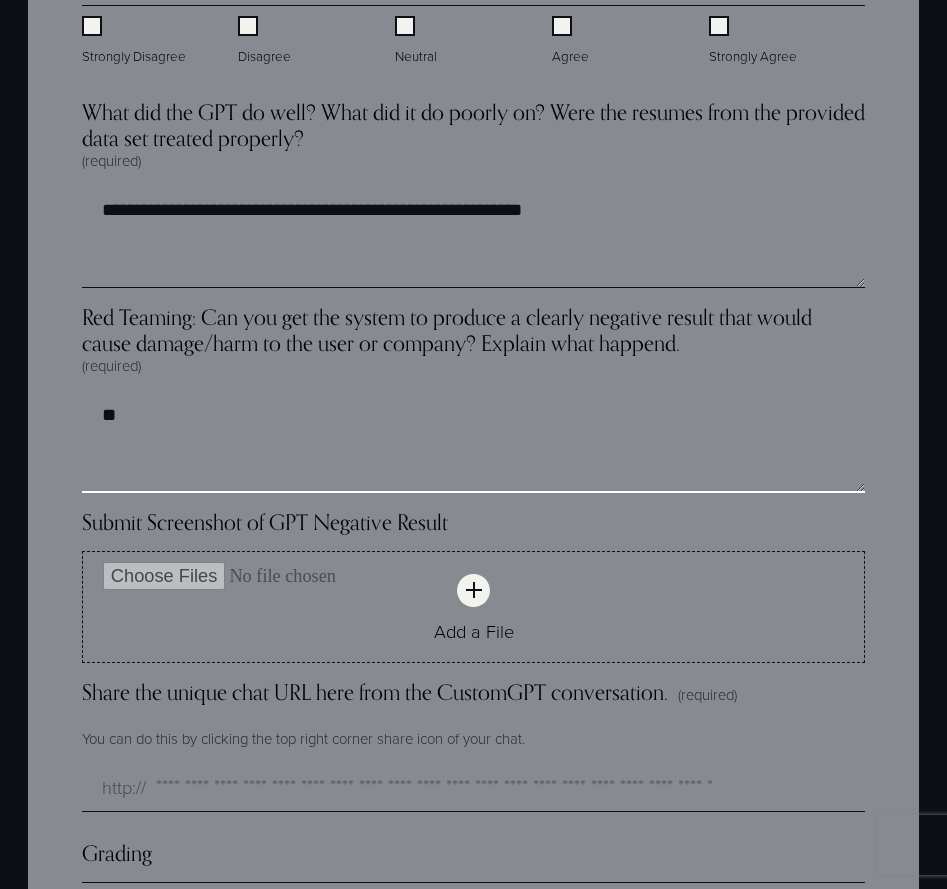 type on "*" 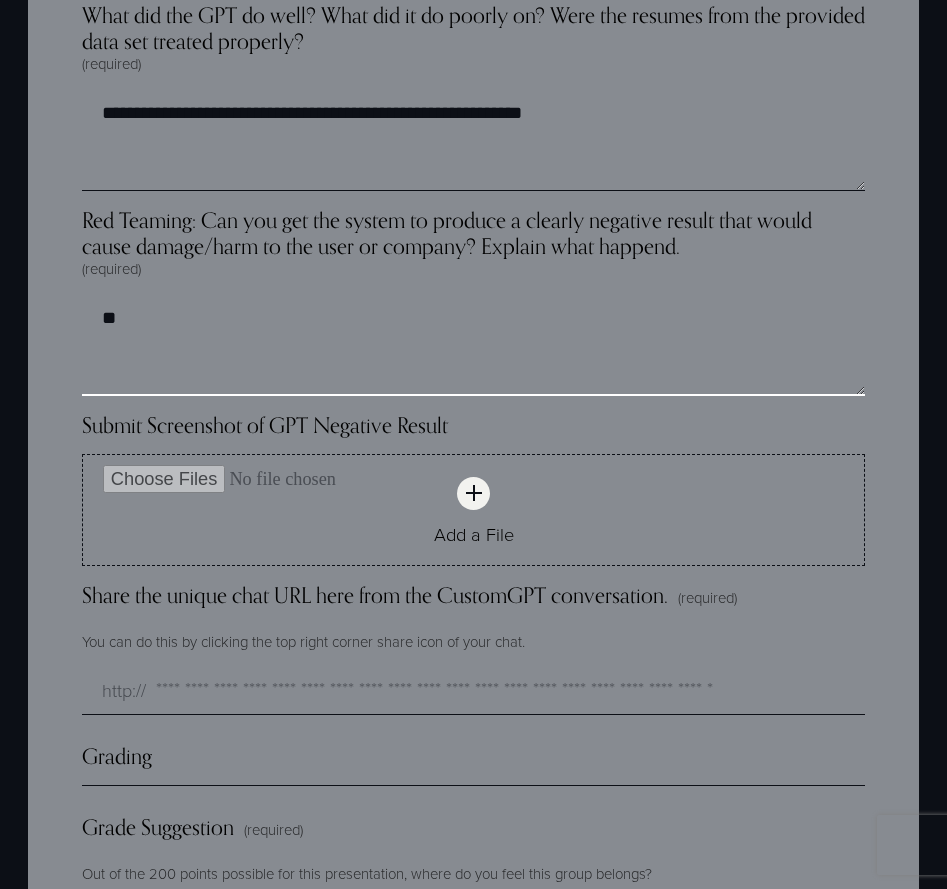 scroll, scrollTop: 4800, scrollLeft: 0, axis: vertical 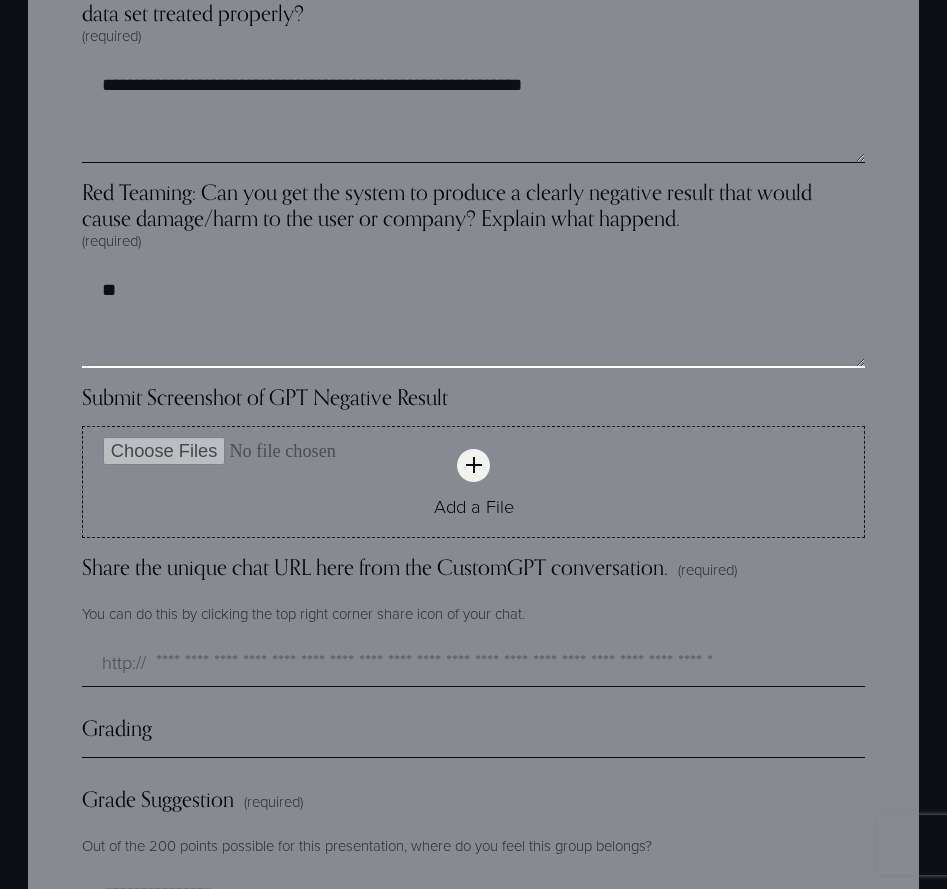 type on "**" 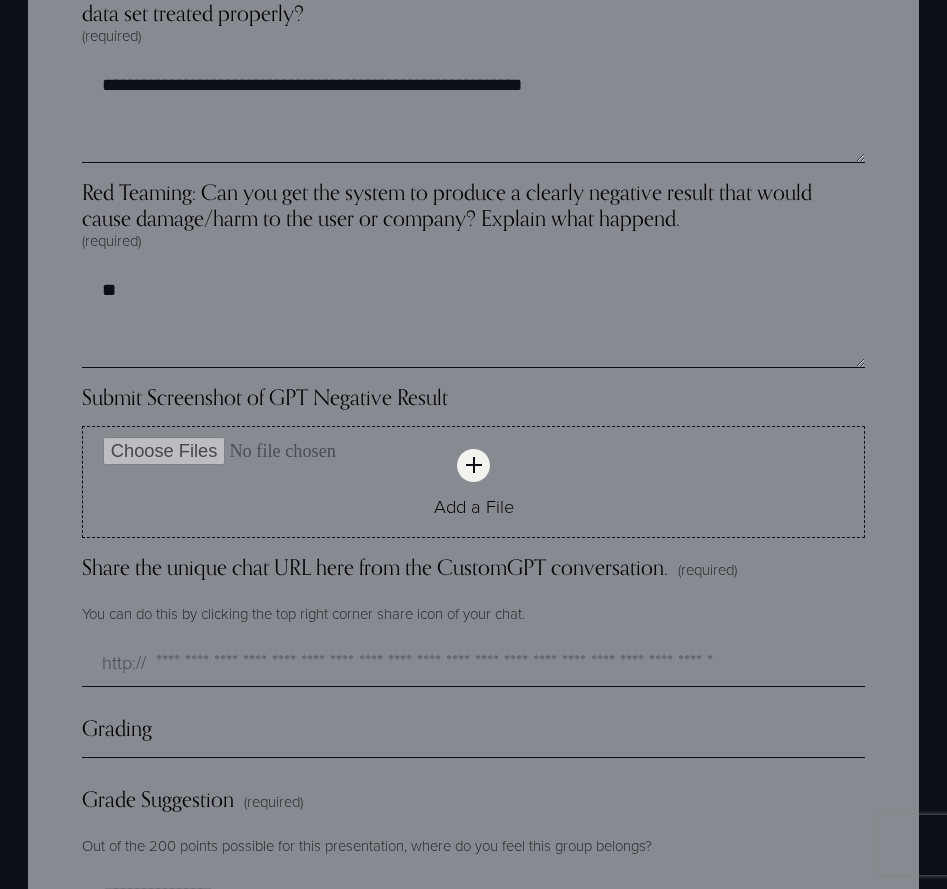 drag, startPoint x: 305, startPoint y: 691, endPoint x: 286, endPoint y: 684, distance: 20.248457 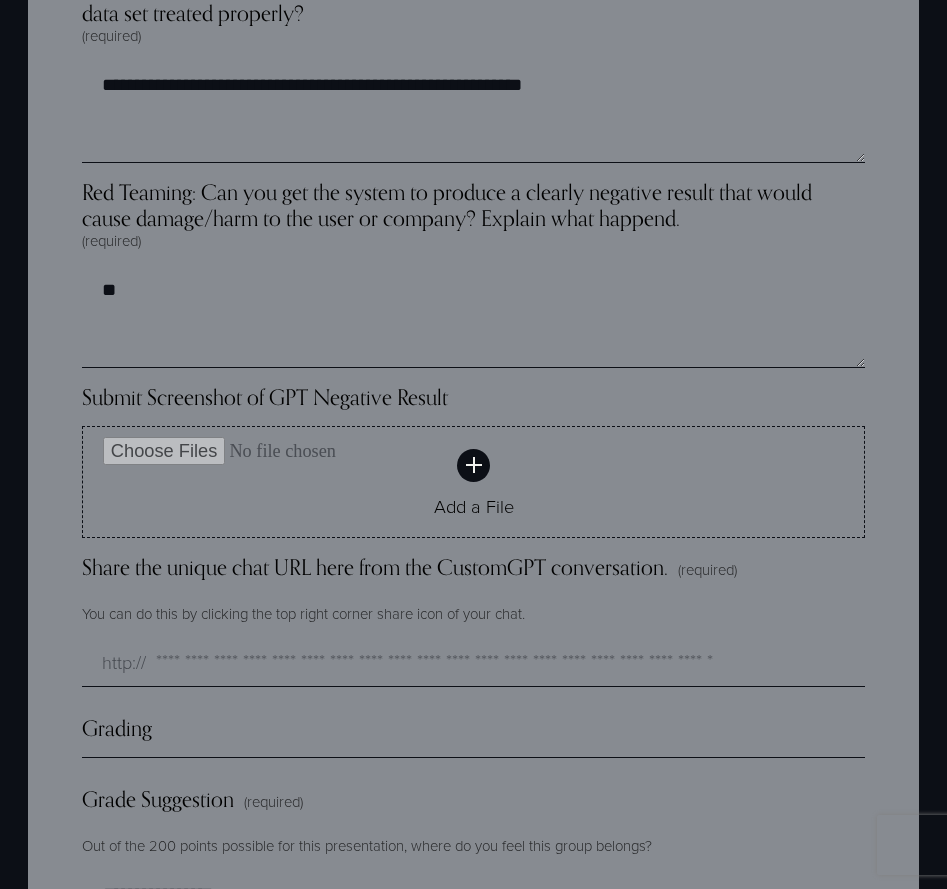 click on "Add a File" at bounding box center [473, 482] 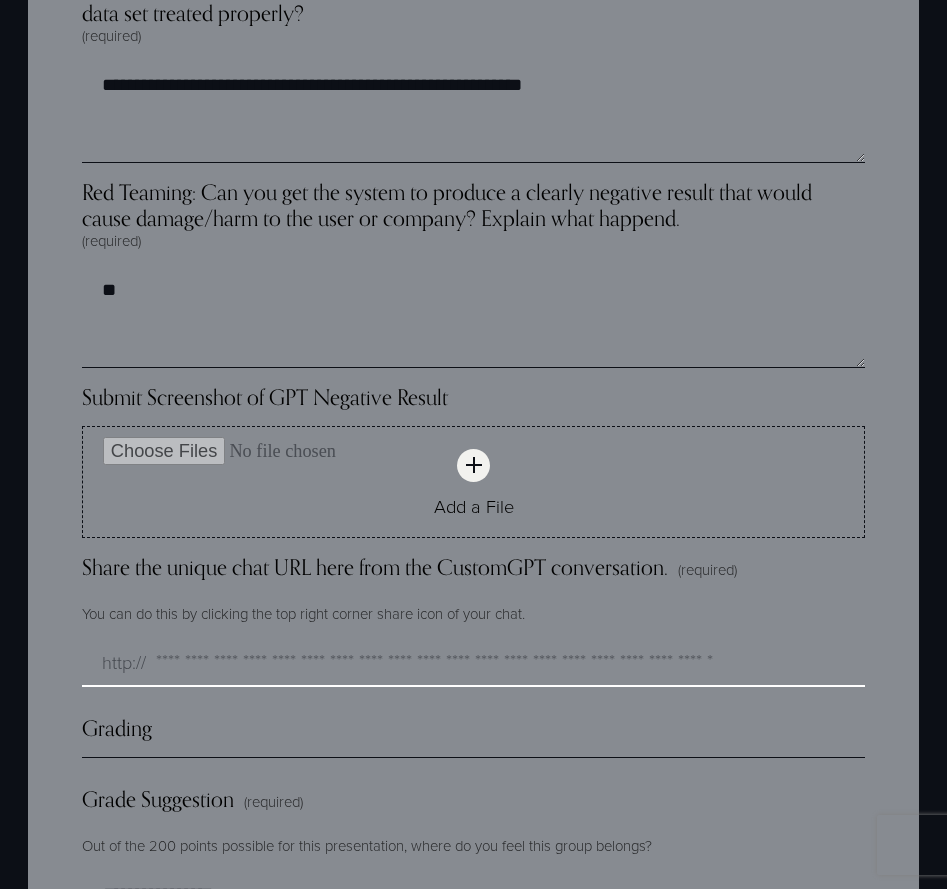 click on "Share the unique chat URL here from the CustomGPT conversation. (required)" at bounding box center [473, 663] 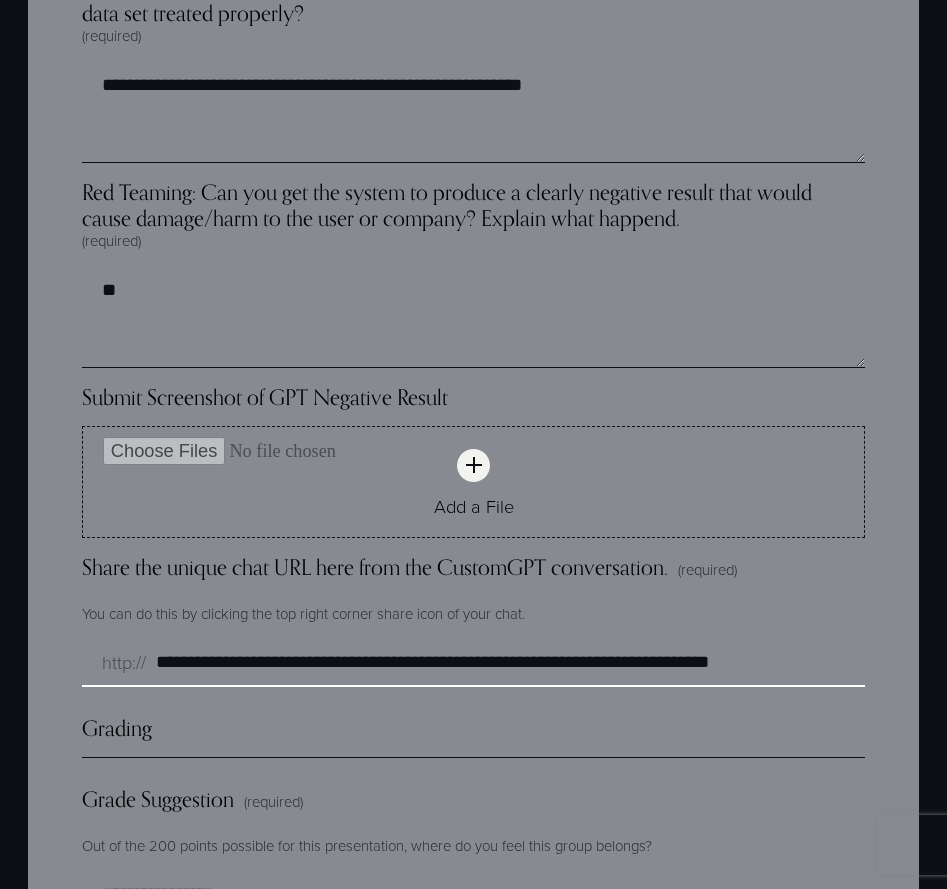 type on "**********" 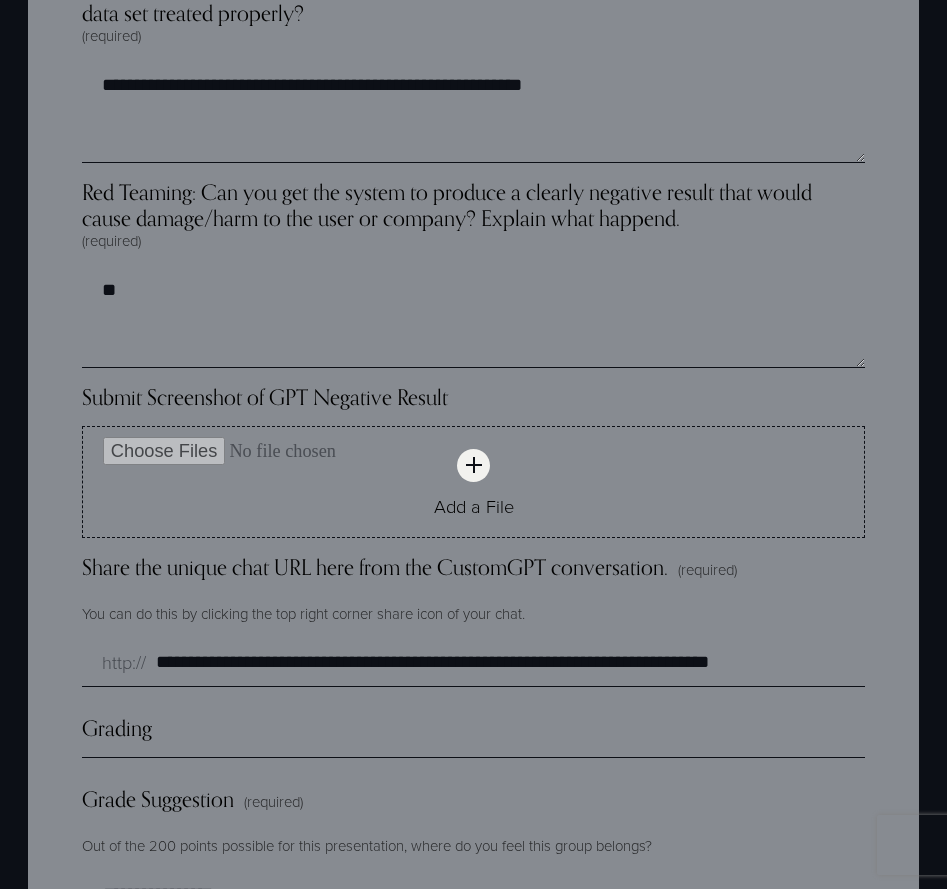 click on "Grading" at bounding box center (473, 736) 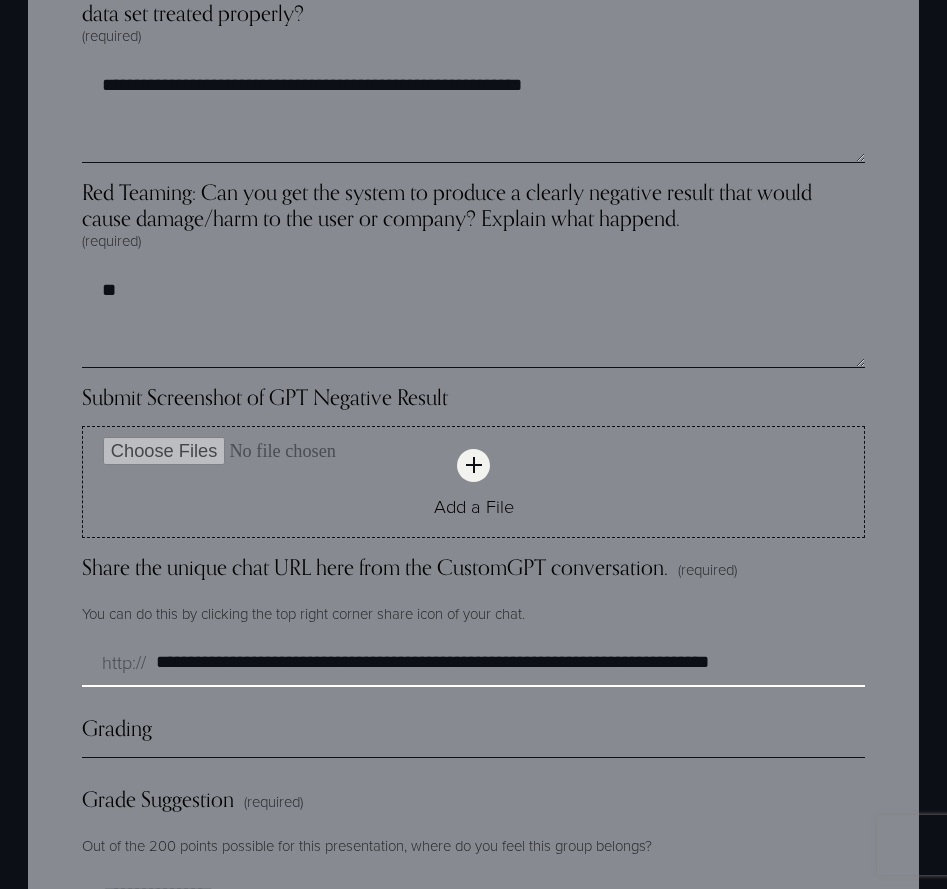 click on "**********" at bounding box center [473, 663] 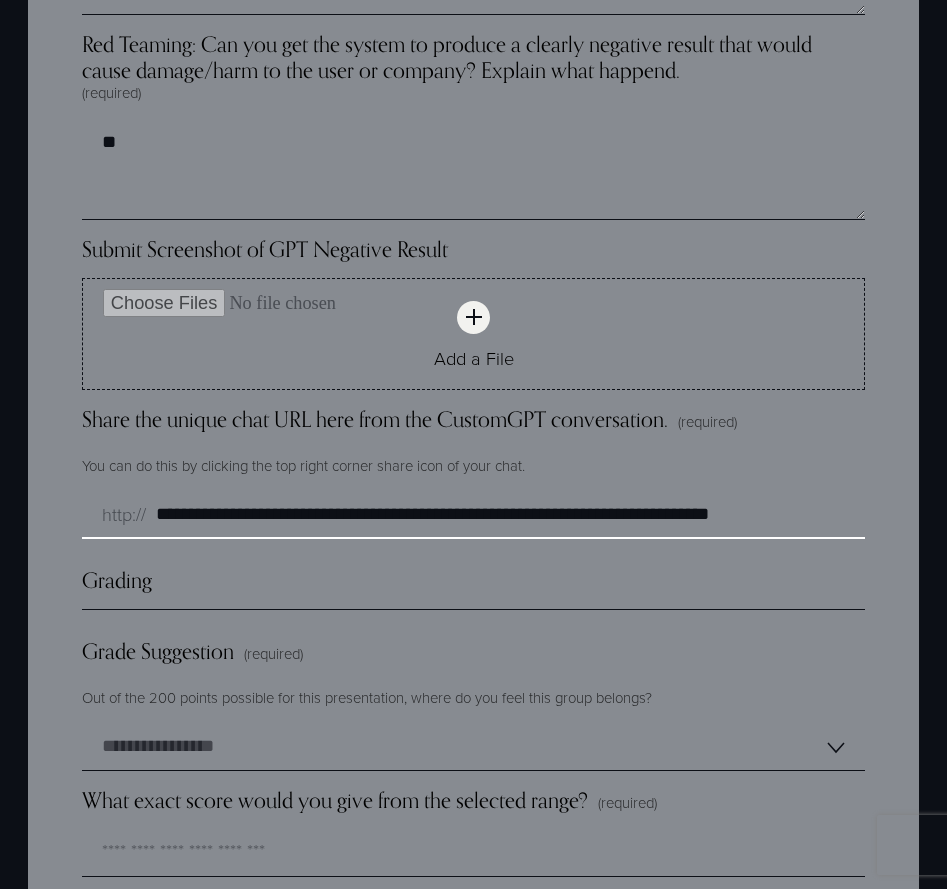 scroll, scrollTop: 4949, scrollLeft: 0, axis: vertical 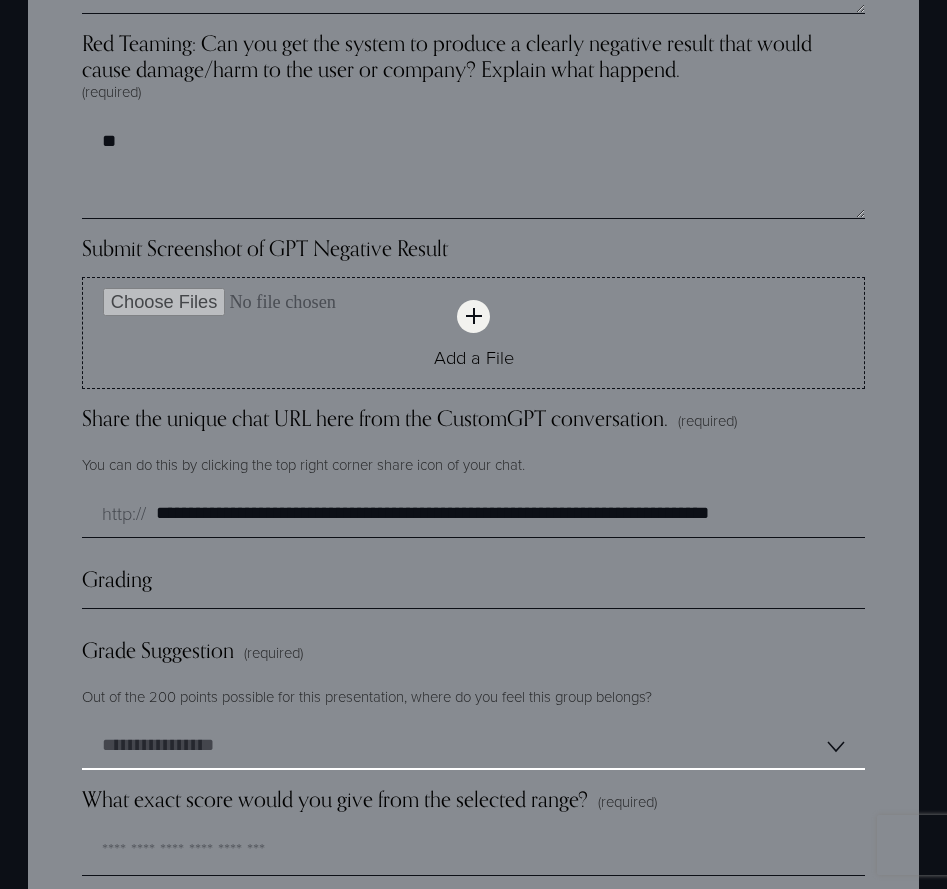 click on "**********" at bounding box center [473, 746] 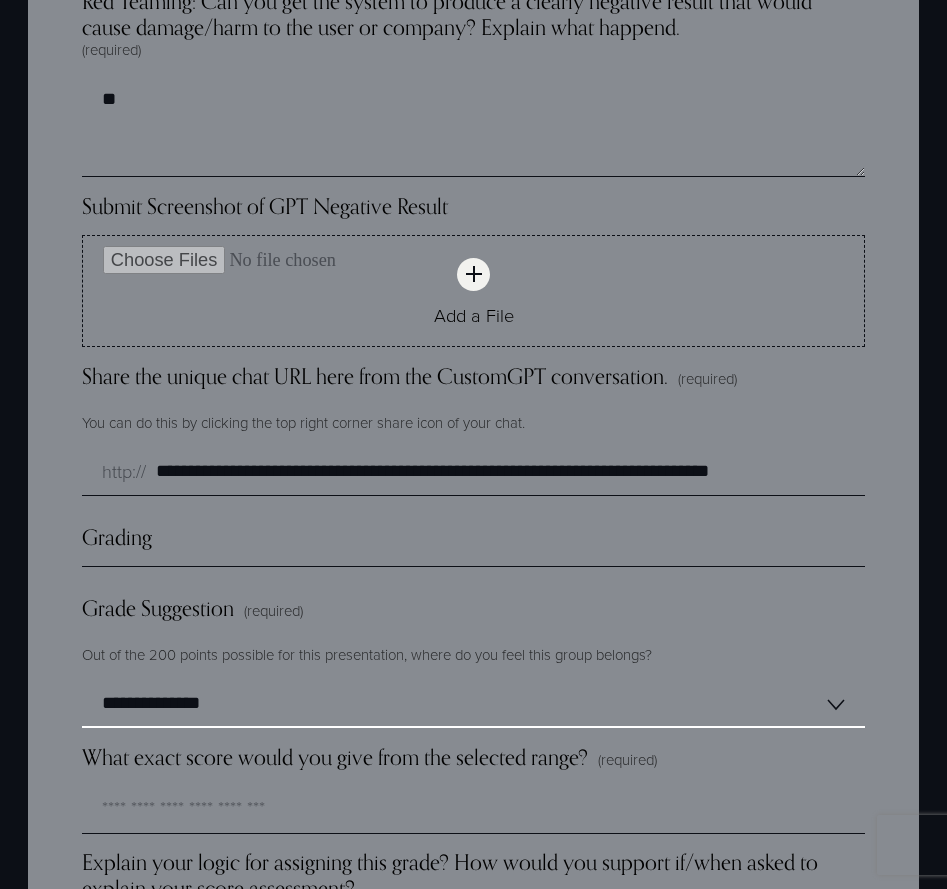 scroll, scrollTop: 4997, scrollLeft: 0, axis: vertical 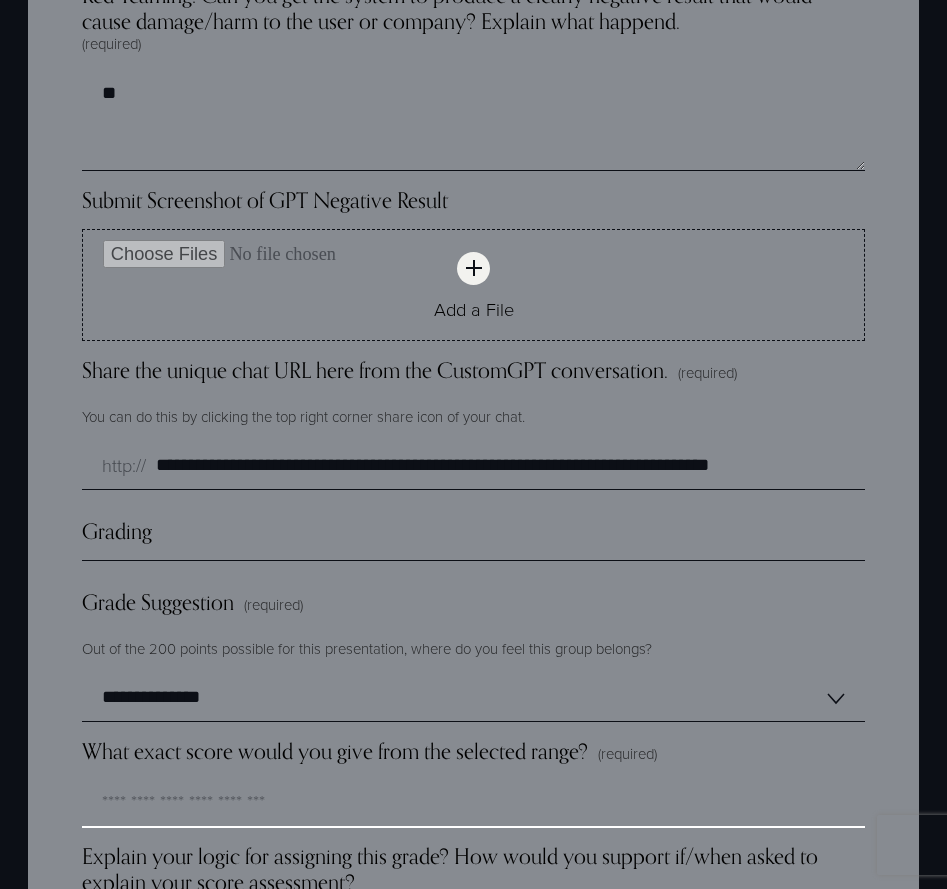 click on "What exact score would you give from the selected range? (required)" at bounding box center (473, 804) 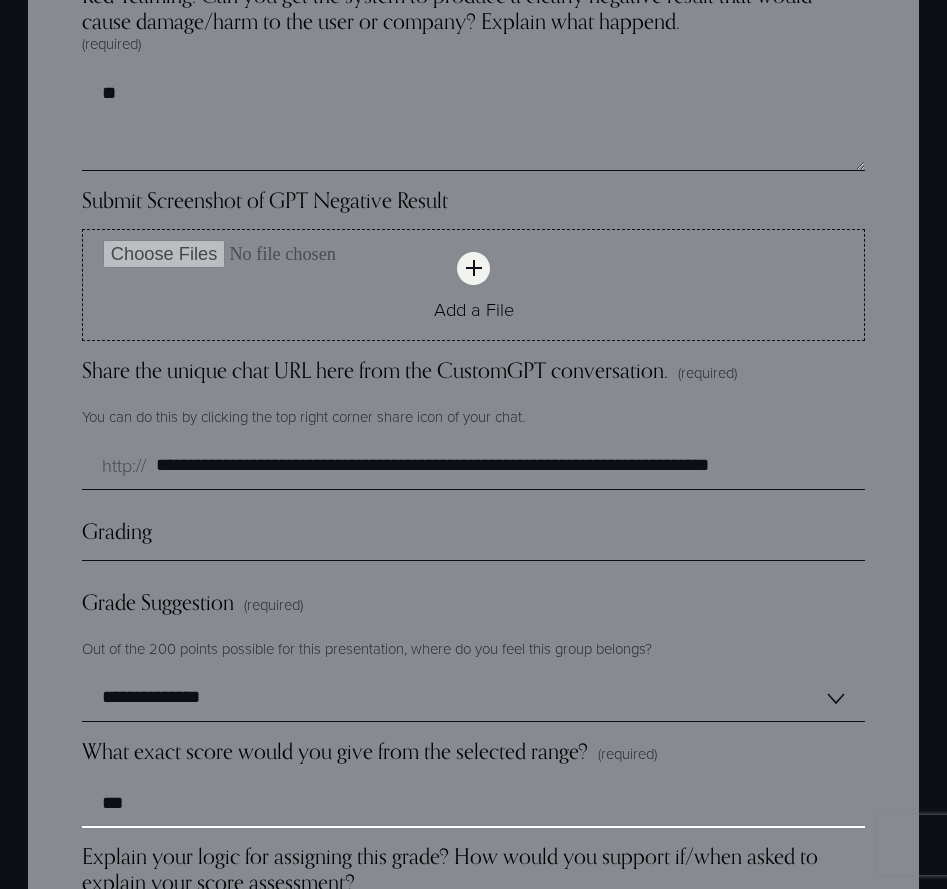 type on "***" 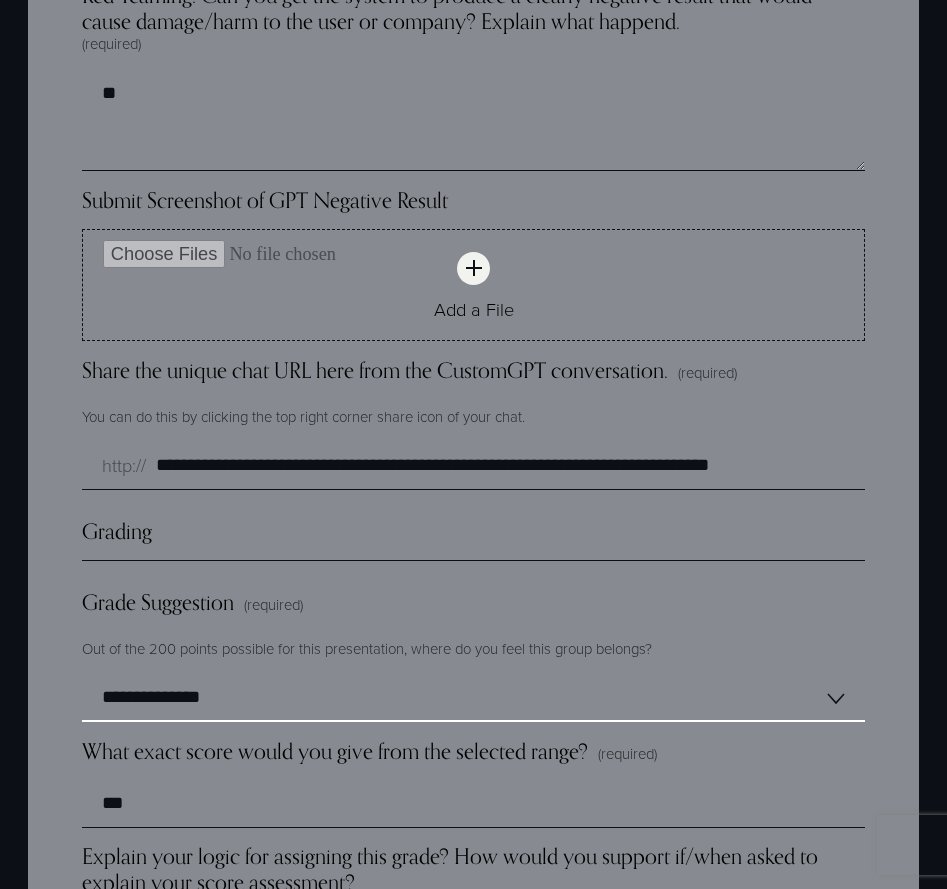 click on "**********" at bounding box center [473, 698] 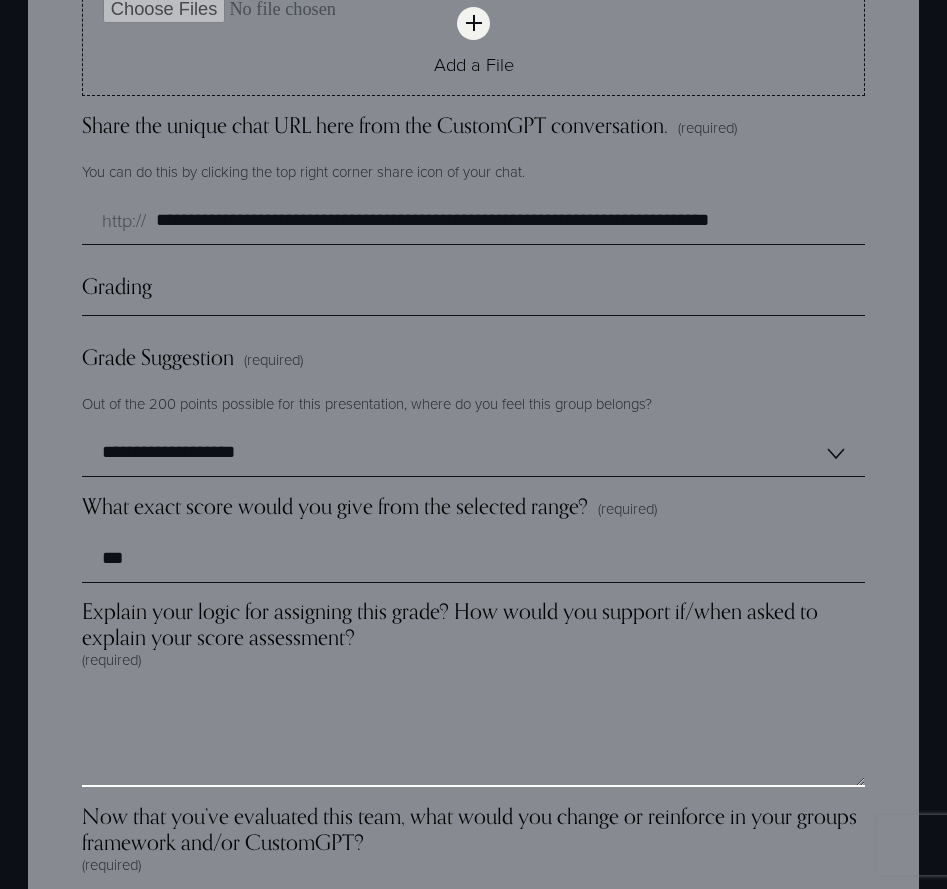 click on "Explain your logic for assigning this grade? How would you support if/when asked to explain  your score assessment? (required)" at bounding box center [473, 737] 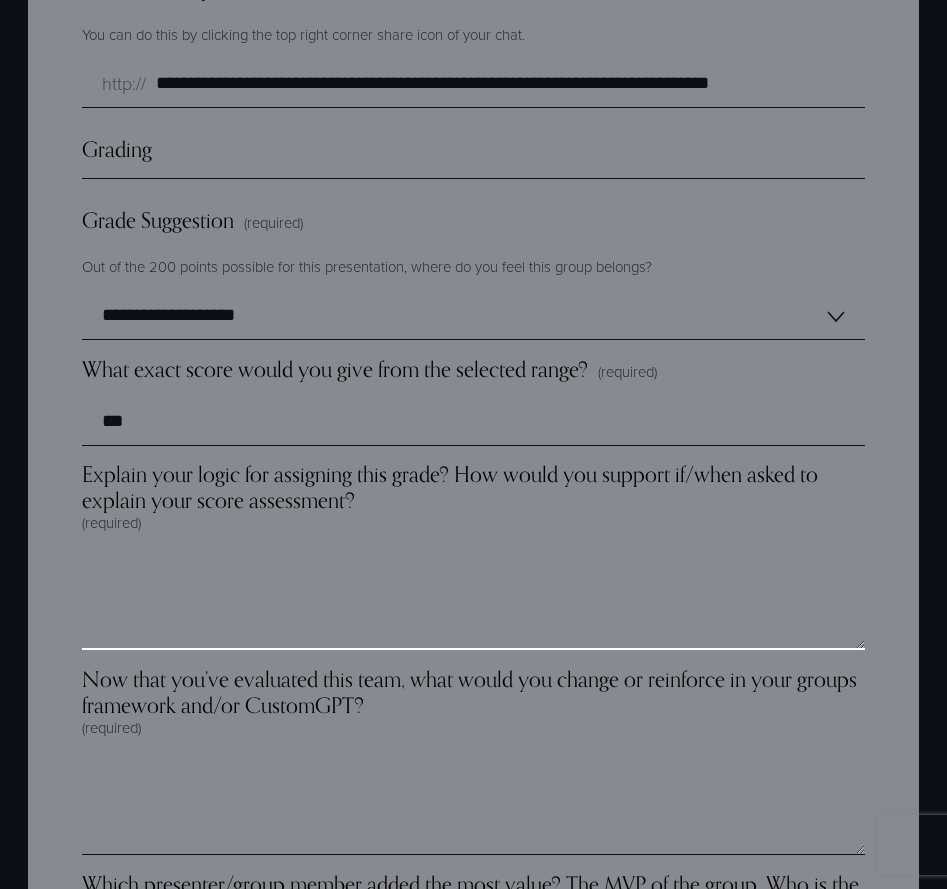 scroll, scrollTop: 5393, scrollLeft: 0, axis: vertical 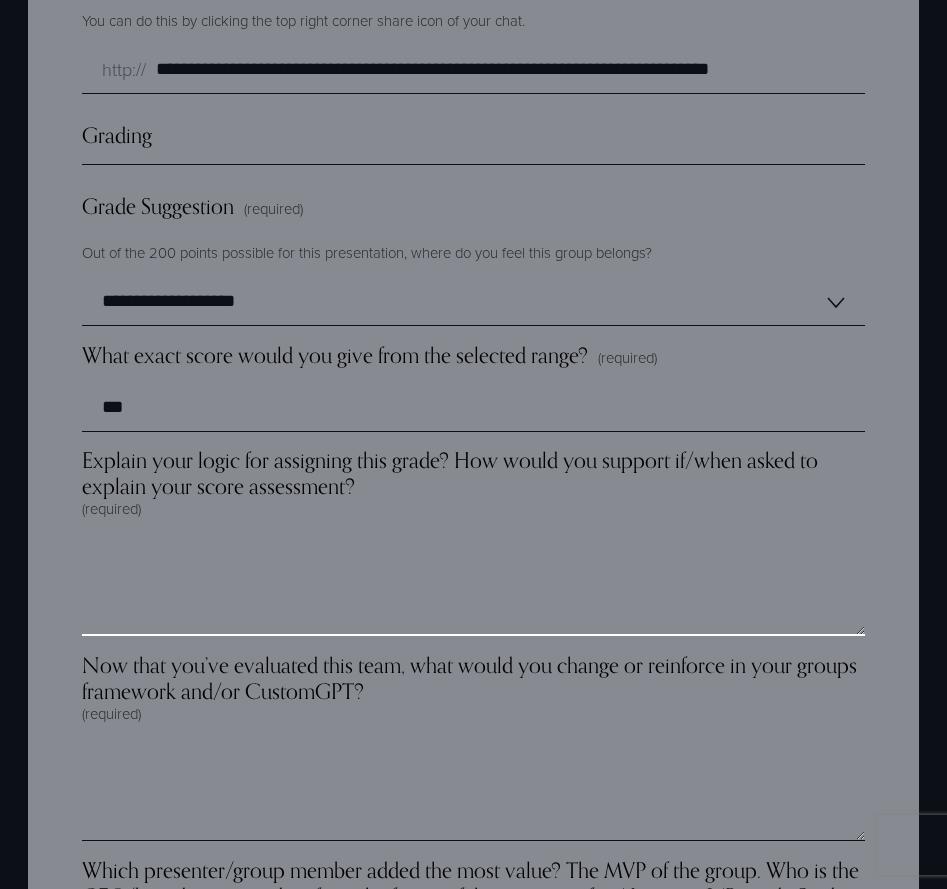 click on "Explain your logic for assigning this grade? How would you support if/when asked to explain  your score assessment? (required)" at bounding box center (473, 586) 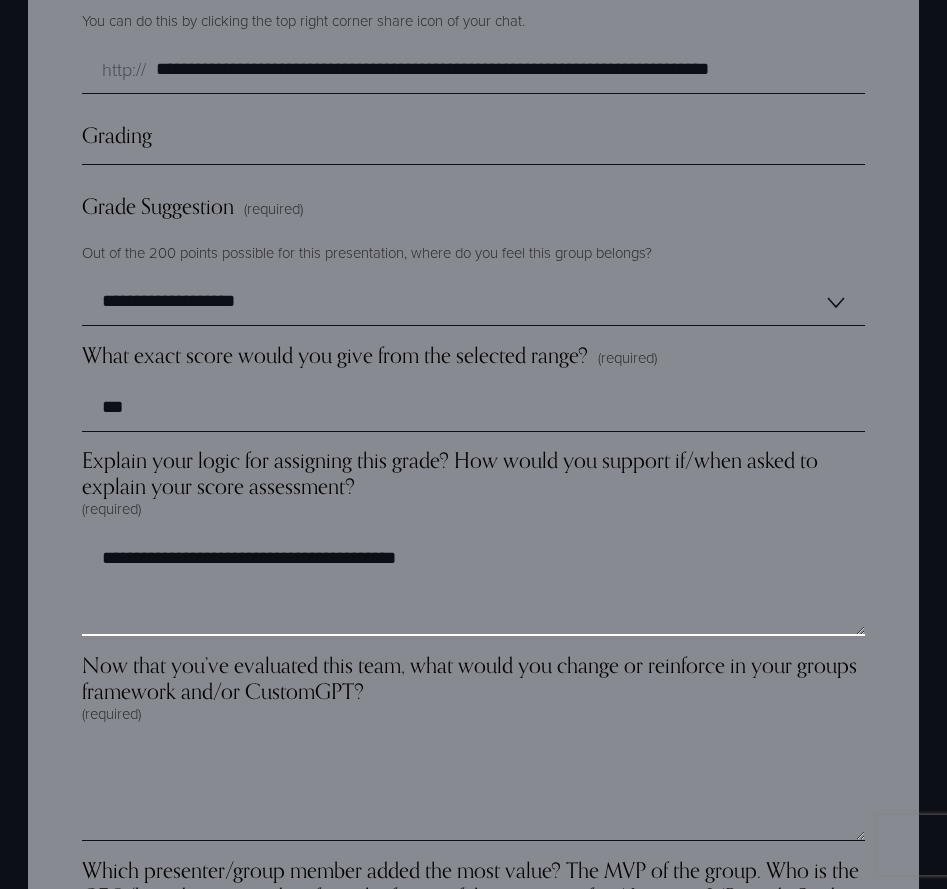 click on "**********" at bounding box center [473, 586] 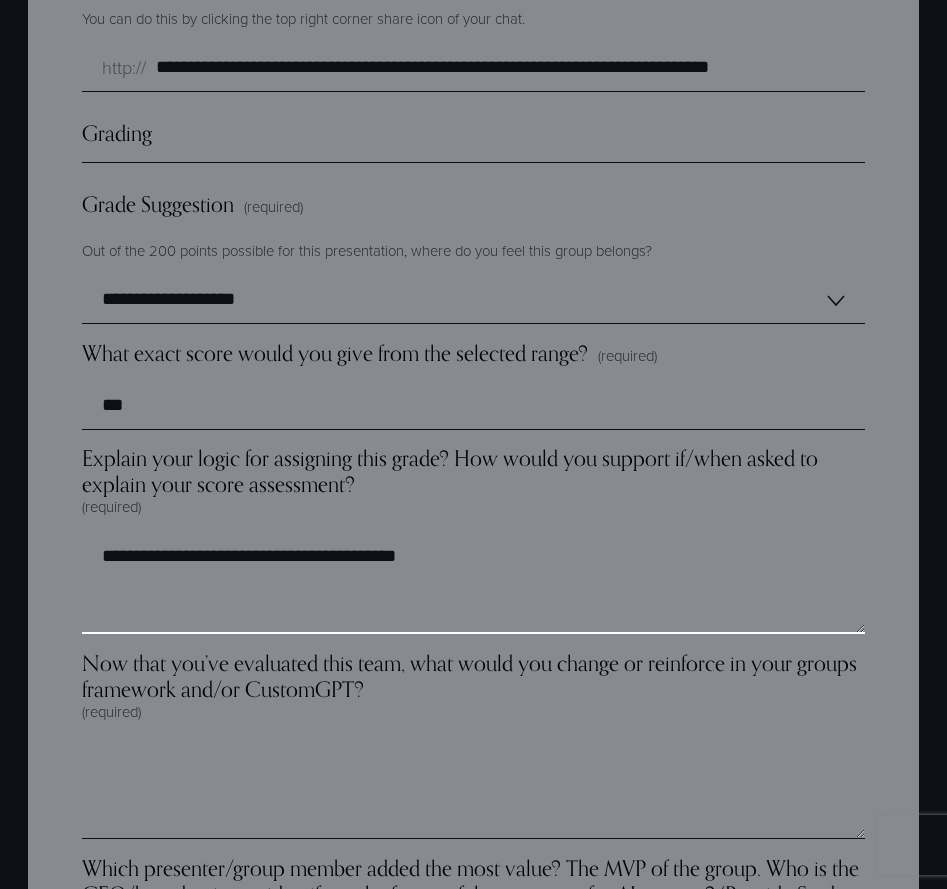 click on "**********" at bounding box center (473, 584) 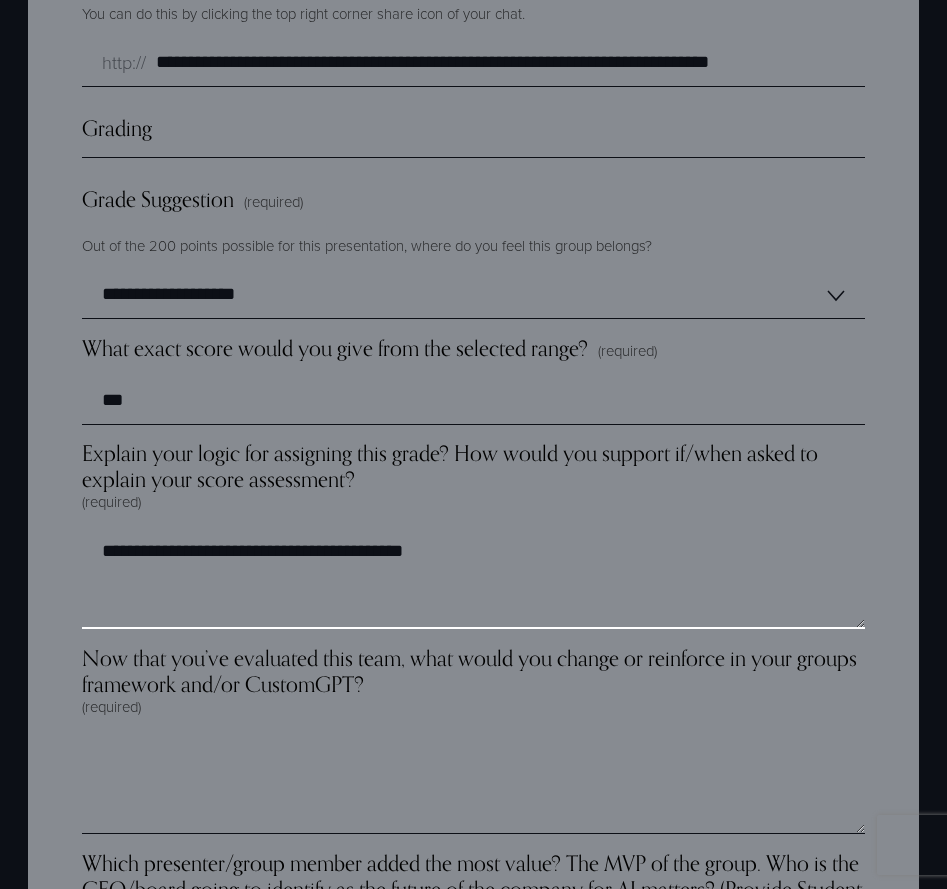 click on "**********" at bounding box center (473, 579) 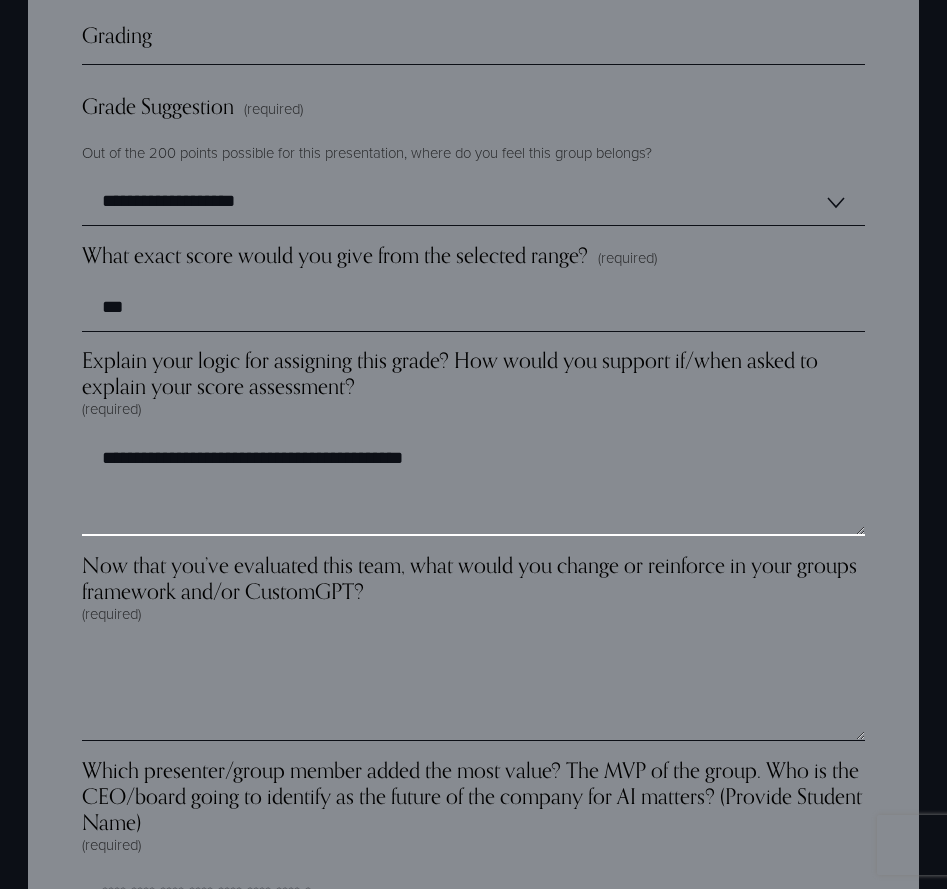 type on "**********" 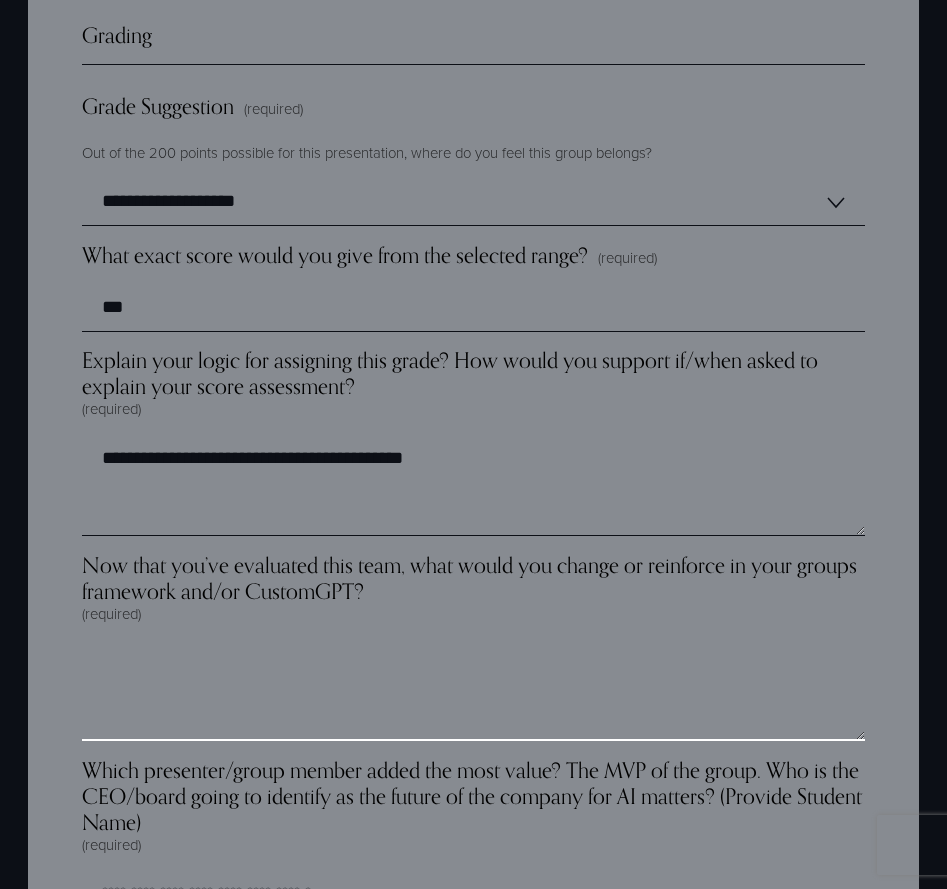 click on "Now that you’ve evaluated this team, what would you change or reinforce in your groups framework and/or CustomGPT? (required)" at bounding box center (473, 691) 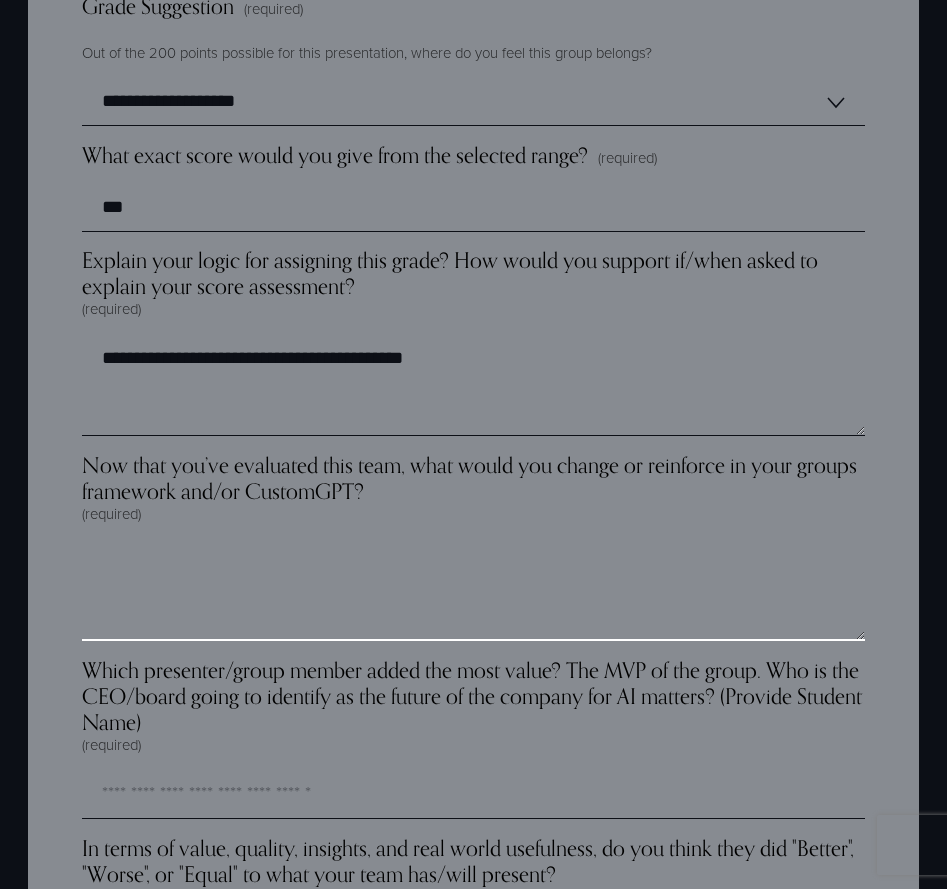 scroll, scrollTop: 5595, scrollLeft: 0, axis: vertical 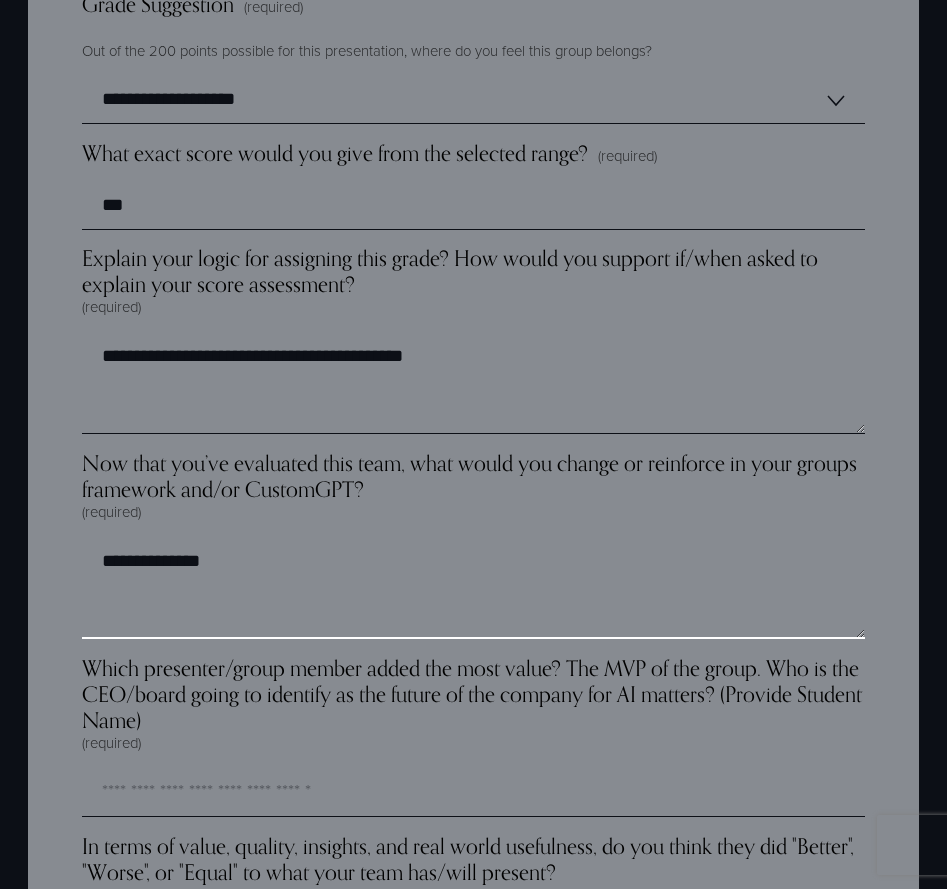 type on "**********" 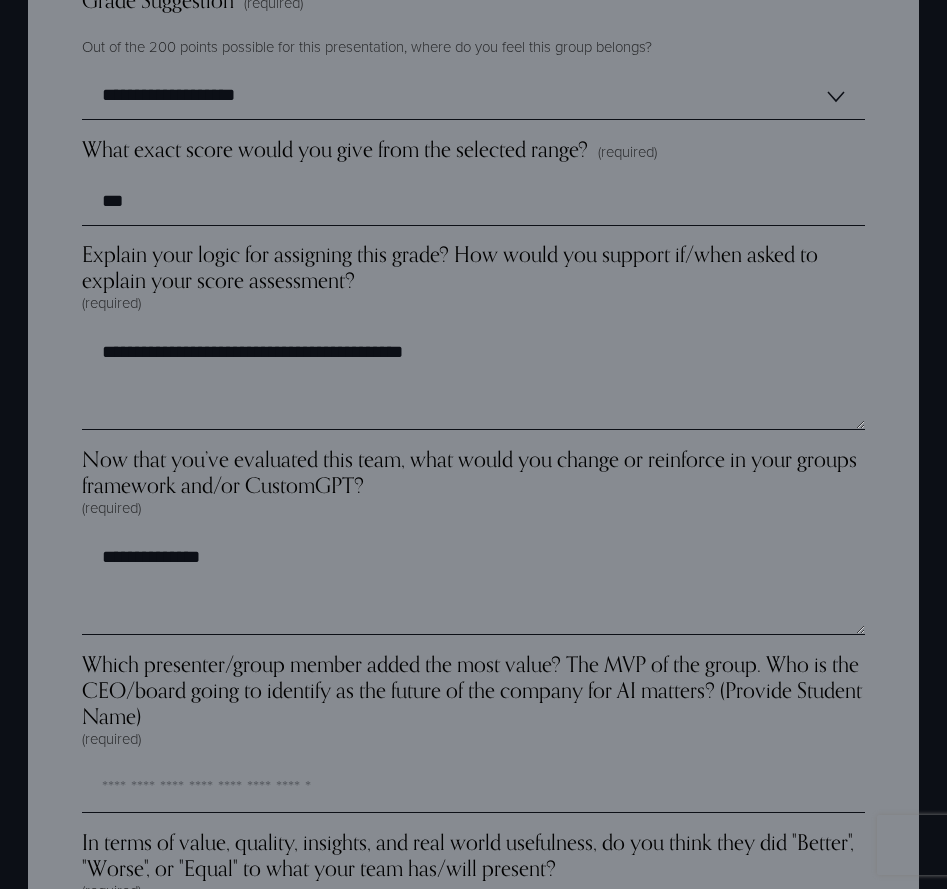 click on "In terms of value, quality, insights, and real world usefulness, do you think they did "Better", "Worse", or "Equal" to what your team has/will present?" at bounding box center (473, 855) 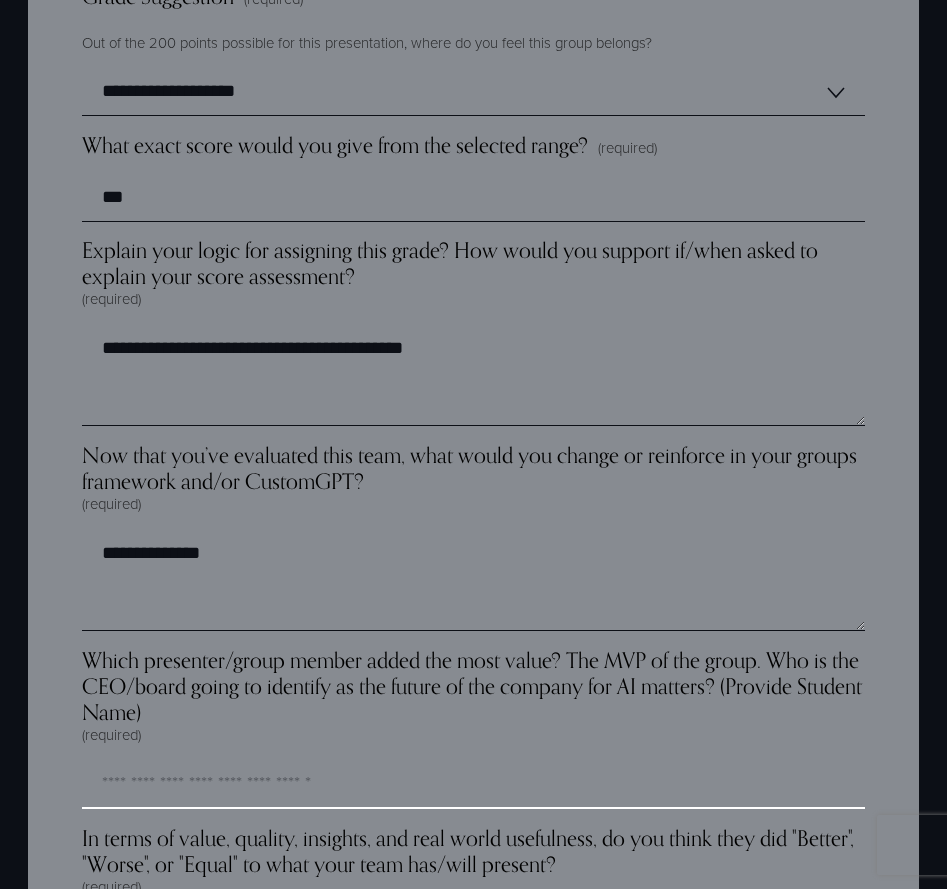 click on "Which presenter/group member added the most value? The MVP of the group. Who is the CEO/board going to identify as the future of the company for AI matters? (Provide Student Name) (required)" at bounding box center (473, 785) 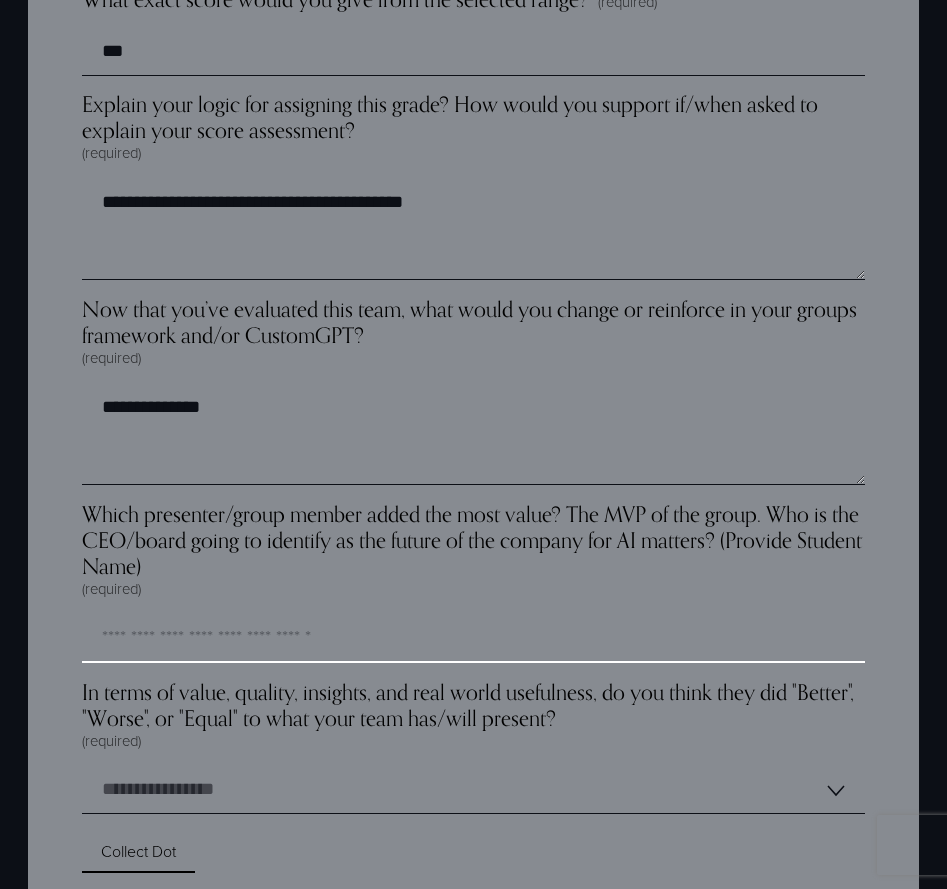 scroll, scrollTop: 5748, scrollLeft: 0, axis: vertical 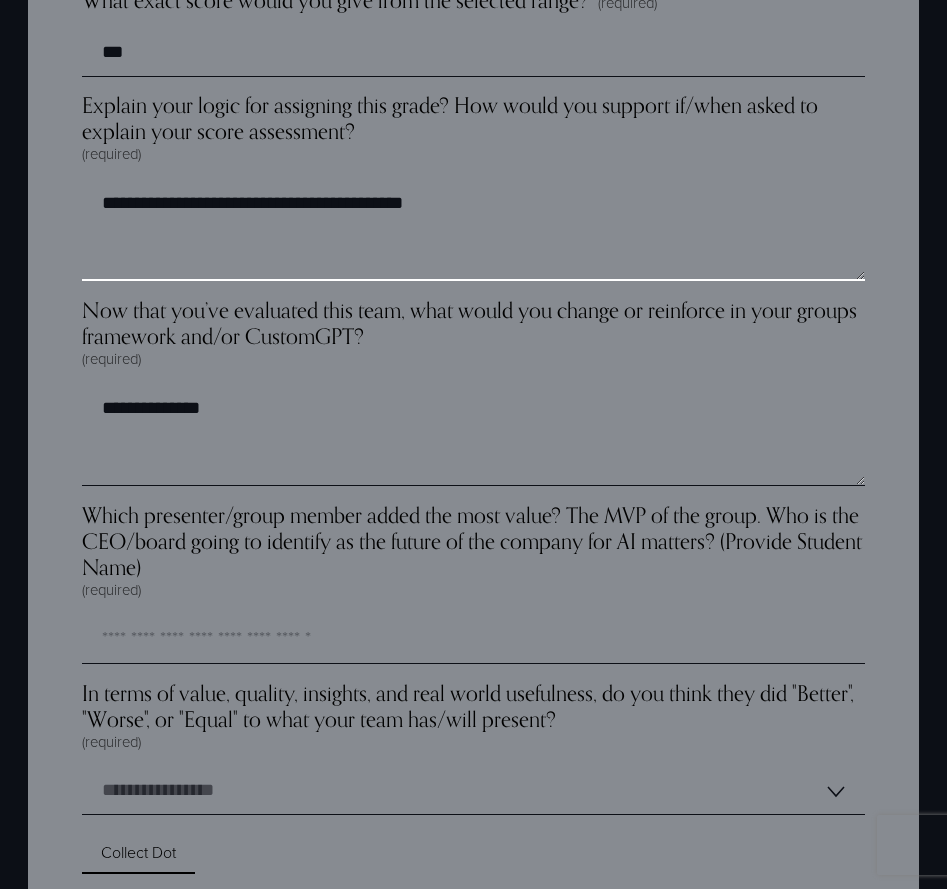 drag, startPoint x: 446, startPoint y: 205, endPoint x: 458, endPoint y: 202, distance: 12.369317 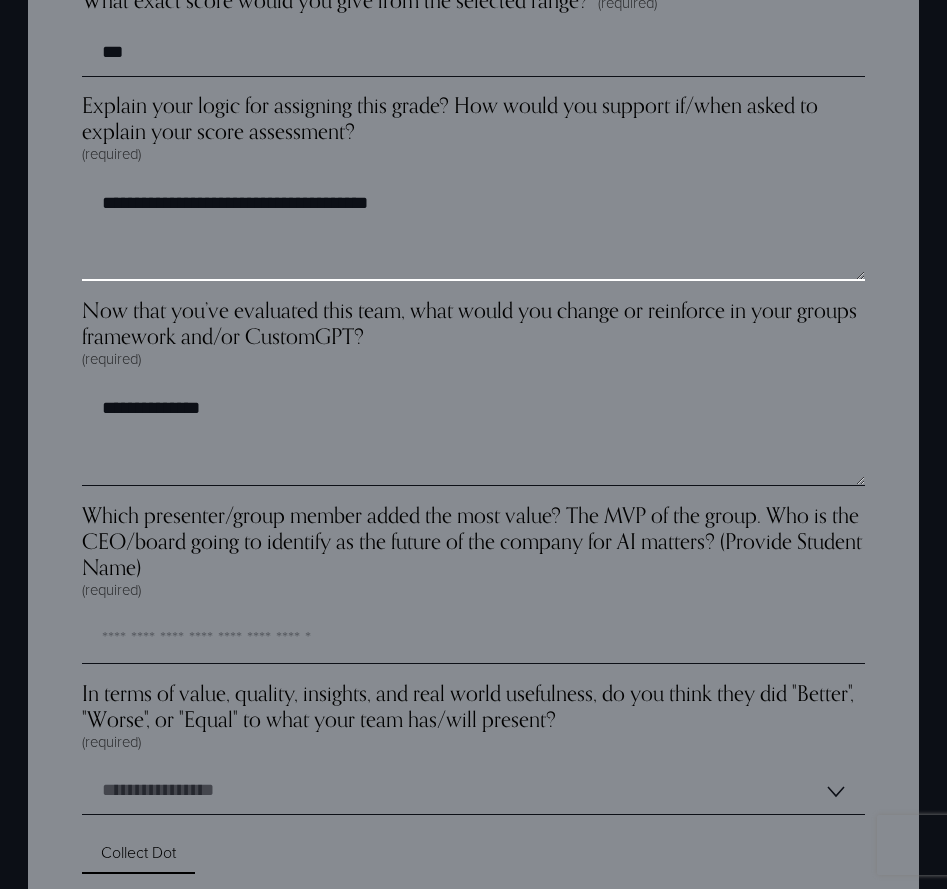 type on "**********" 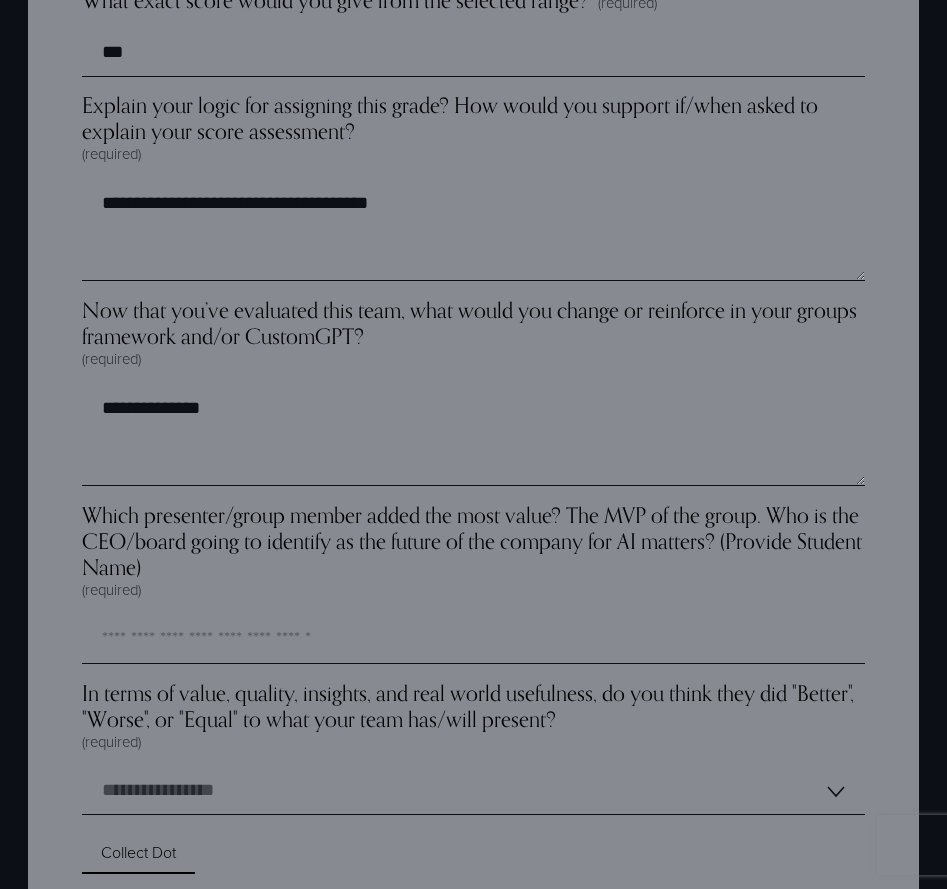 click on "In terms of value, quality, insights, and real world usefulness, do you think they did "Better", "Worse", or "Equal" to what your team has/will present? (required)" at bounding box center (473, 716) 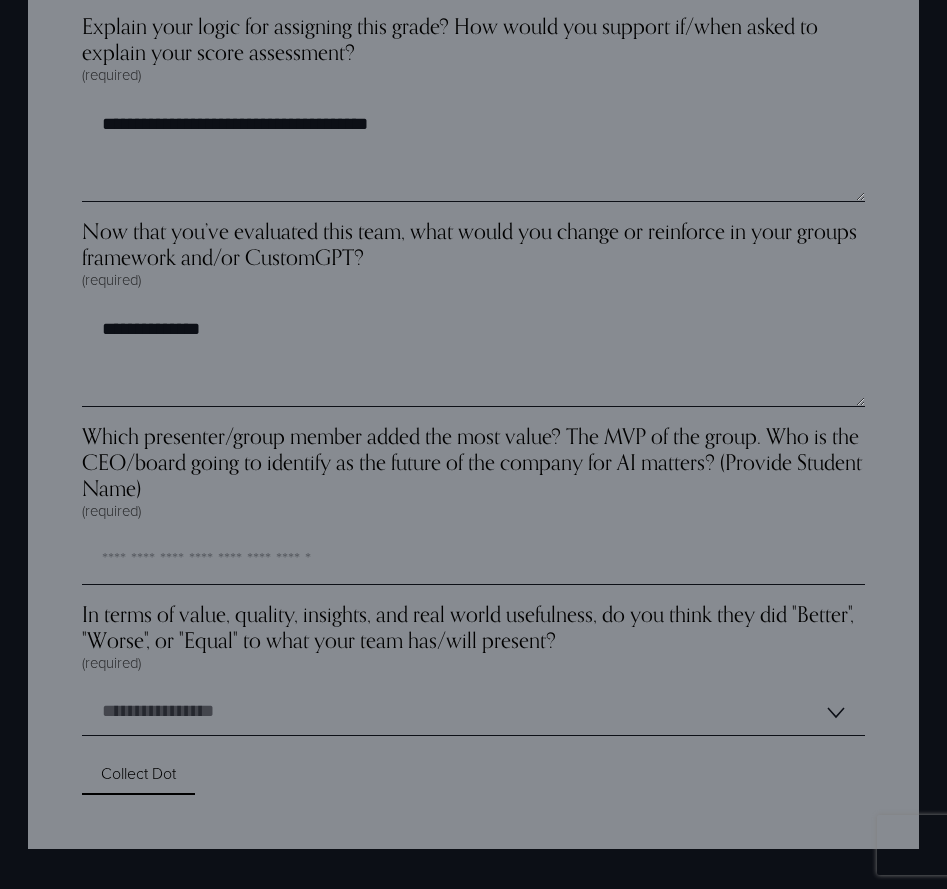 scroll, scrollTop: 5847, scrollLeft: 0, axis: vertical 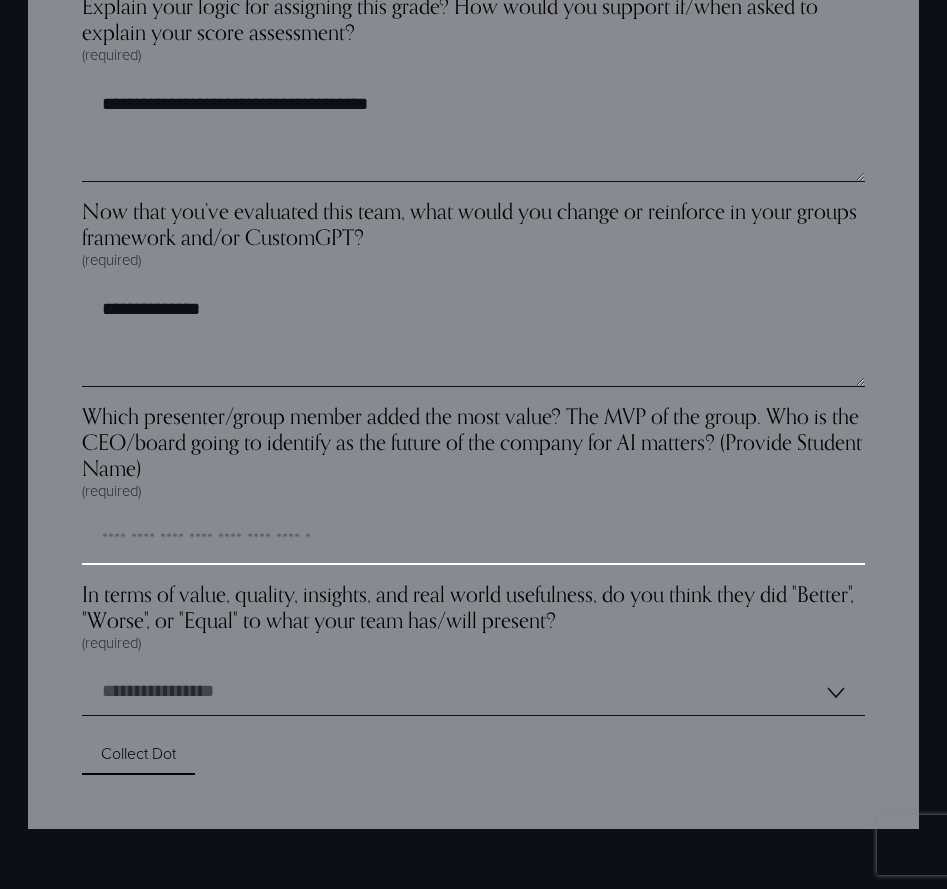 click on "Which presenter/group member added the most value? The MVP of the group. Who is the CEO/board going to identify as the future of the company for AI matters? (Provide Student Name) (required)" at bounding box center (473, 541) 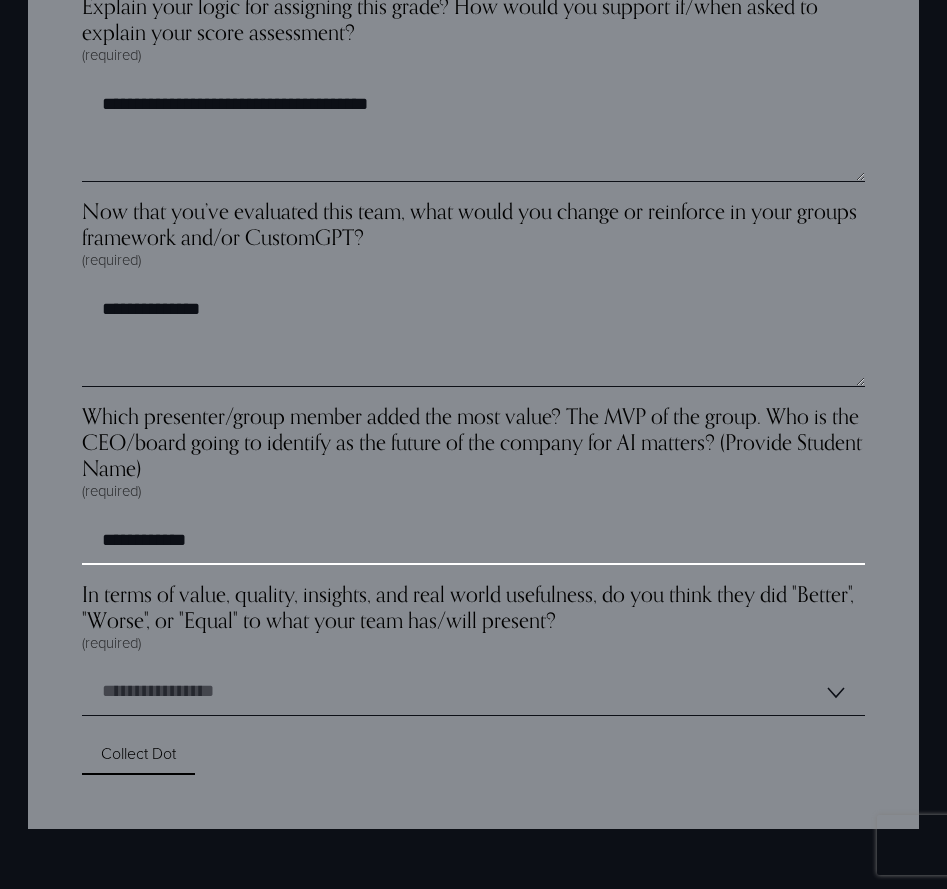 type on "**********" 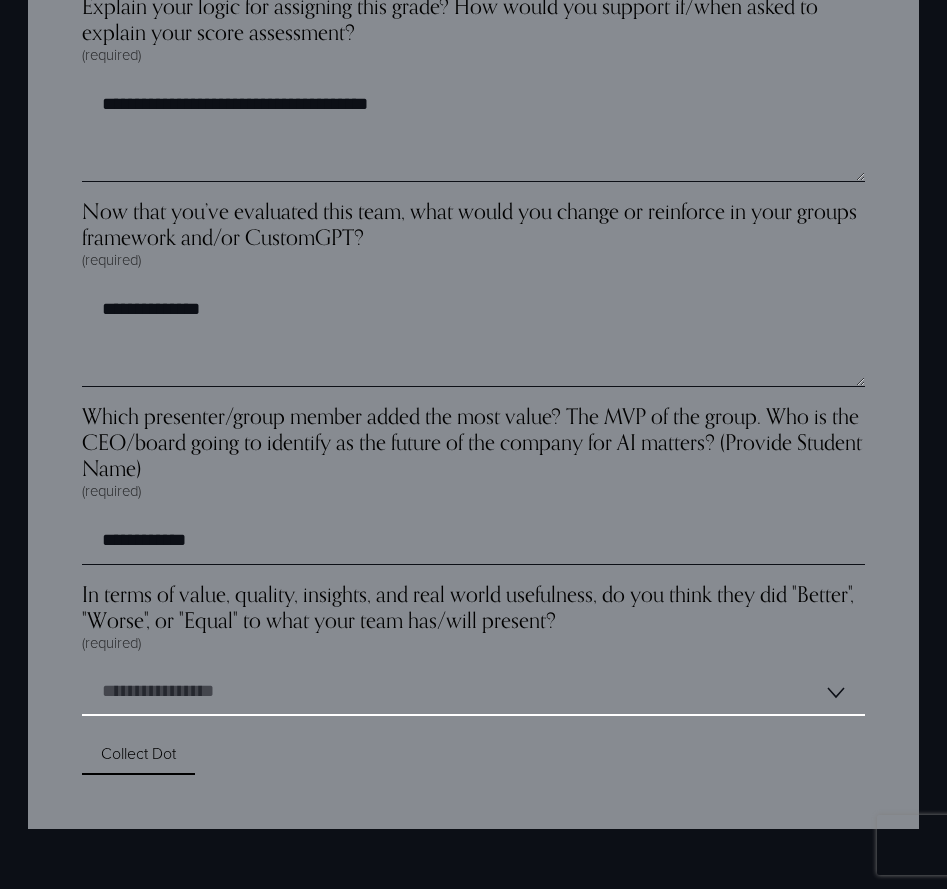 click on "**********" at bounding box center [473, 692] 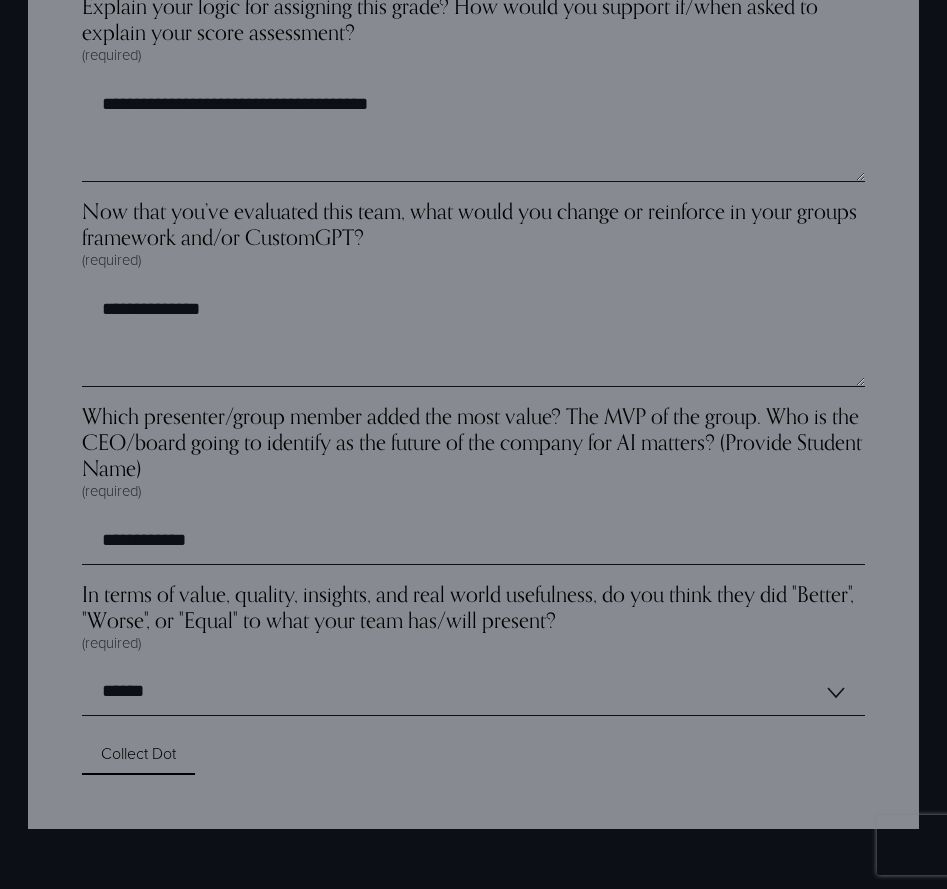 click on "**********" at bounding box center (473, -1802) 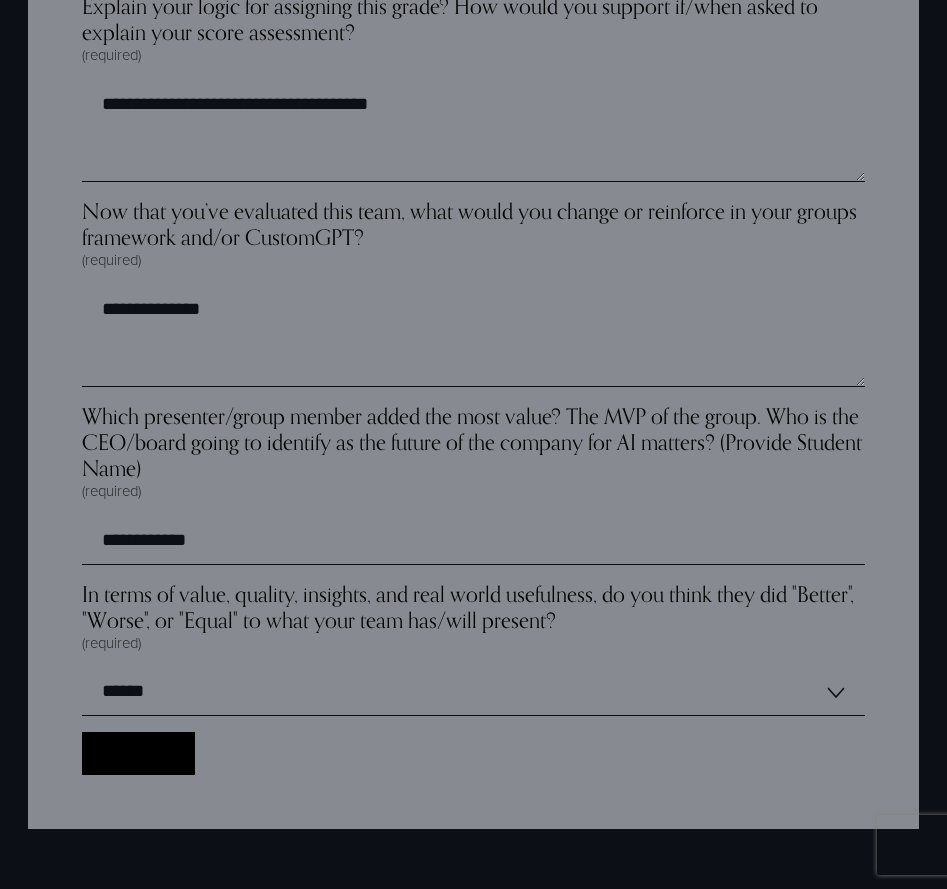 click on "Collect Dot Collect Dot" at bounding box center [138, 753] 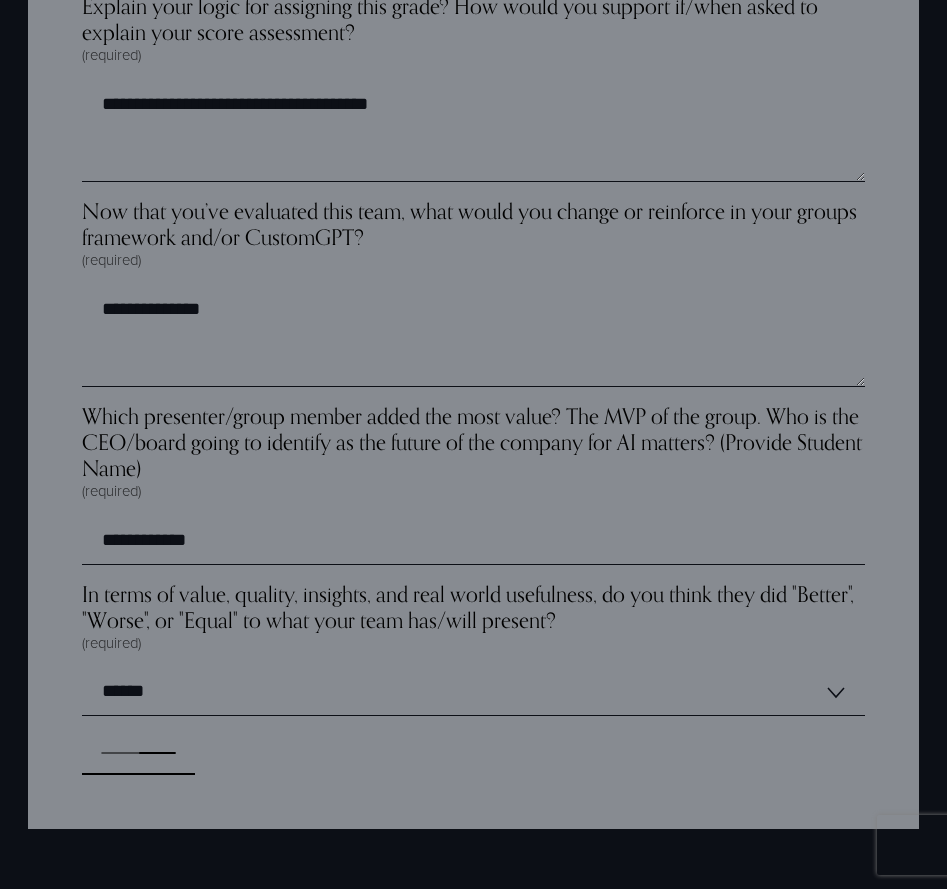 scroll, scrollTop: 1023, scrollLeft: 0, axis: vertical 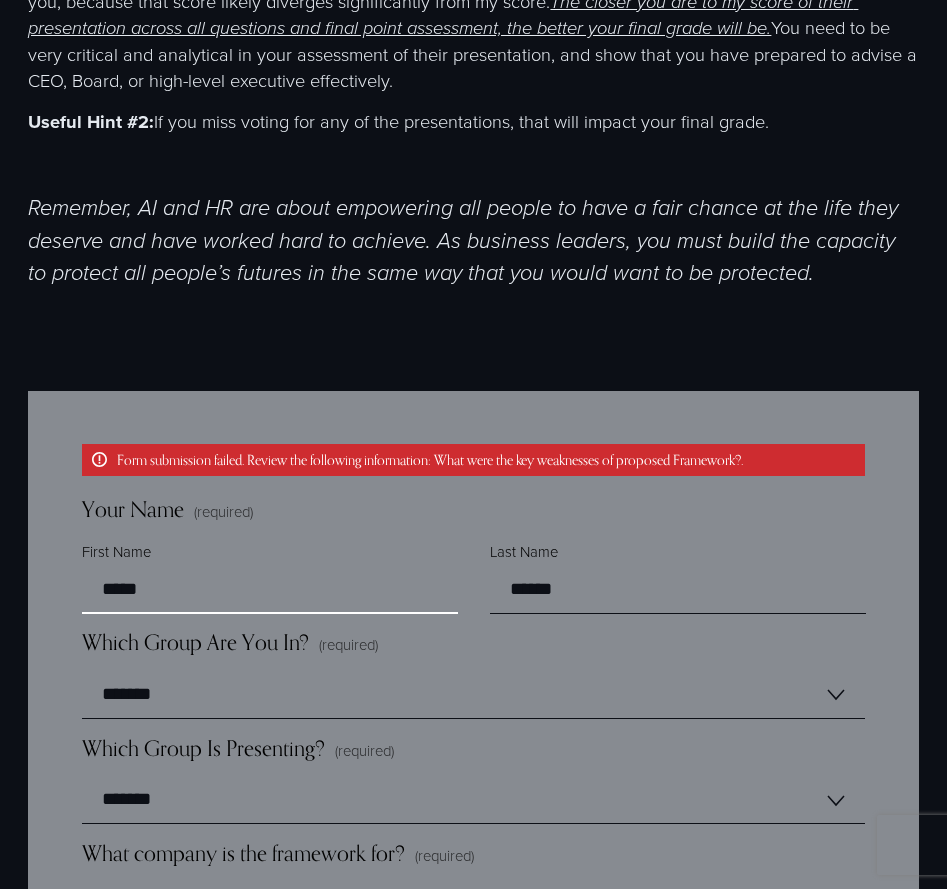 click on "*****" at bounding box center [270, 590] 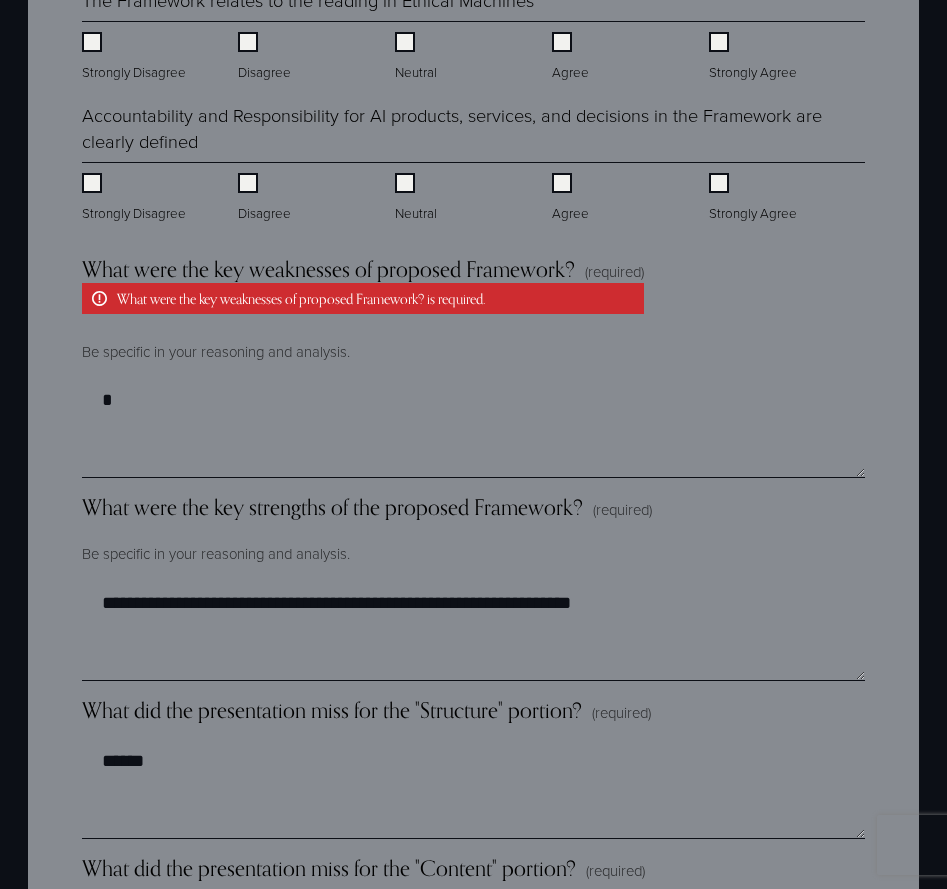 scroll, scrollTop: 2479, scrollLeft: 0, axis: vertical 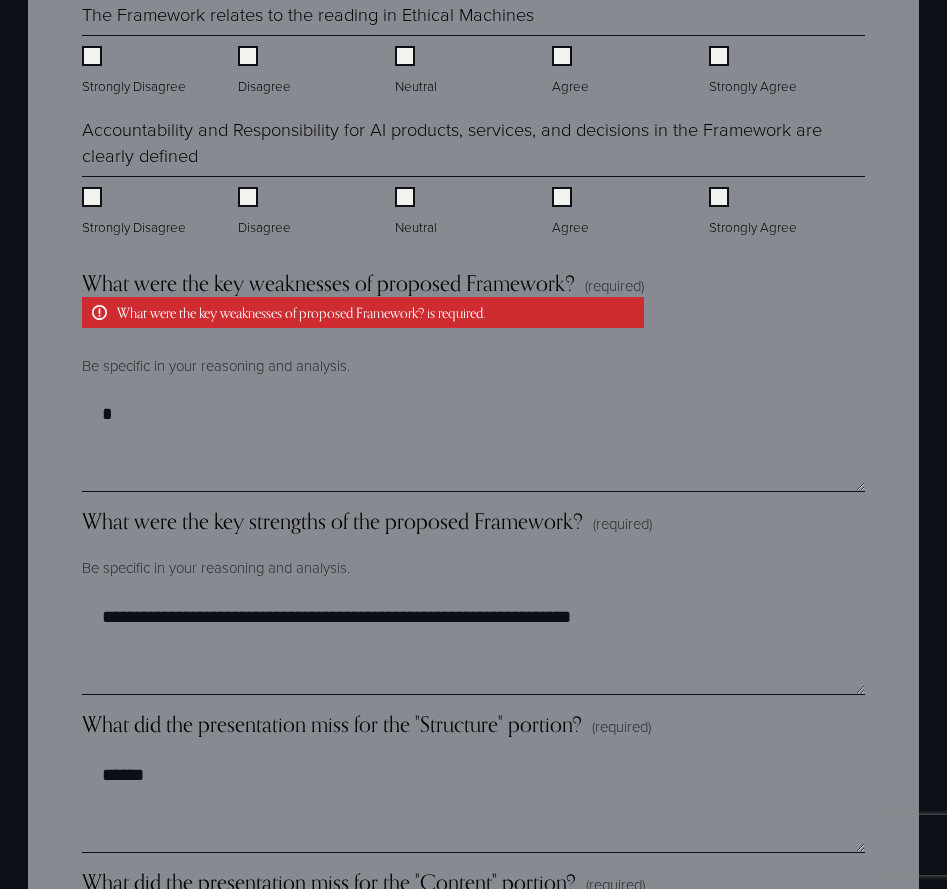 click on "What were the key weaknesses of proposed Framework? (required) What were the key weaknesses of proposed Framework? is required. Be specific in your reasoning and analysis." at bounding box center [473, 381] 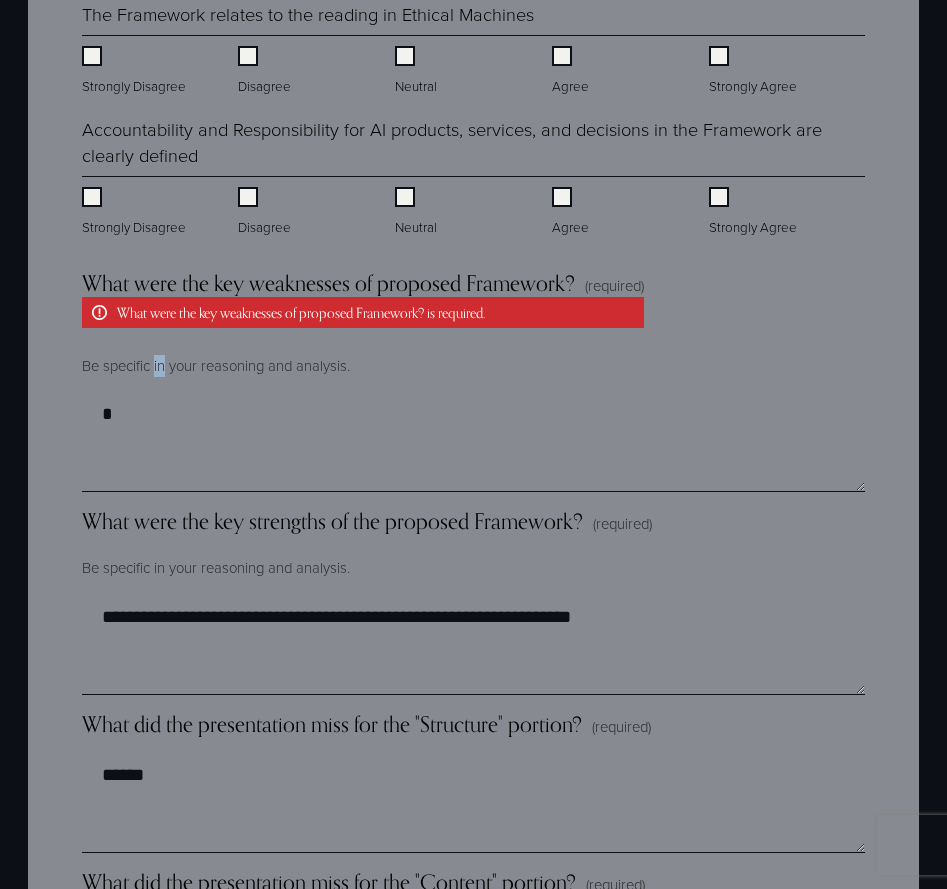 click on "Be specific in your reasoning and analysis." at bounding box center [473, 366] 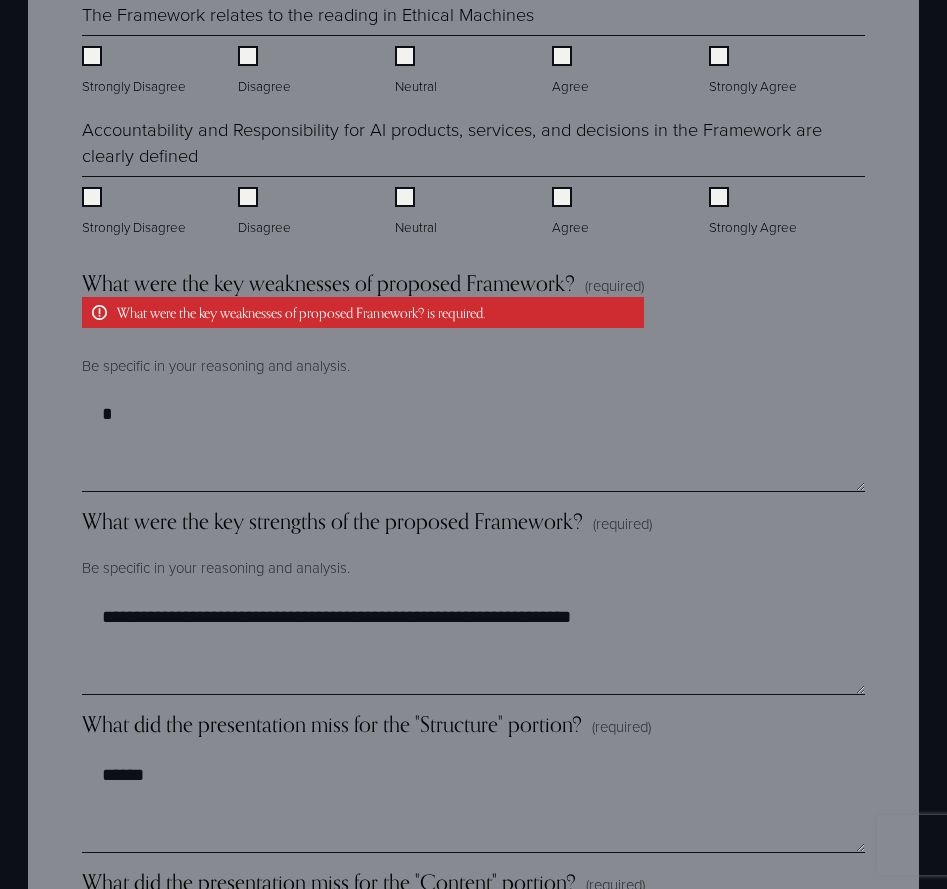 click on "What were the key weaknesses of proposed Framework? (required) What were the key weaknesses of proposed Framework? is required. Be specific in your reasoning and analysis." at bounding box center (473, 381) 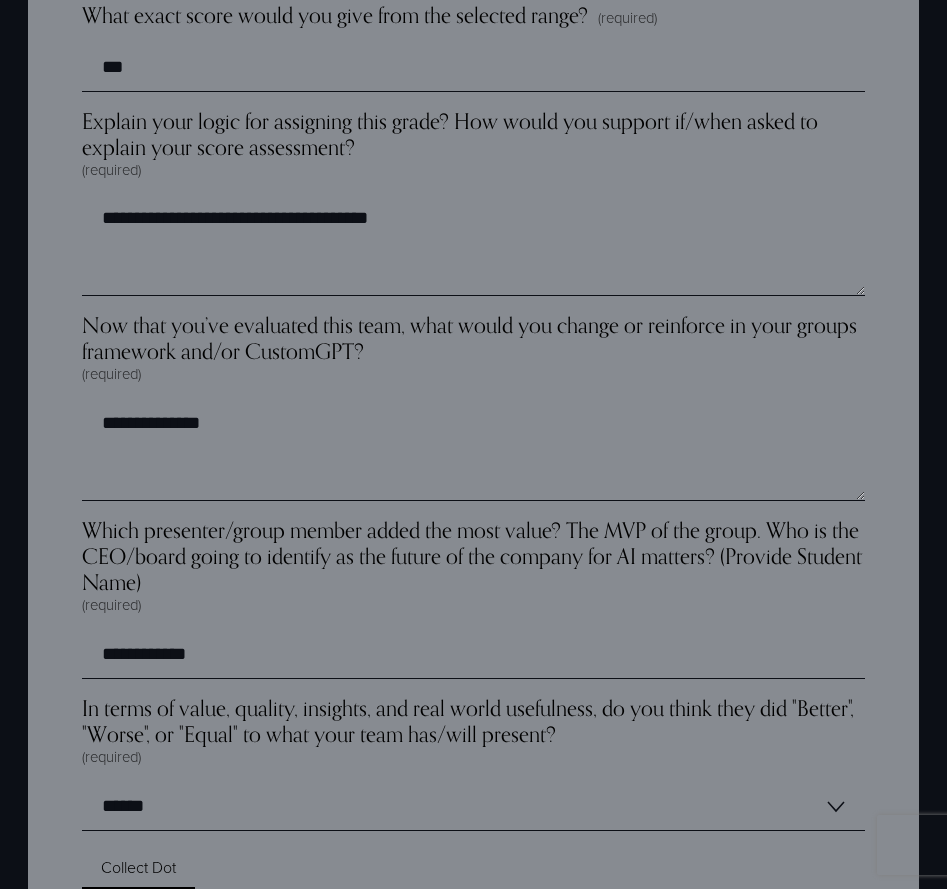 scroll, scrollTop: 5822, scrollLeft: 0, axis: vertical 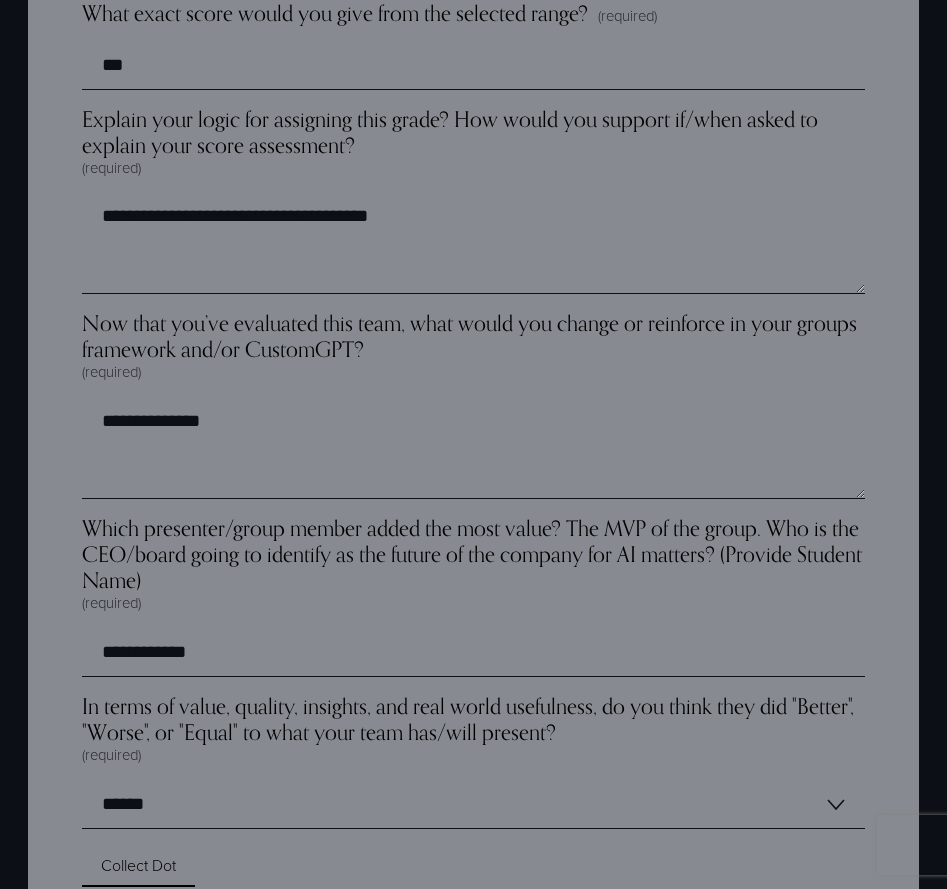 click on "Now that you’ve evaluated this team, what would you change or reinforce in your groups framework and/or CustomGPT? (required)" at bounding box center (473, 354) 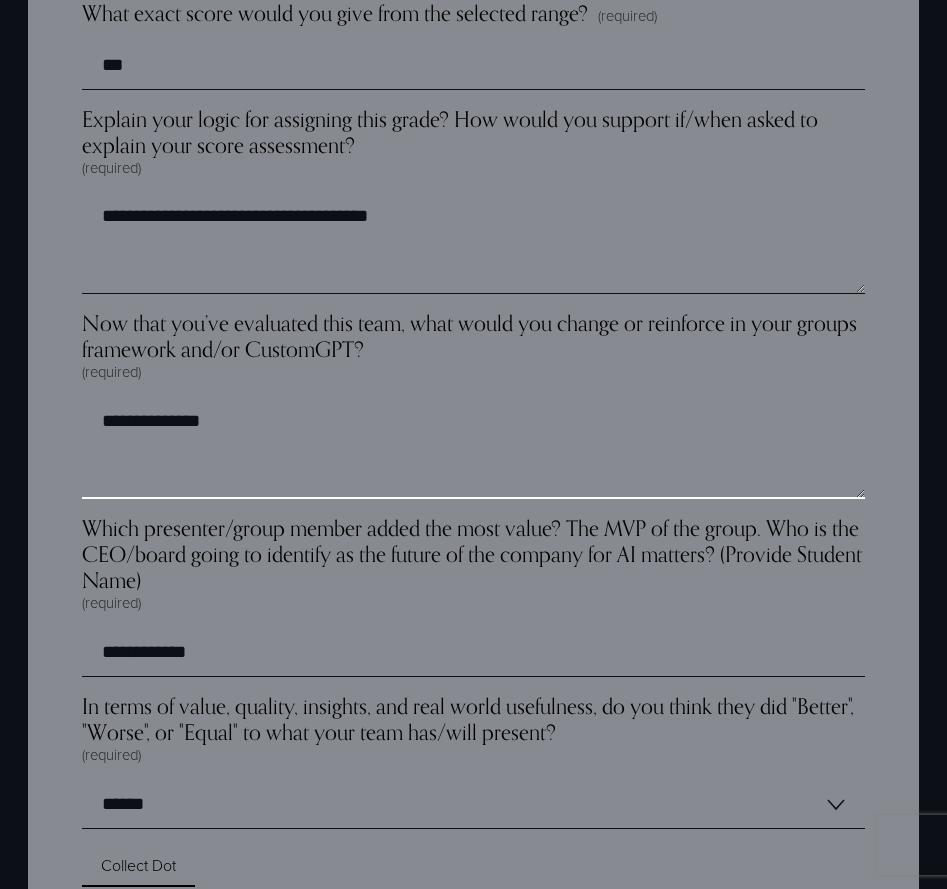 click on "**********" at bounding box center (473, 449) 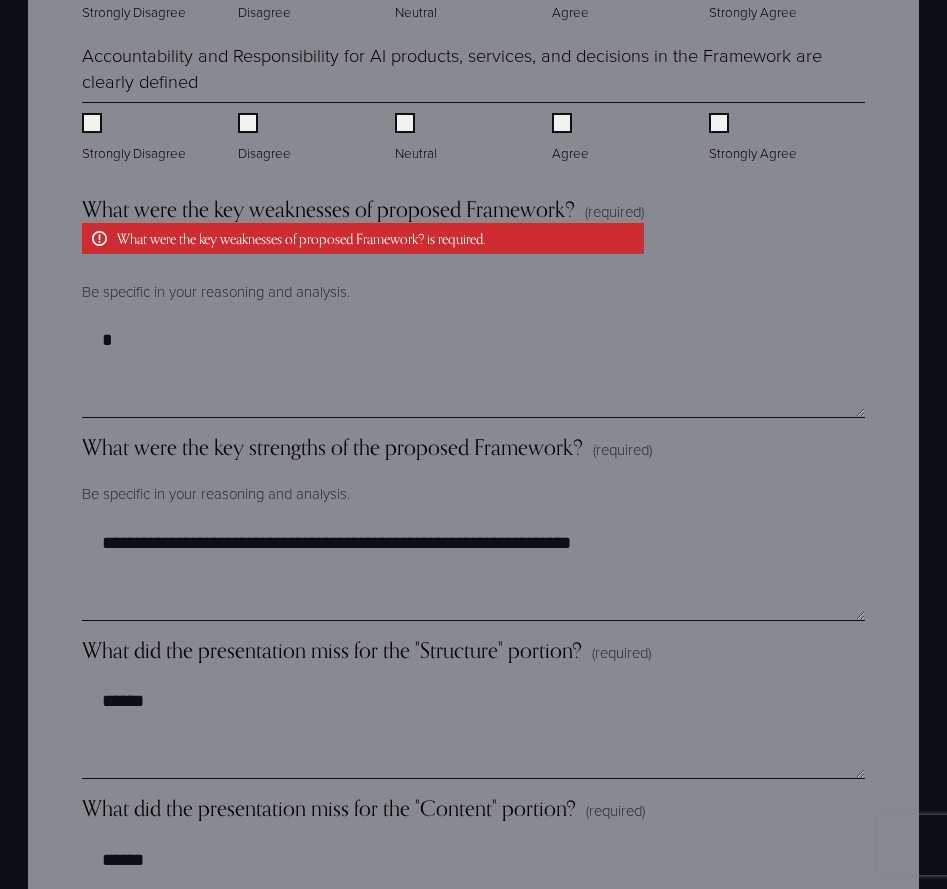 scroll, scrollTop: 2552, scrollLeft: 0, axis: vertical 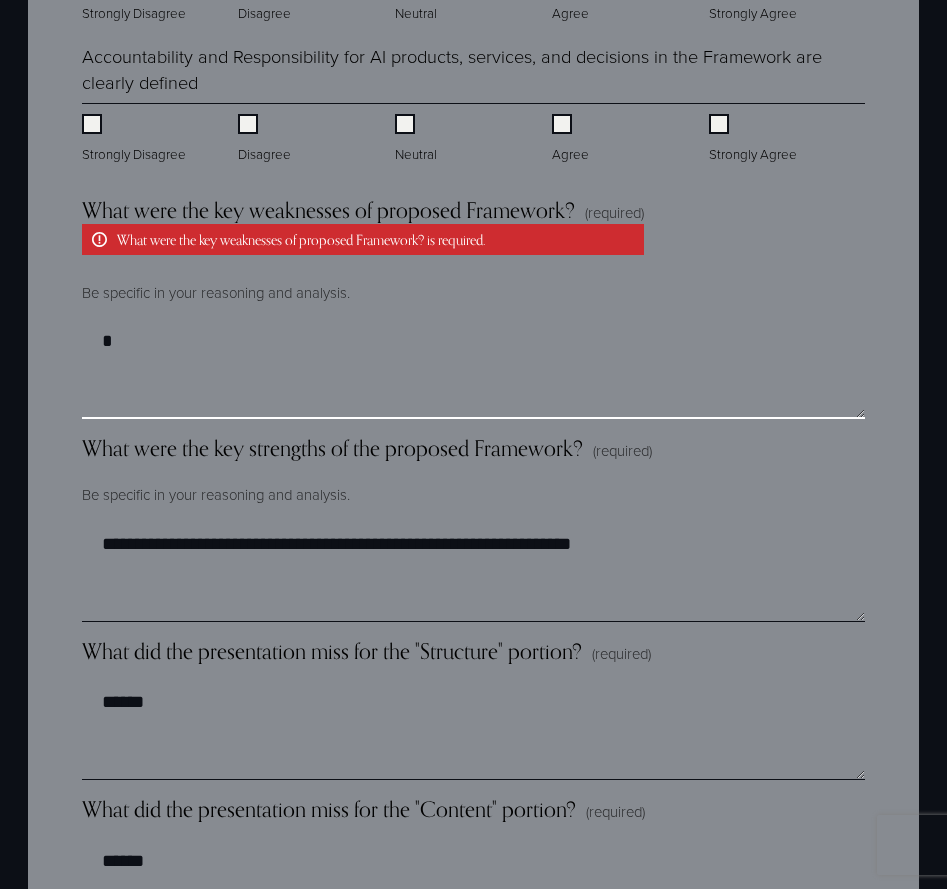 click on "What were the key weaknesses of proposed Framework? (required) What were the key weaknesses of proposed Framework? is required." at bounding box center (473, 369) 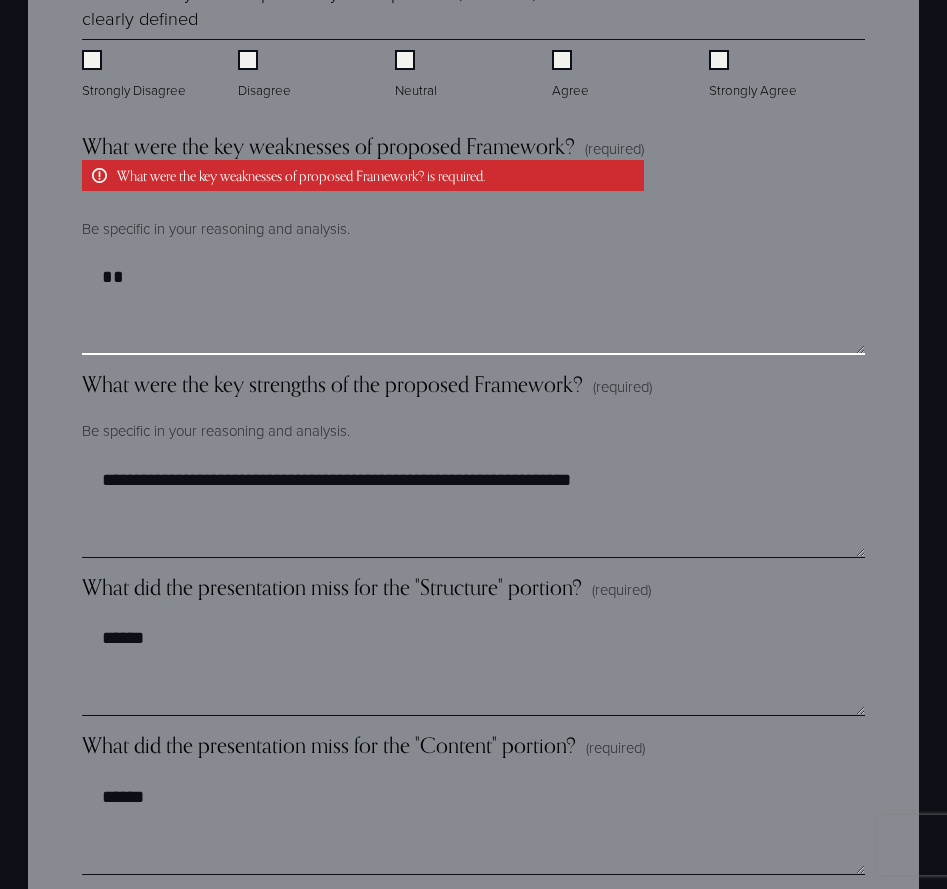 type on "*" 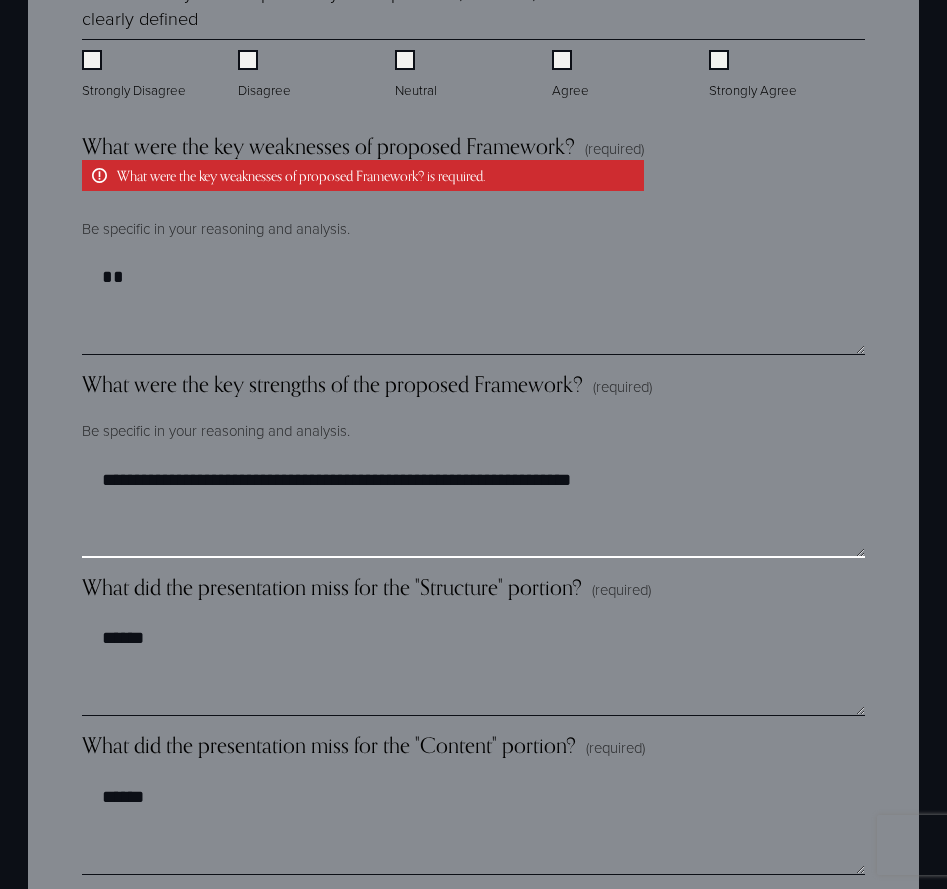click on "**********" at bounding box center [473, 508] 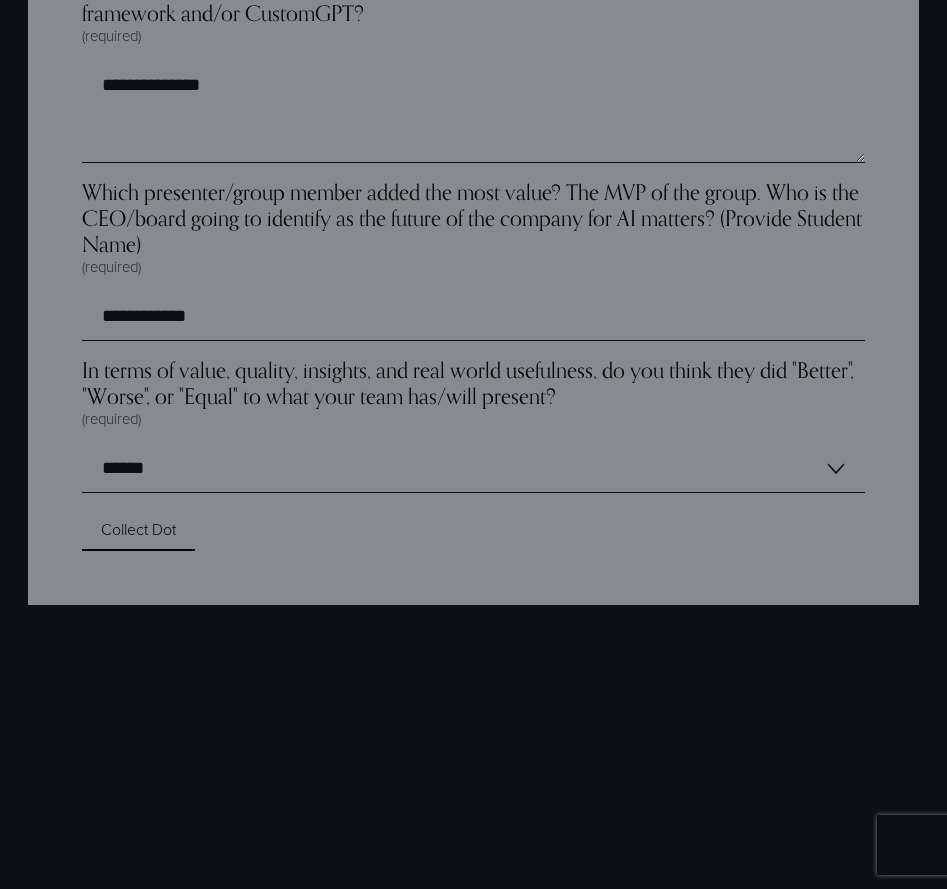 scroll, scrollTop: 6388, scrollLeft: 0, axis: vertical 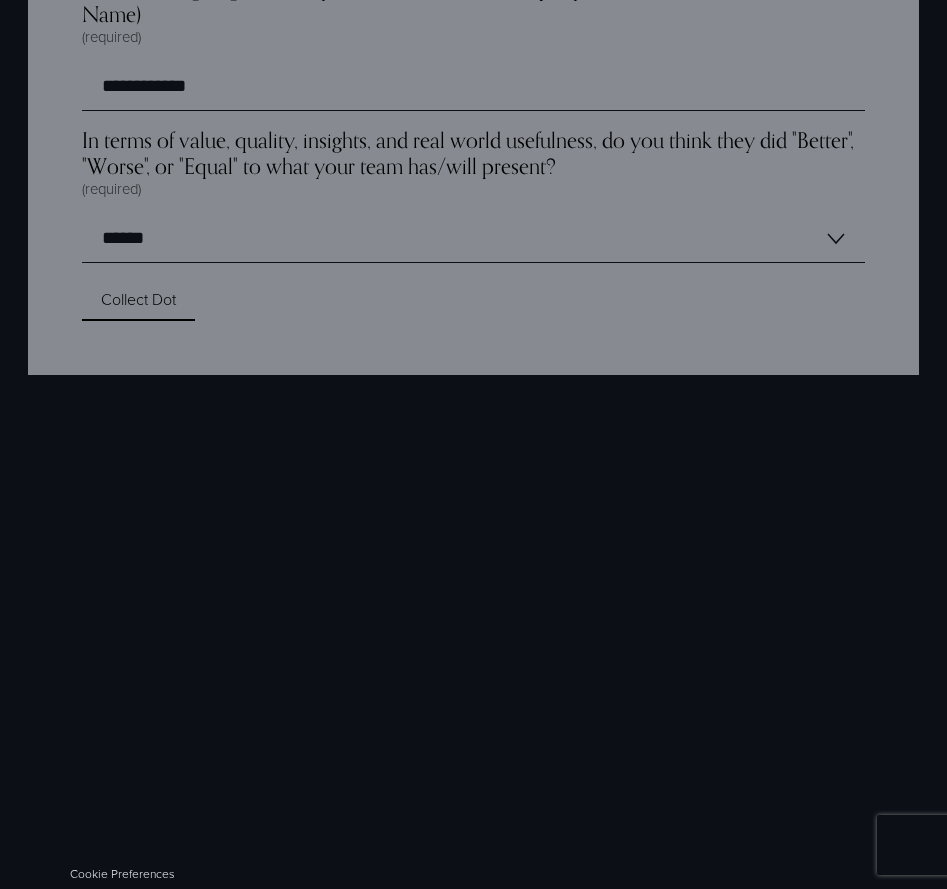 click on "Final Course Dot Collector - HRAI 2025
You will help grade your classmates' work, and the quality of your insights will also be used to calculate your grade. Rest assured, your name and comments will be kept confidential and not shared with your classmates. But they will be used by an AI system for analysis.  During our sessions together, we learned something about the need for individuals to exercise autonomy and have a degree of transparency depending on the specific situation. In any company or portfolio firm of mine, the goal is not for C-level or Senior Managers to have the sole authority over staff members, project proposals, or issues under consideration. We strive for a shared understanding, where everyone in the room plays a vital role in interpreting and understanding the information we receive in real-time, fostering a collaborative learning environment. thoughtfully on the spot. and your final grade. Useful hint #1:  Useful Hint #2:
*" at bounding box center [473, -2749] 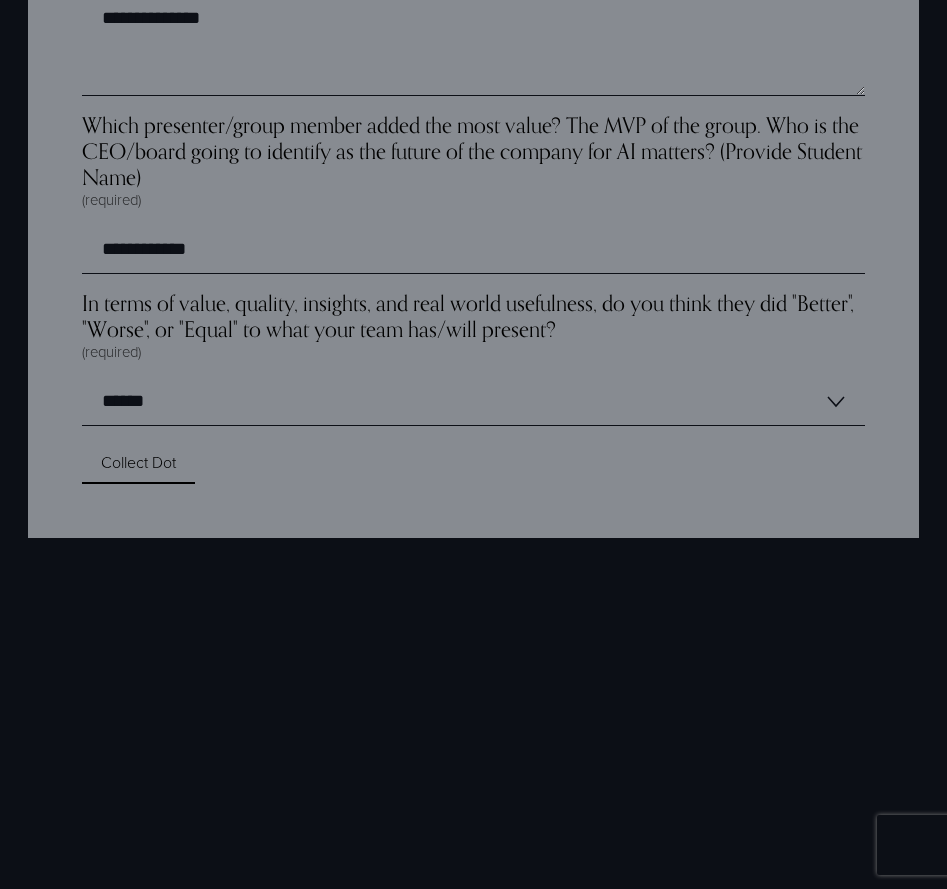 scroll, scrollTop: 6208, scrollLeft: 0, axis: vertical 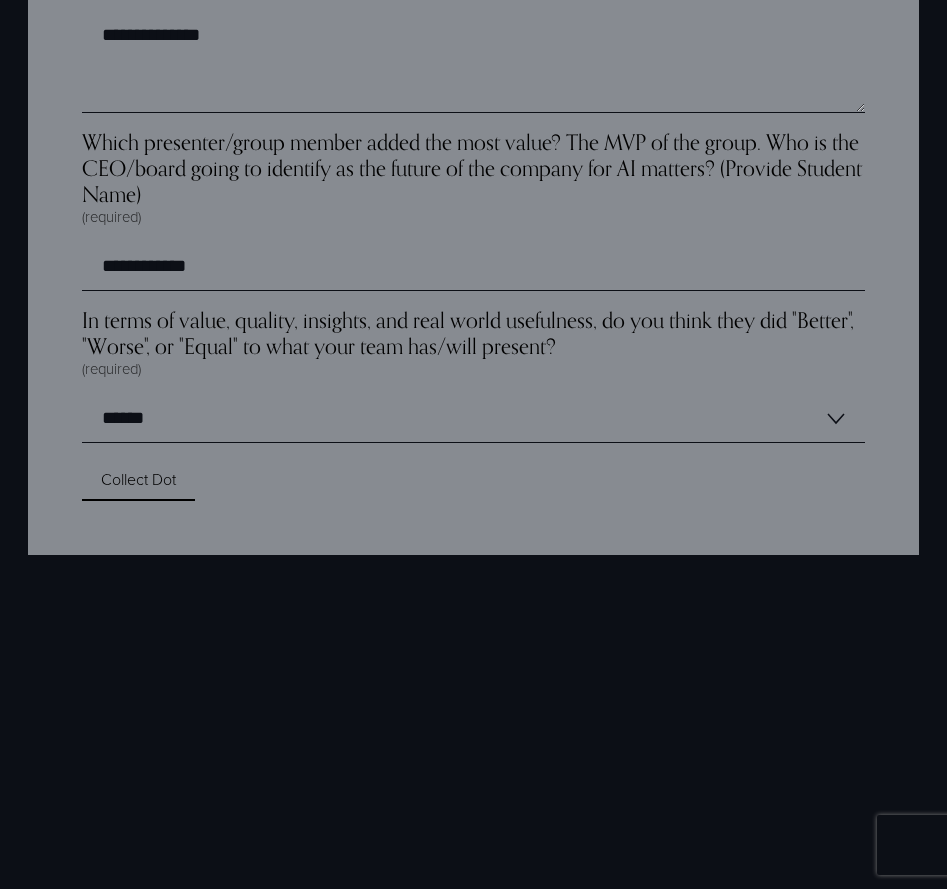 click on "Final Course Dot Collector - HRAI 2025
You will help grade your classmates' work, and the quality of your insights will also be used to calculate your grade. Rest assured, your name and comments will be kept confidential and not shared with your classmates. But they will be used by an AI system for analysis.  During our sessions together, we learned something about the need for individuals to exercise autonomy and have a degree of transparency depending on the specific situation. In any company or portfolio firm of mine, the goal is not for C-level or Senior Managers to have the sole authority over staff members, project proposals, or issues under consideration. We strive for a shared understanding, where everyone in the room plays a vital role in interpreting and understanding the information we receive in real-time, fostering a collaborative learning environment. thoughtfully on the spot. and your final grade. Useful hint #1:  Useful Hint #2:
*" at bounding box center (473, -2569) 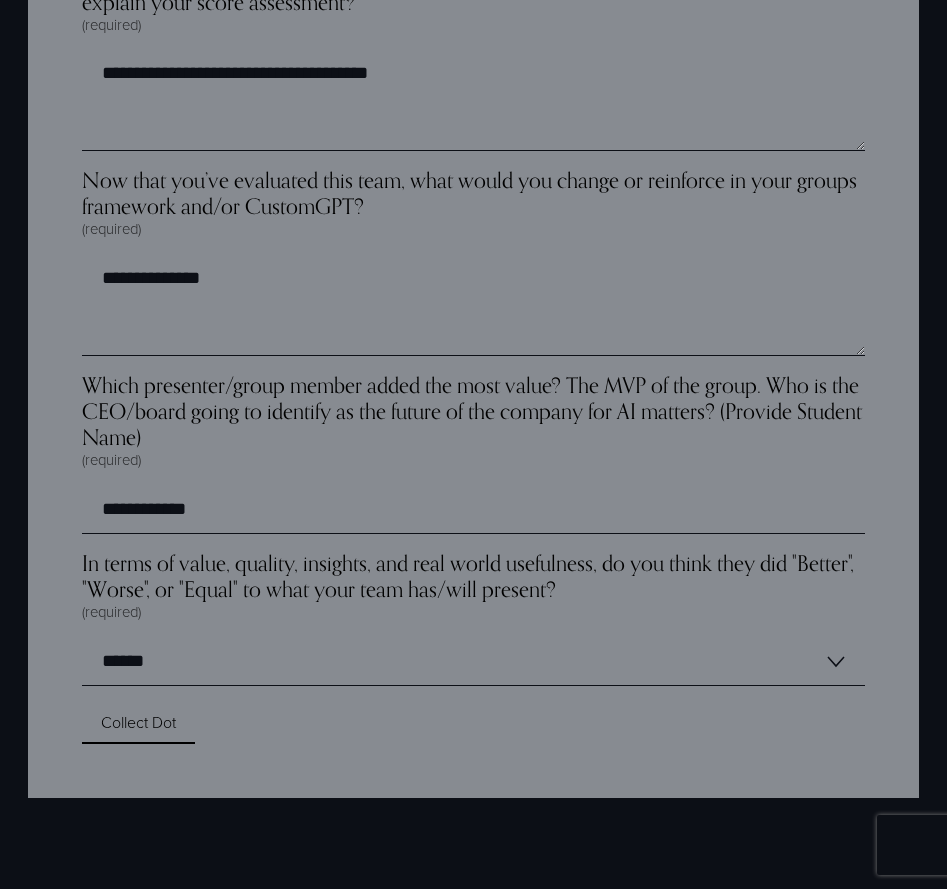 scroll, scrollTop: 6037, scrollLeft: 0, axis: vertical 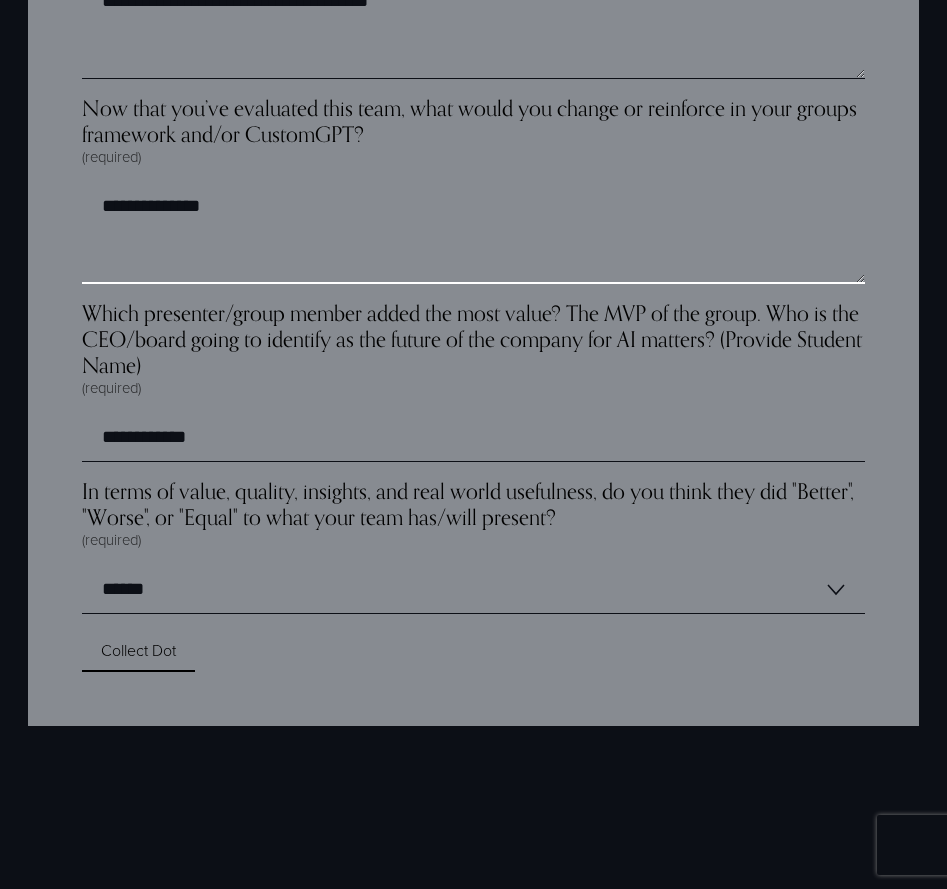 click on "**********" at bounding box center (473, 234) 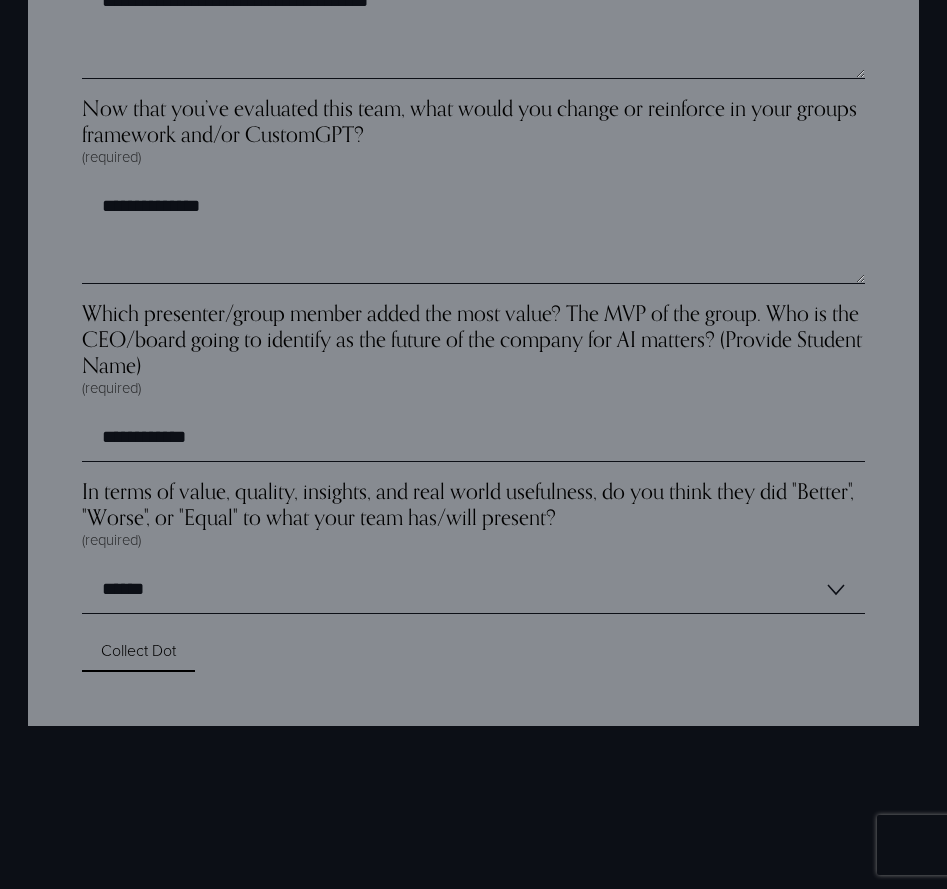 click on "**********" at bounding box center [473, -1949] 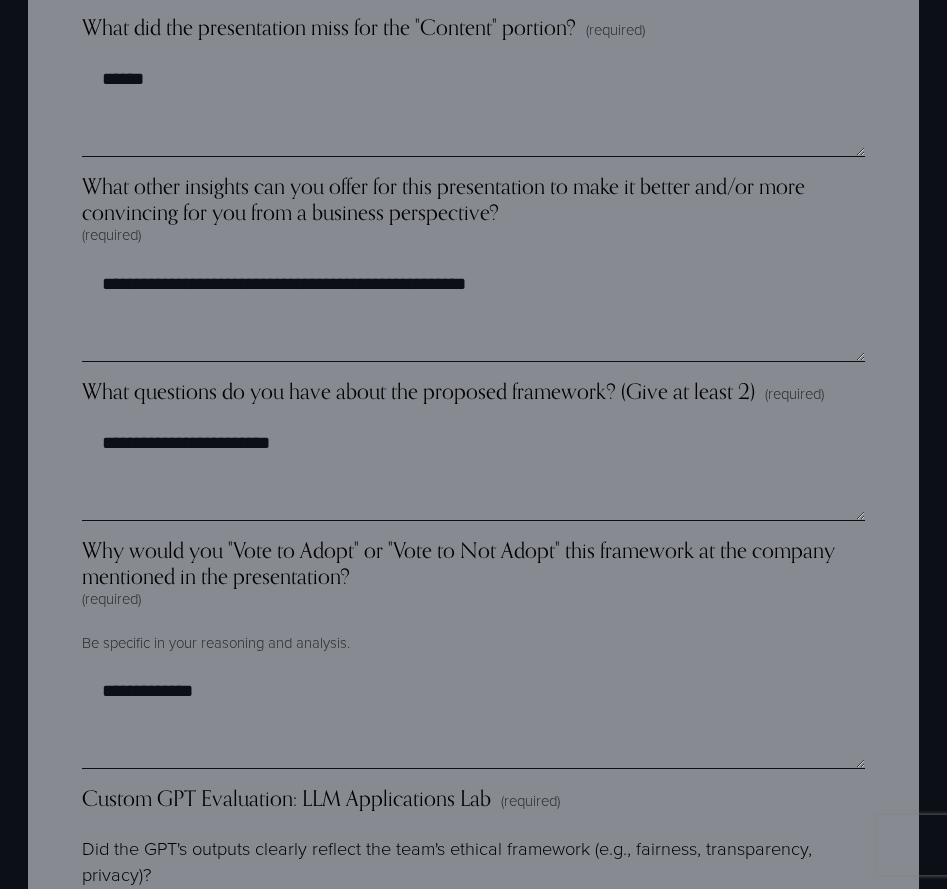 scroll, scrollTop: 3399, scrollLeft: 0, axis: vertical 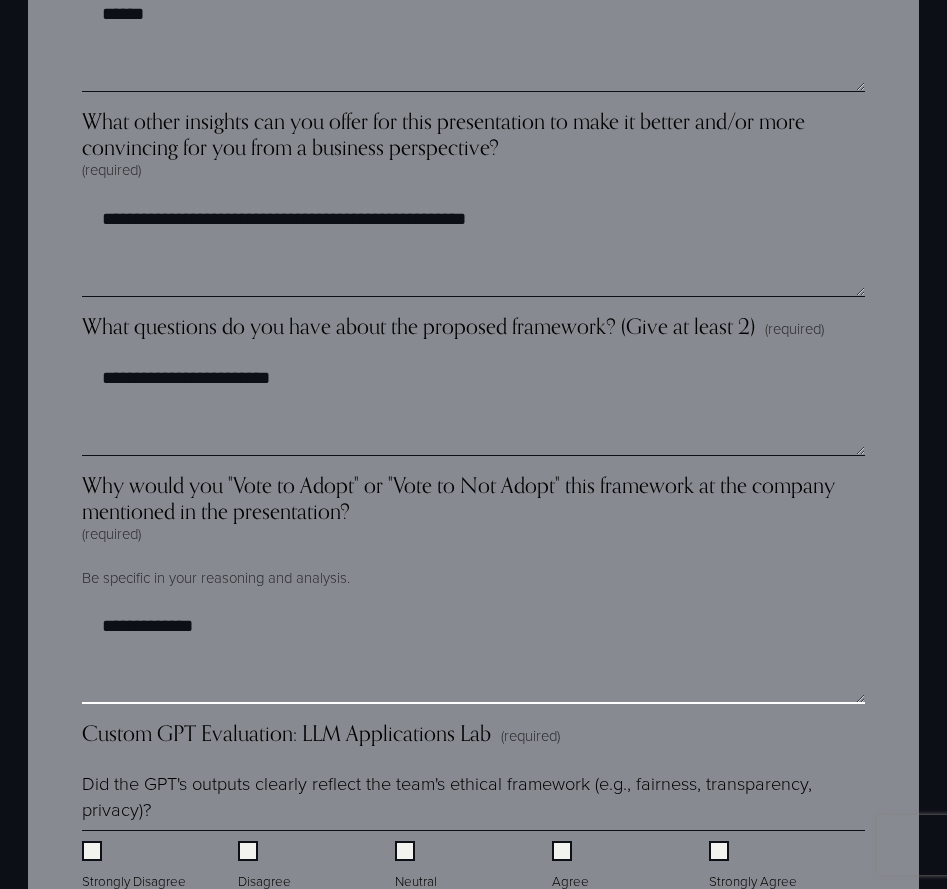 drag, startPoint x: 164, startPoint y: 630, endPoint x: 0, endPoint y: 632, distance: 164.01219 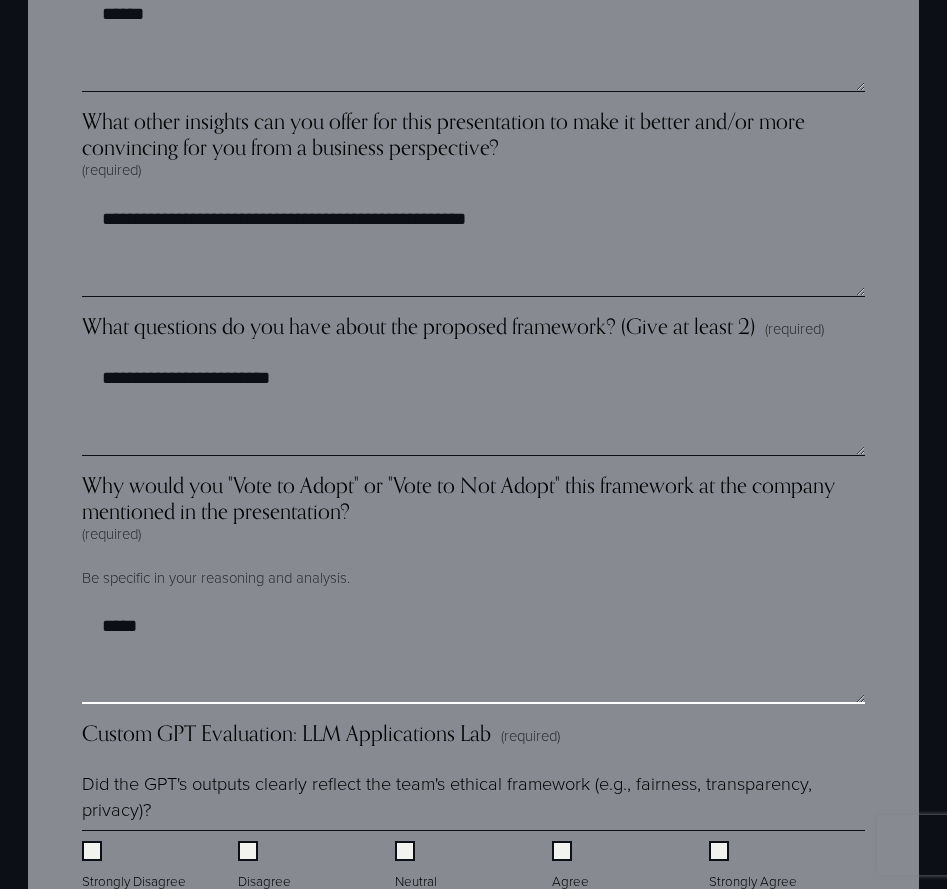 click on "*****" at bounding box center (473, 654) 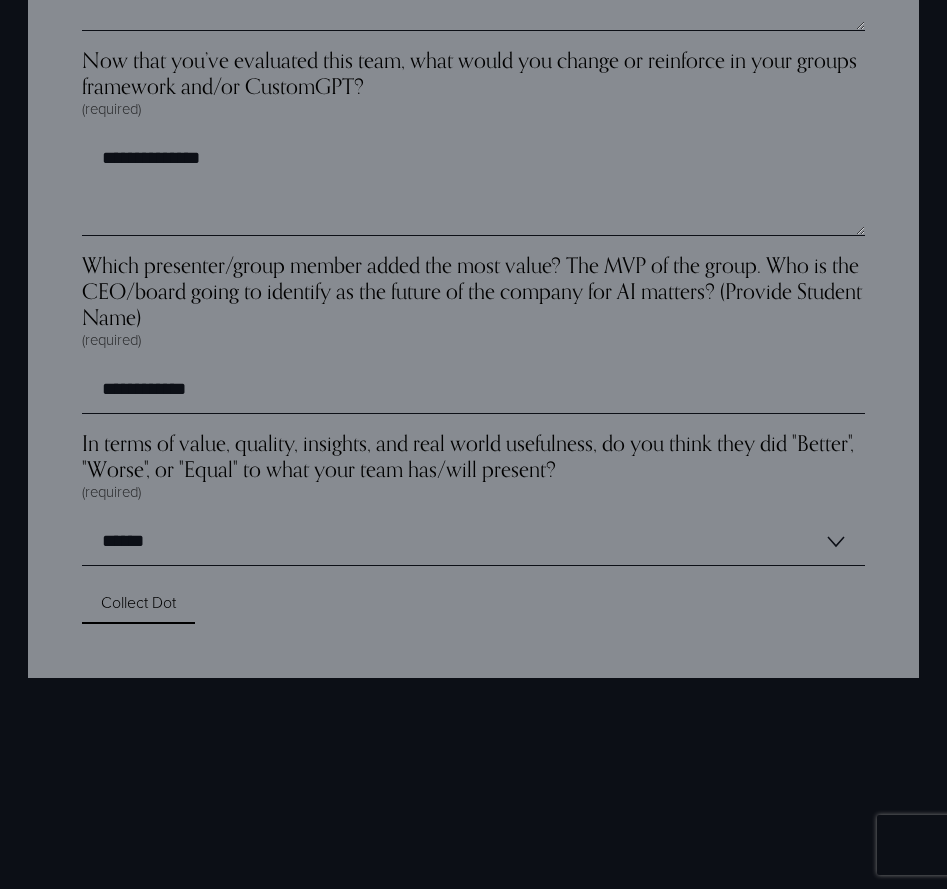 scroll, scrollTop: 6388, scrollLeft: 0, axis: vertical 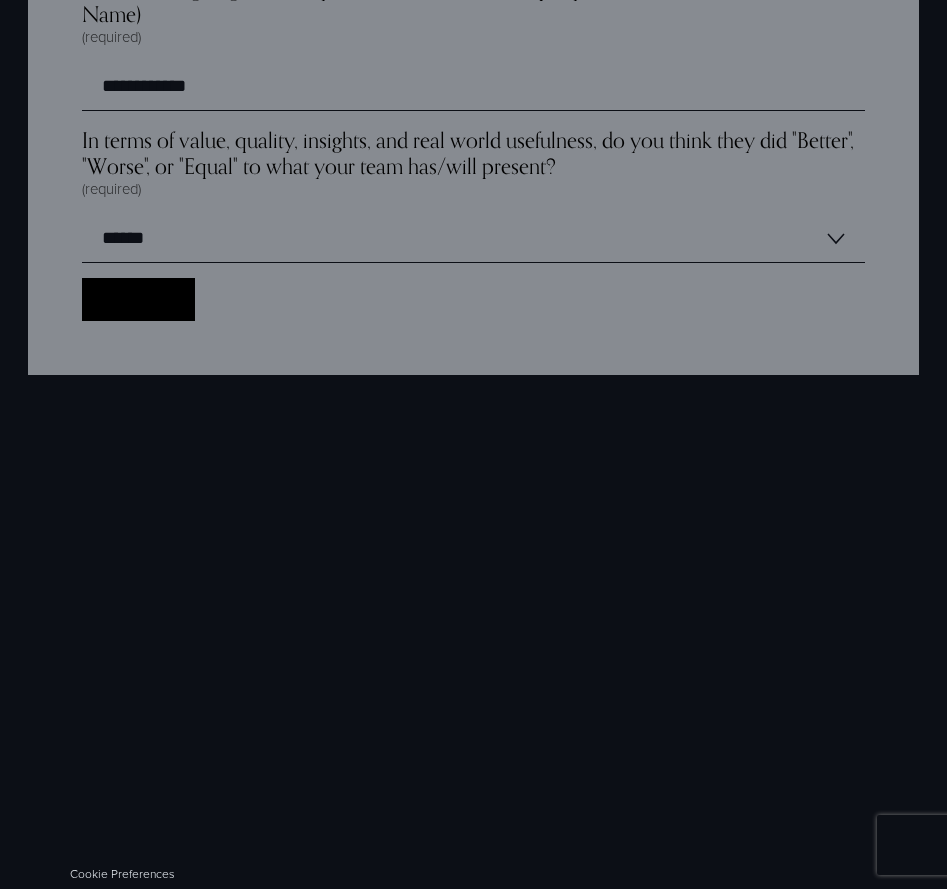 type on "**********" 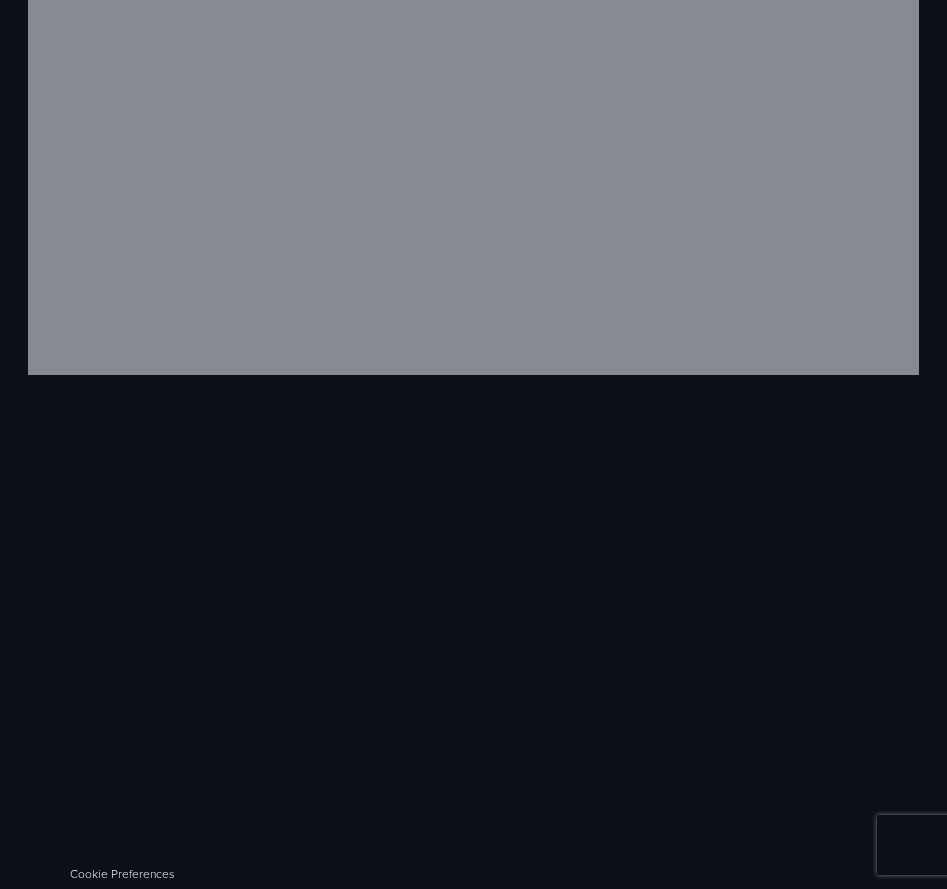 scroll, scrollTop: 1092, scrollLeft: 0, axis: vertical 